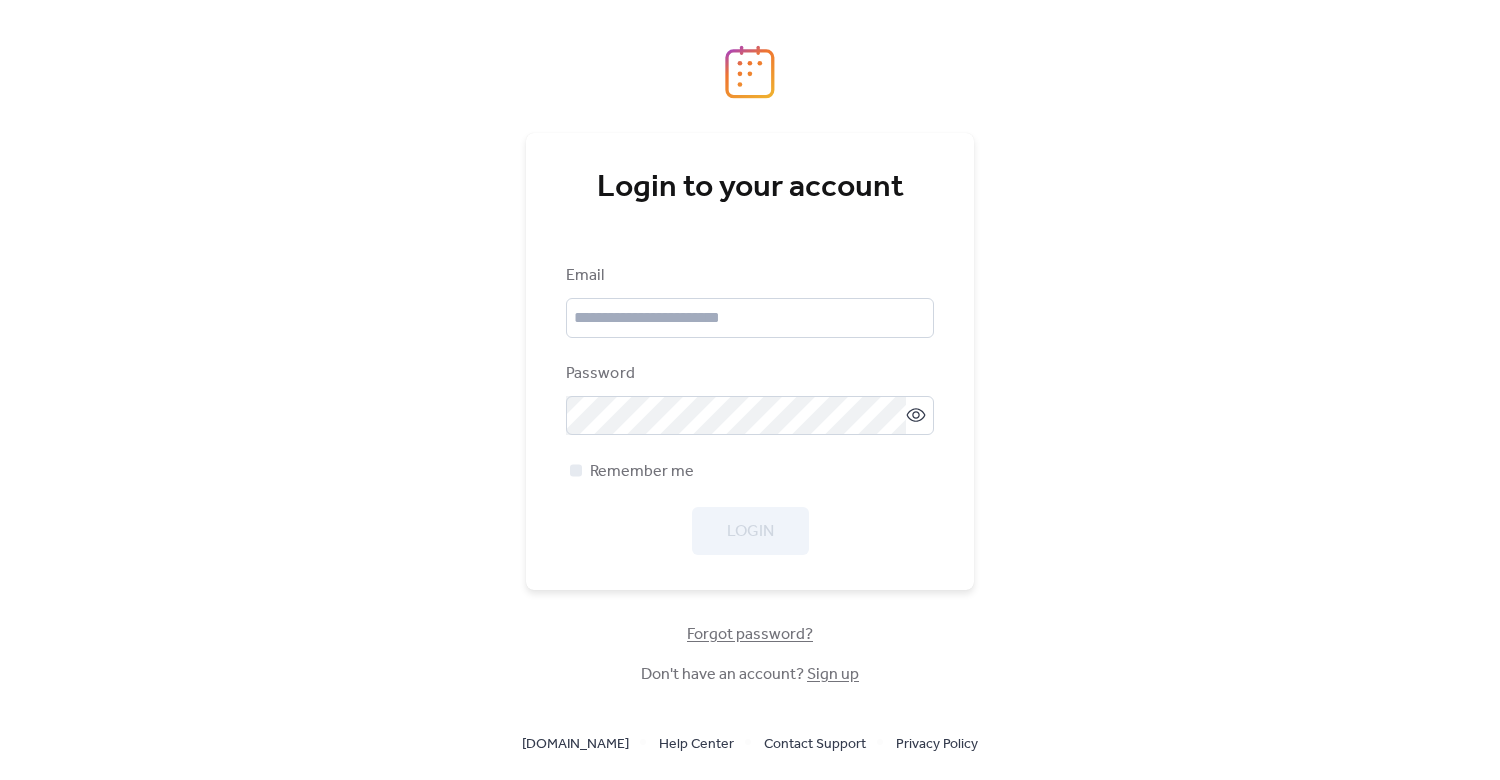 scroll, scrollTop: 0, scrollLeft: 0, axis: both 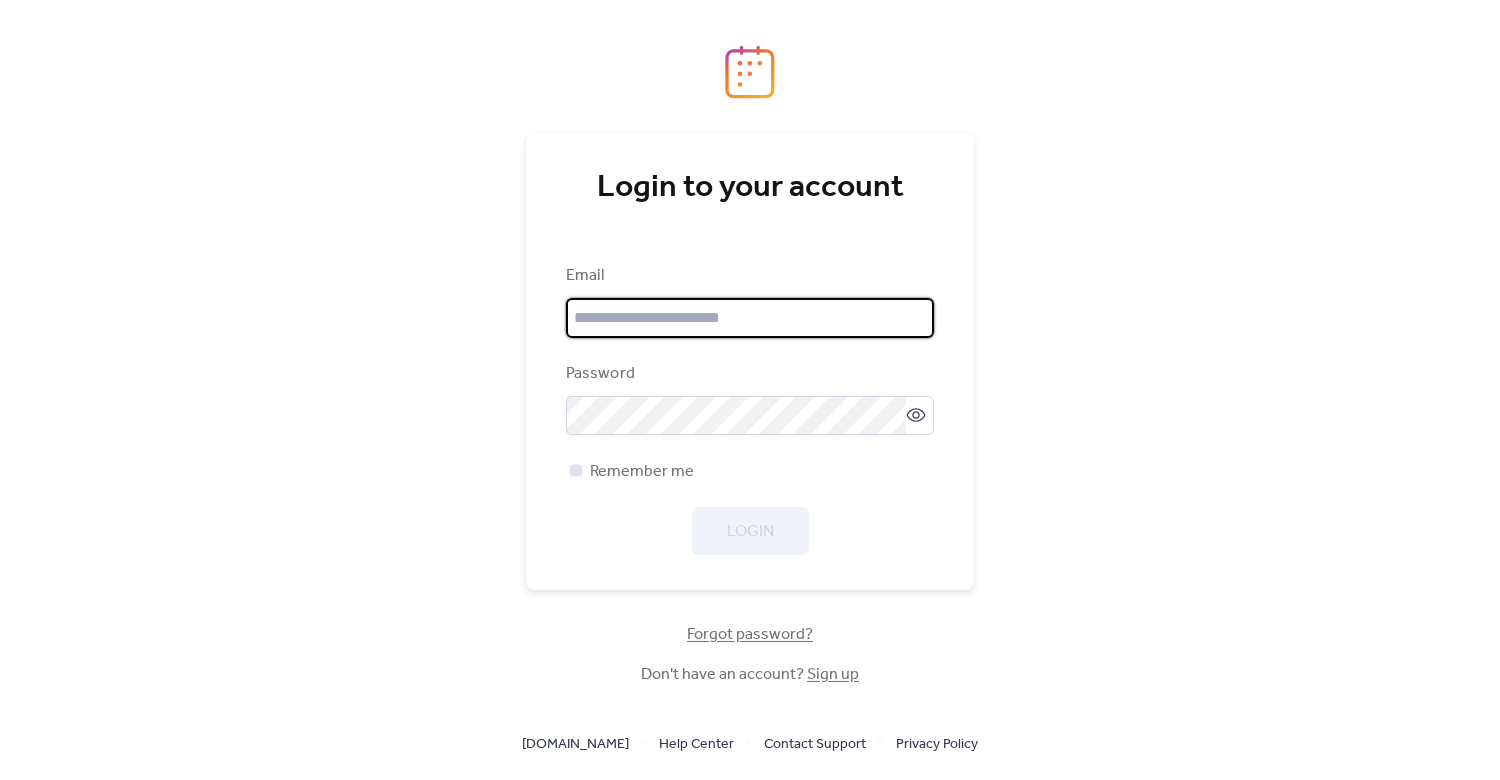 type on "**********" 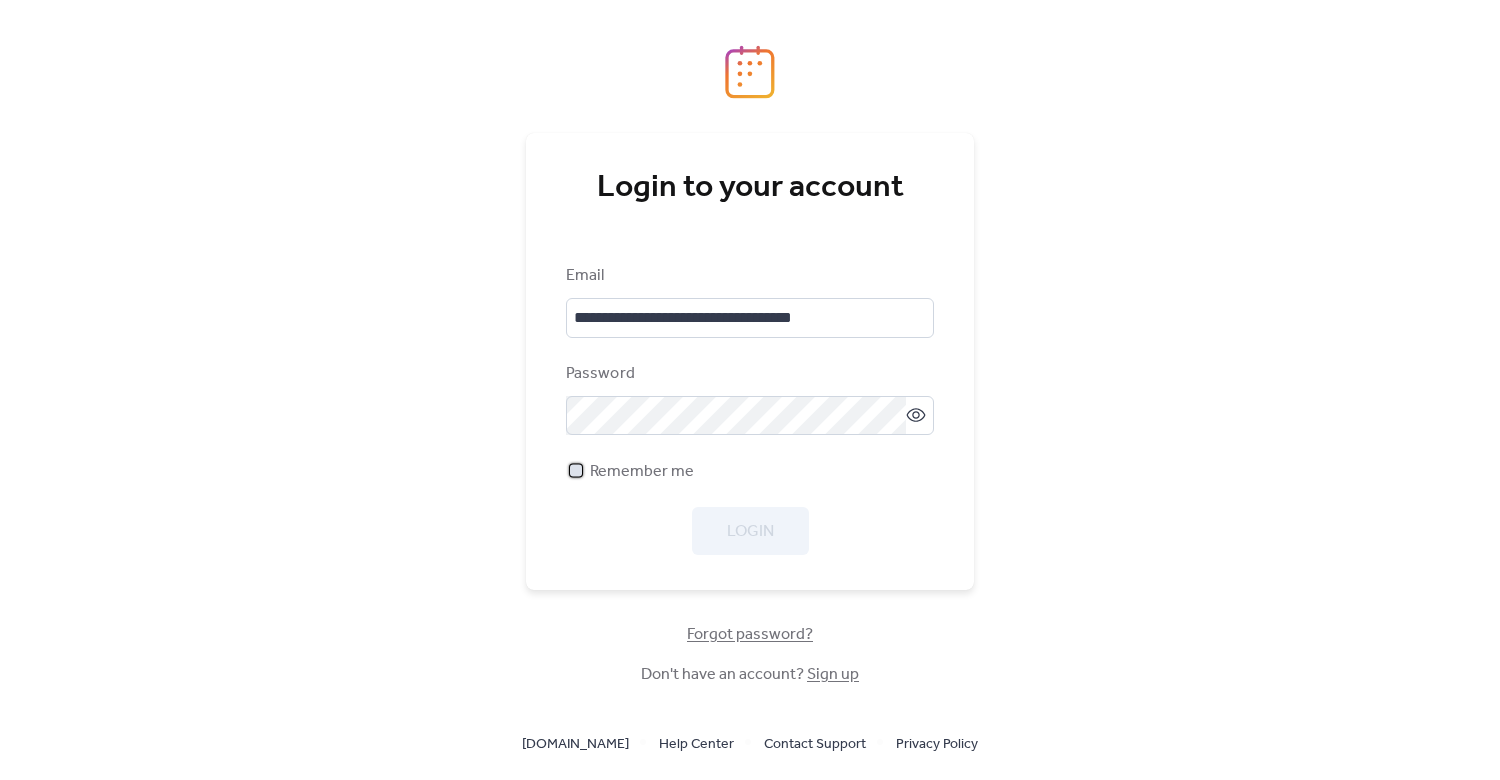 click at bounding box center [576, 471] 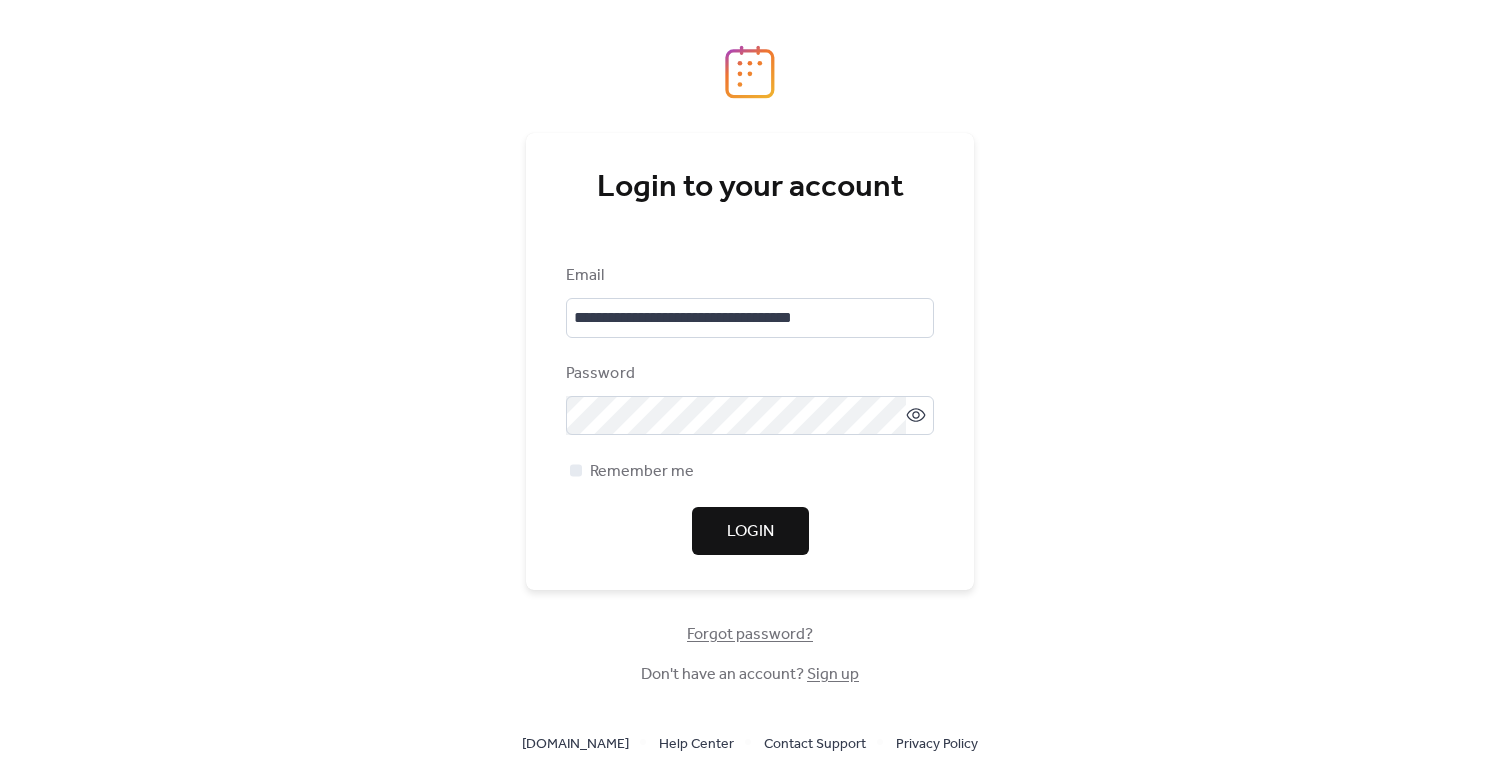 click on "Login" at bounding box center (750, 532) 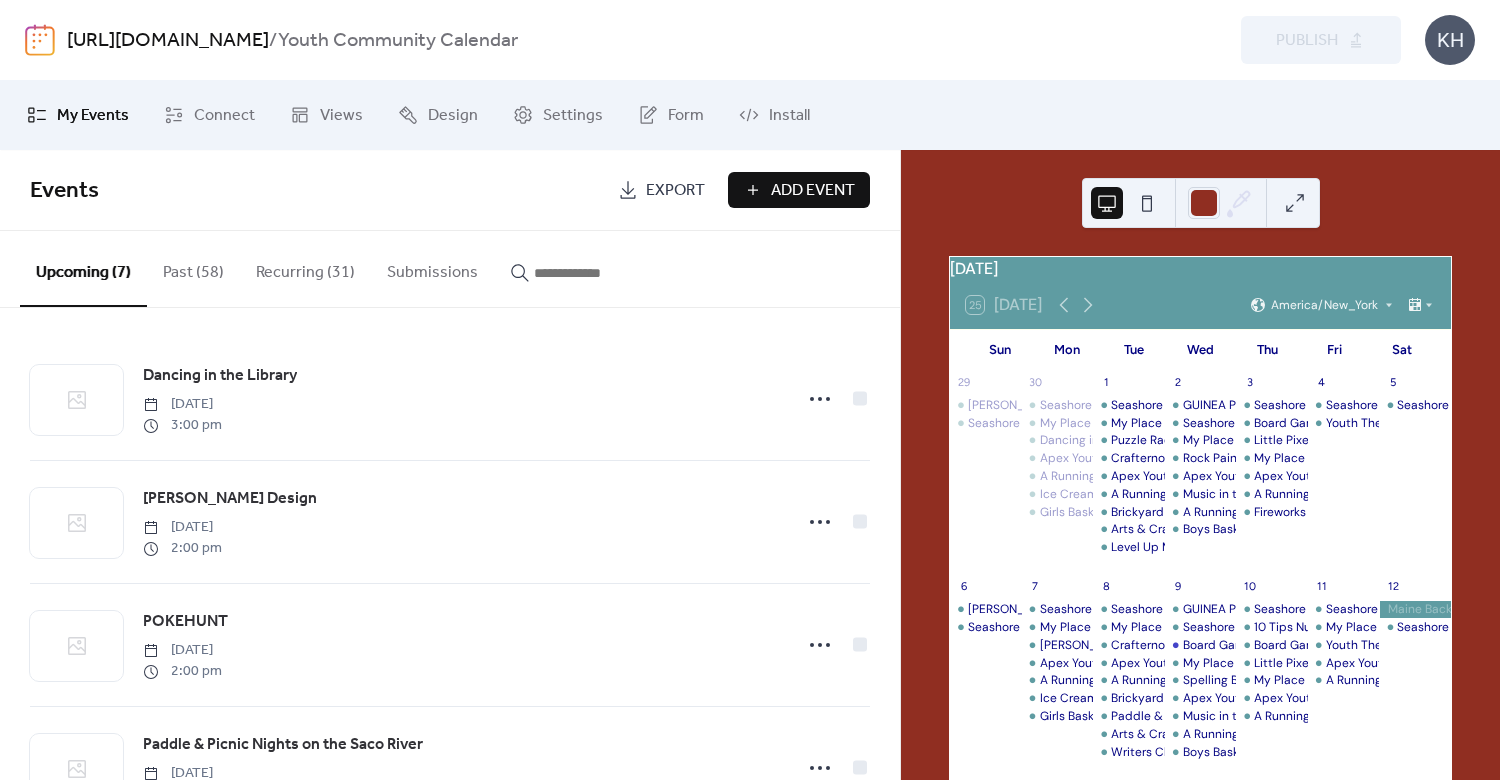 scroll, scrollTop: 0, scrollLeft: 0, axis: both 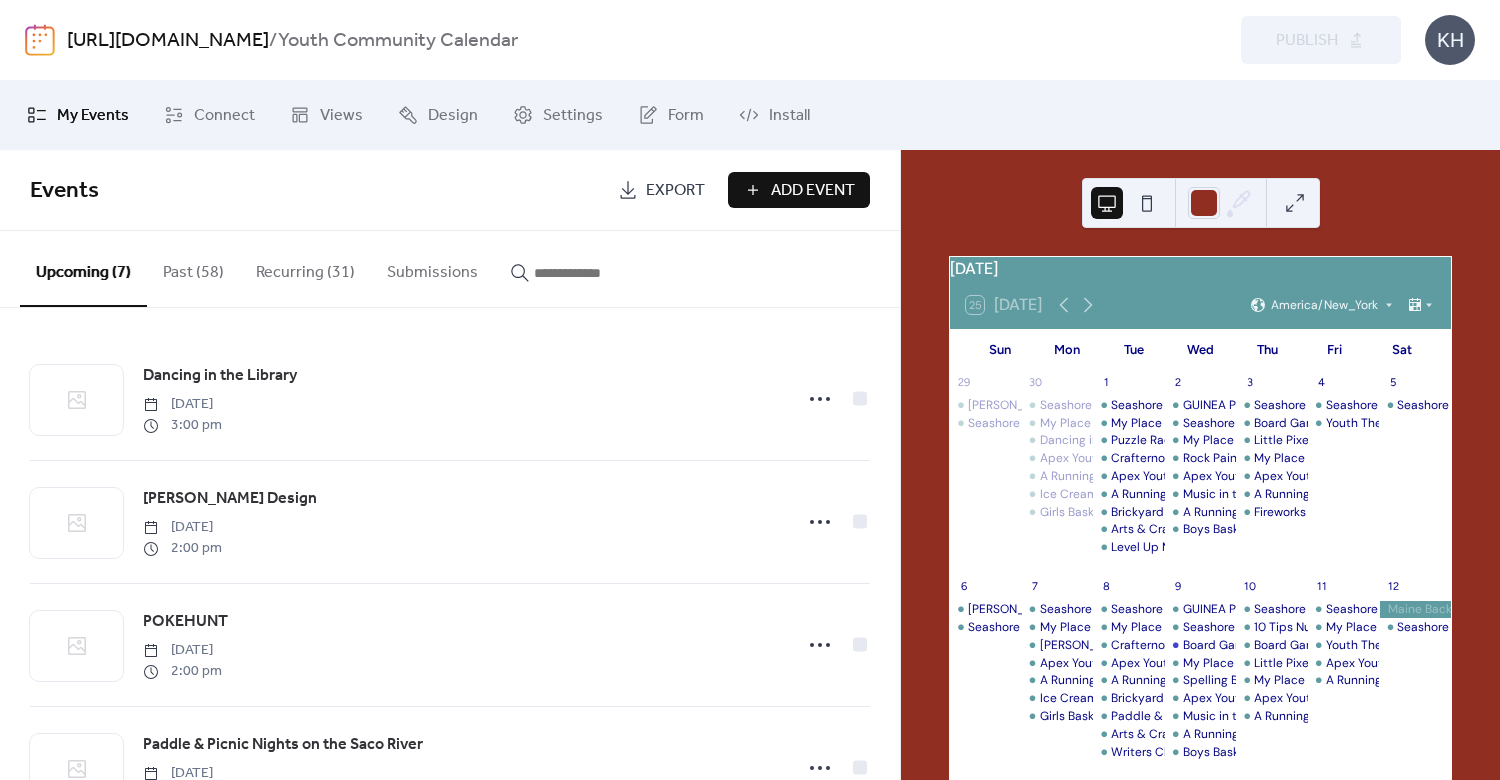 click at bounding box center [1107, 203] 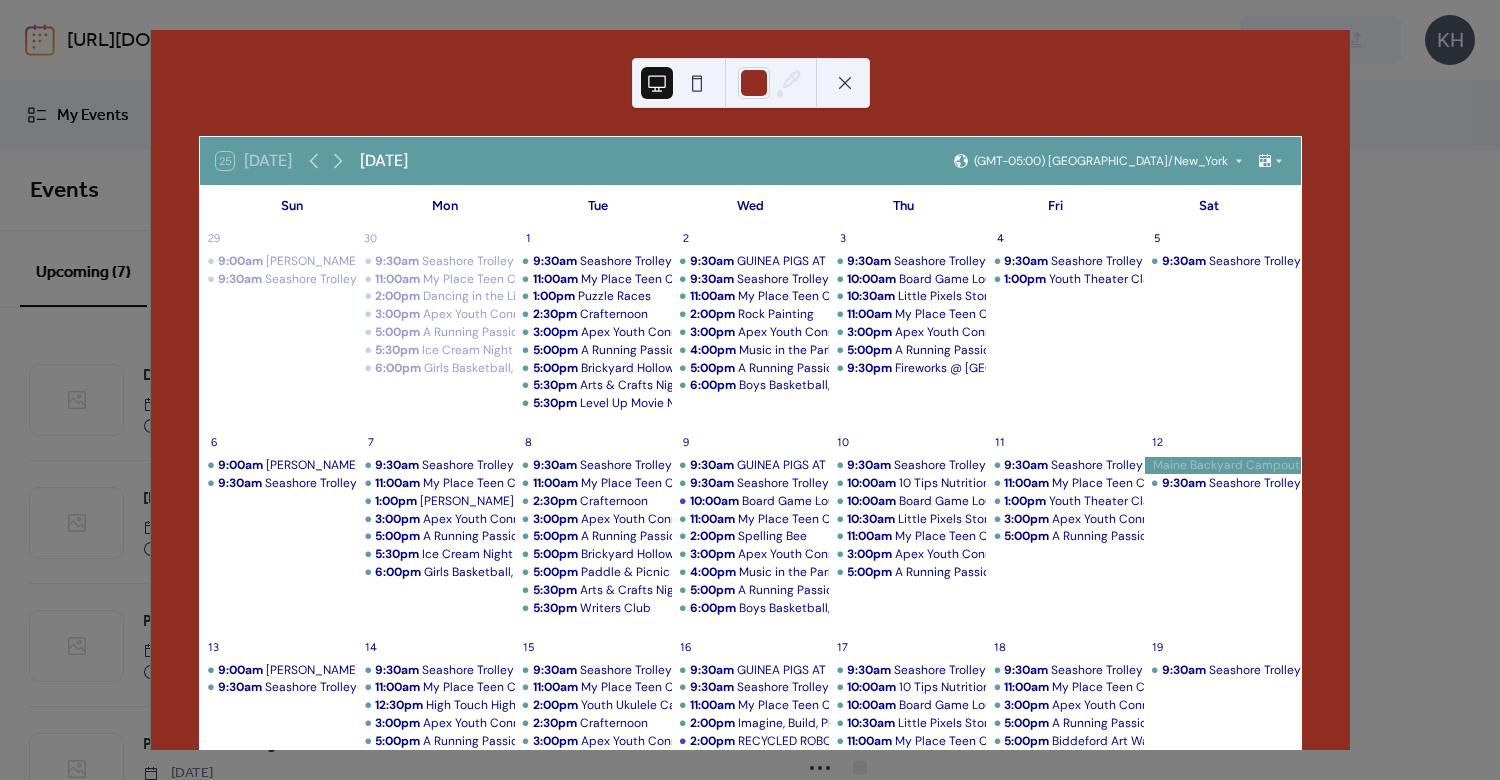 scroll, scrollTop: 630, scrollLeft: 0, axis: vertical 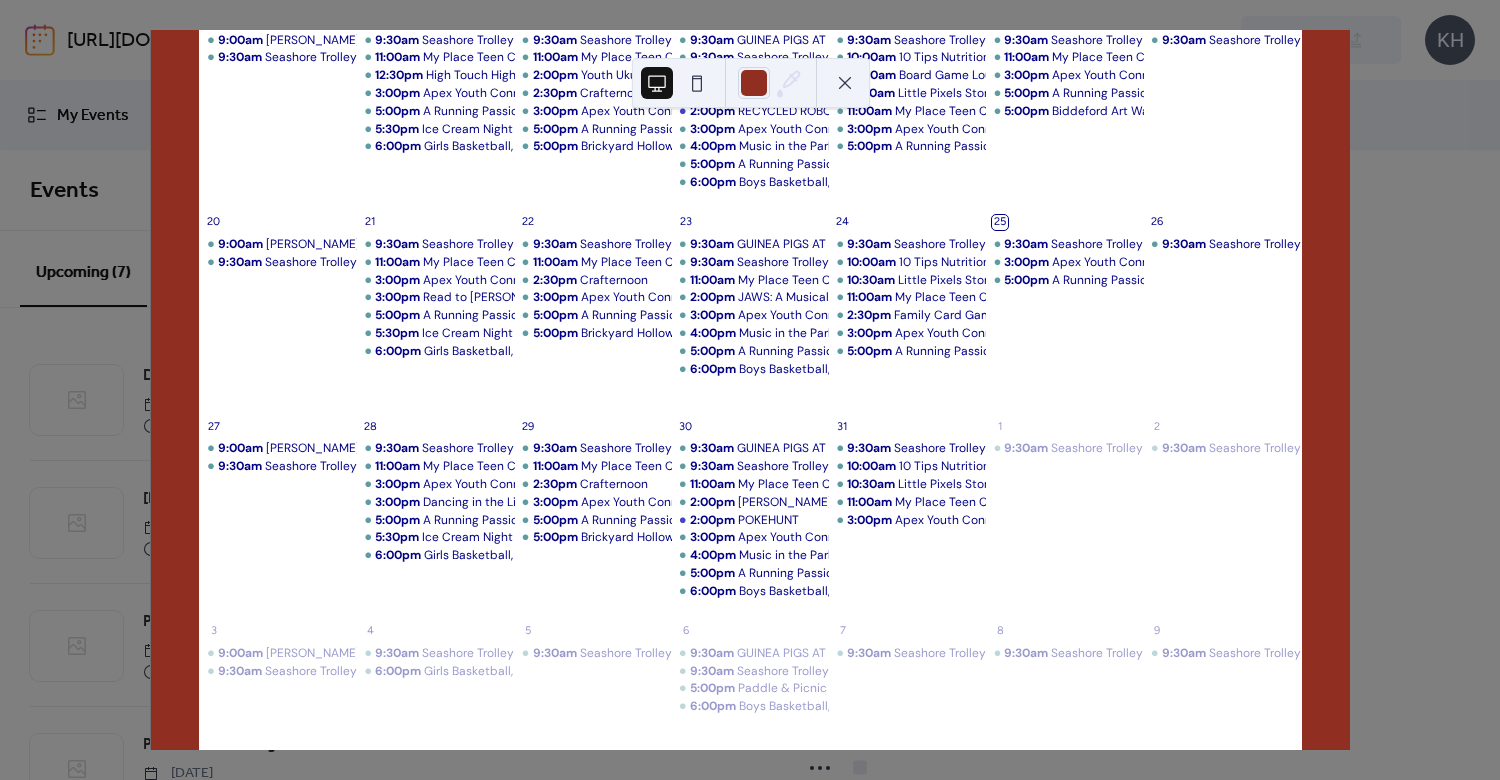 click on "1" at bounding box center (999, 426) 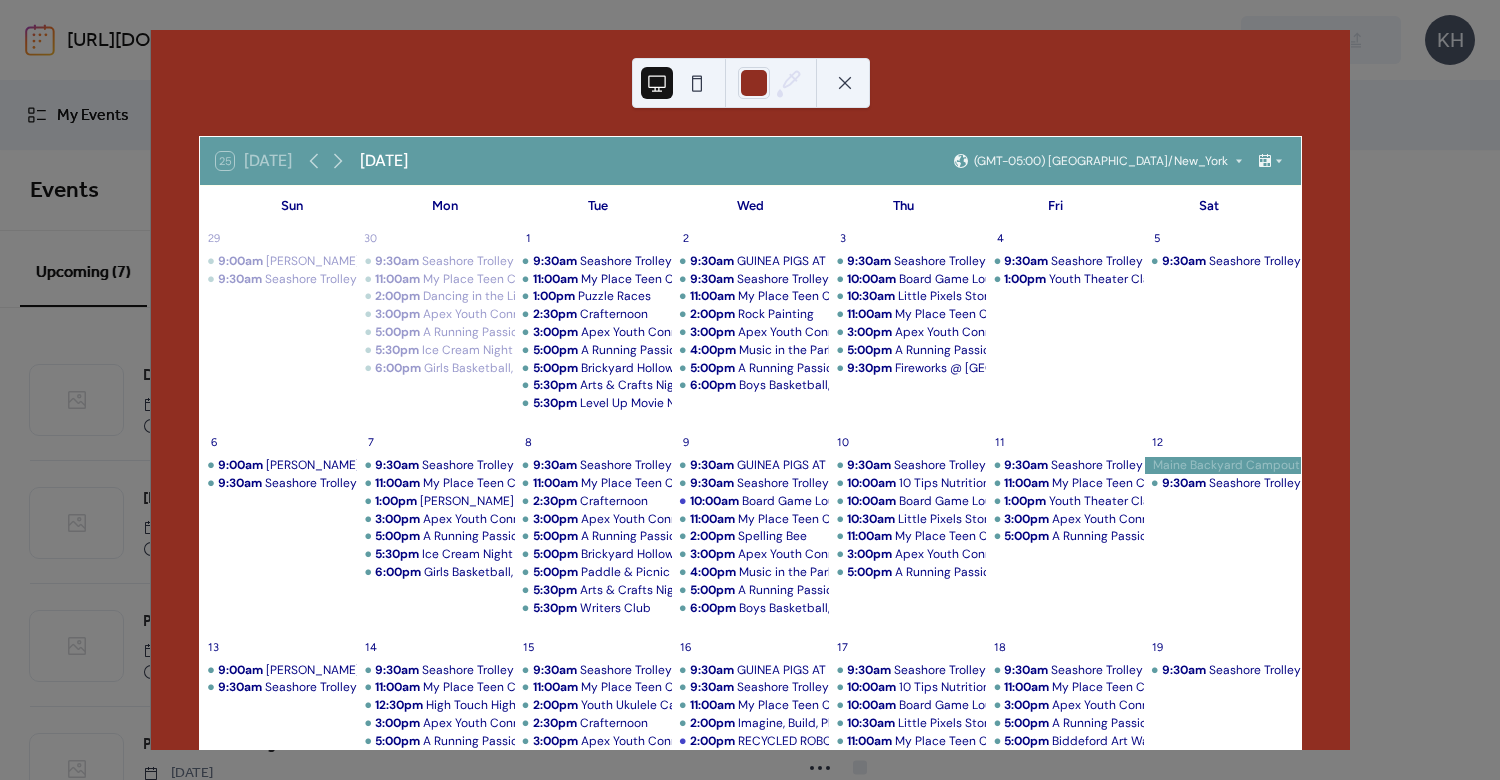 click on "[DATE]" at bounding box center [384, 161] 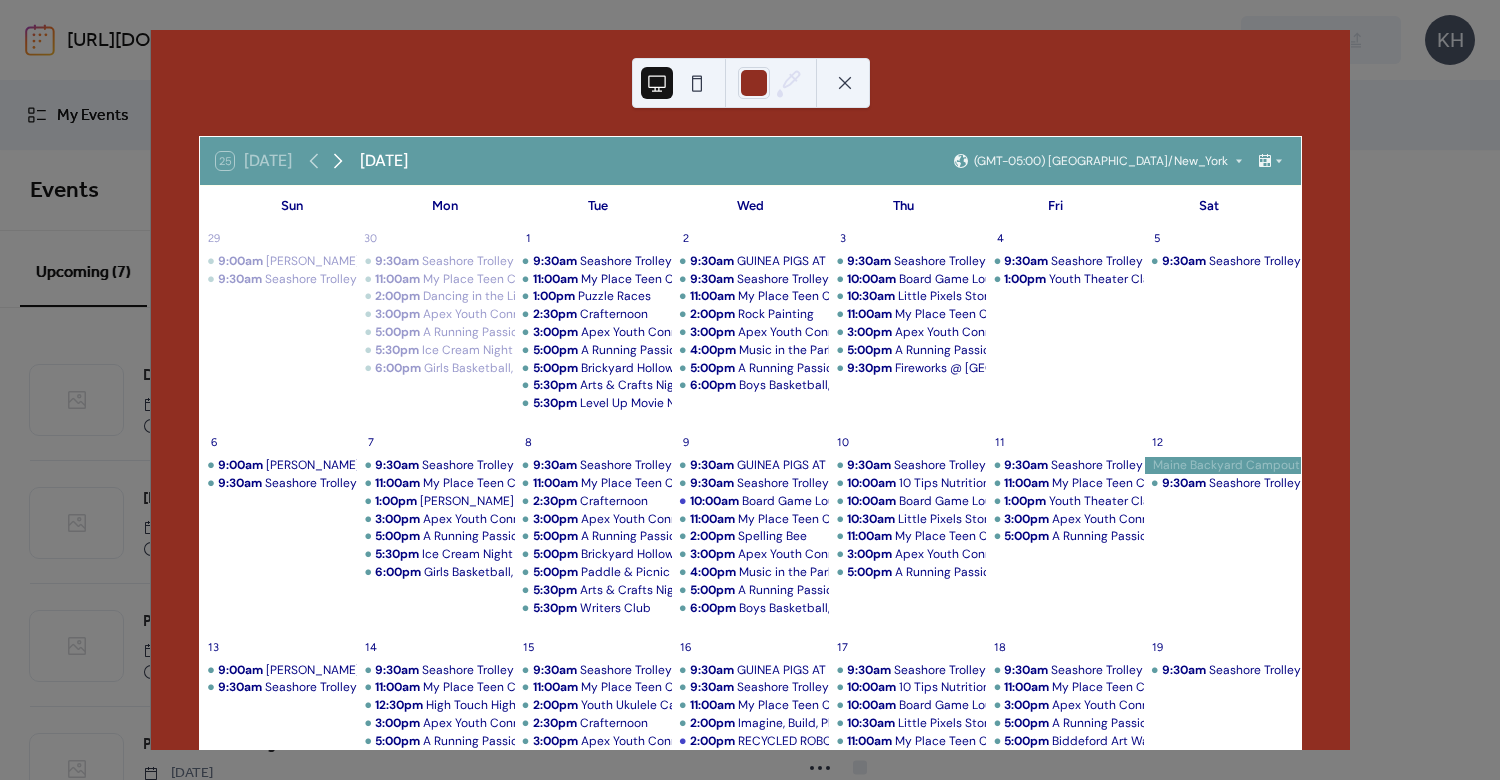 click 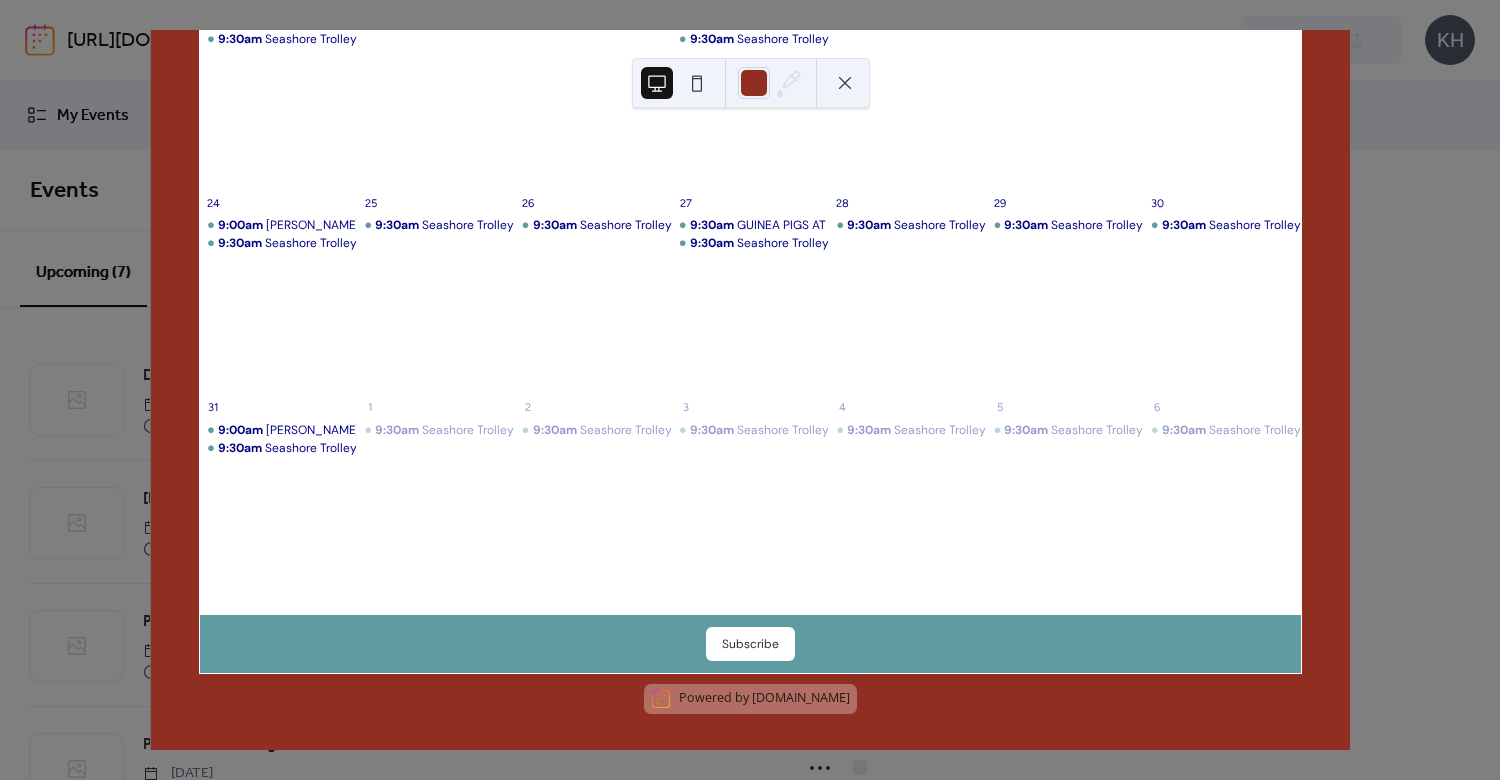 scroll, scrollTop: 0, scrollLeft: 0, axis: both 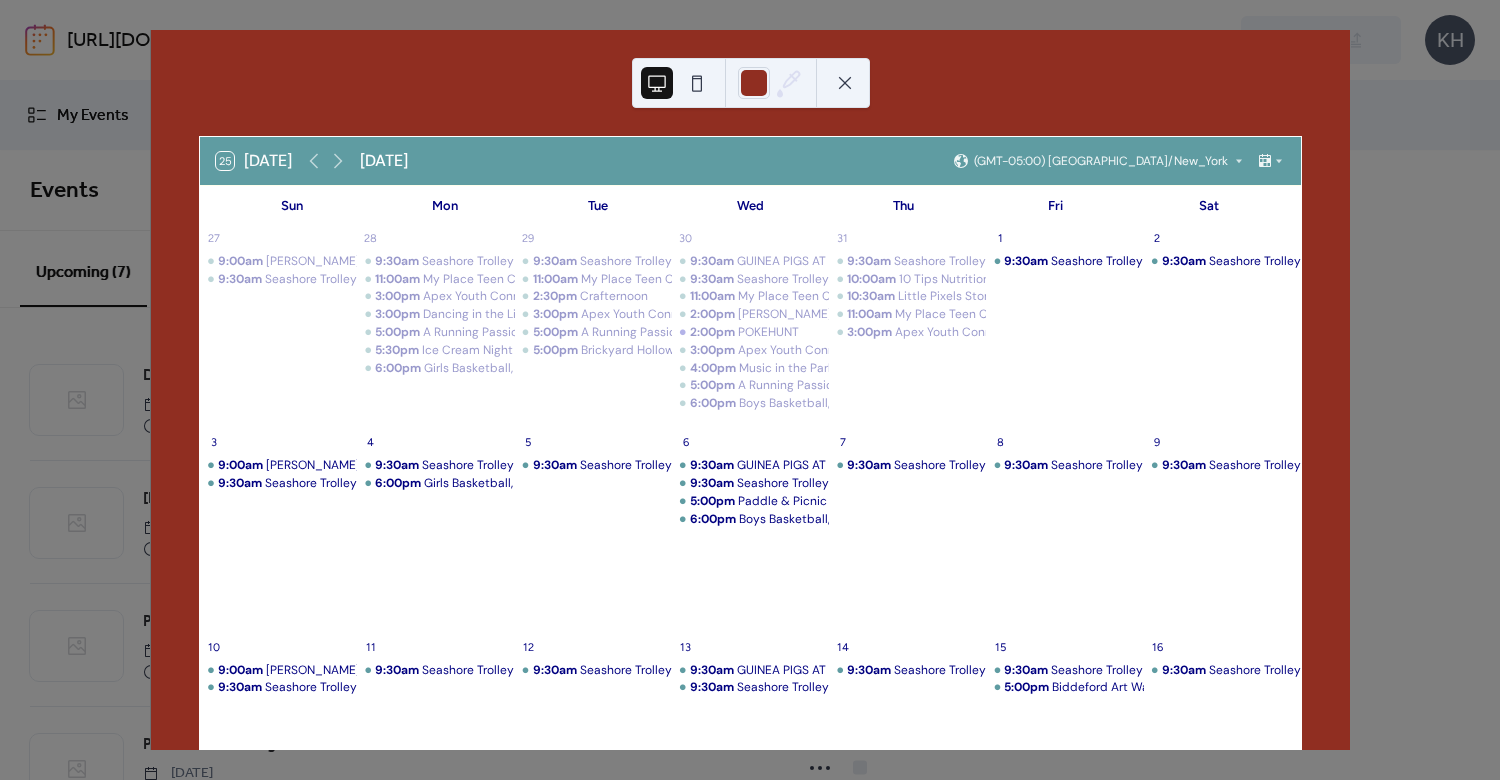 click at bounding box center [845, 83] 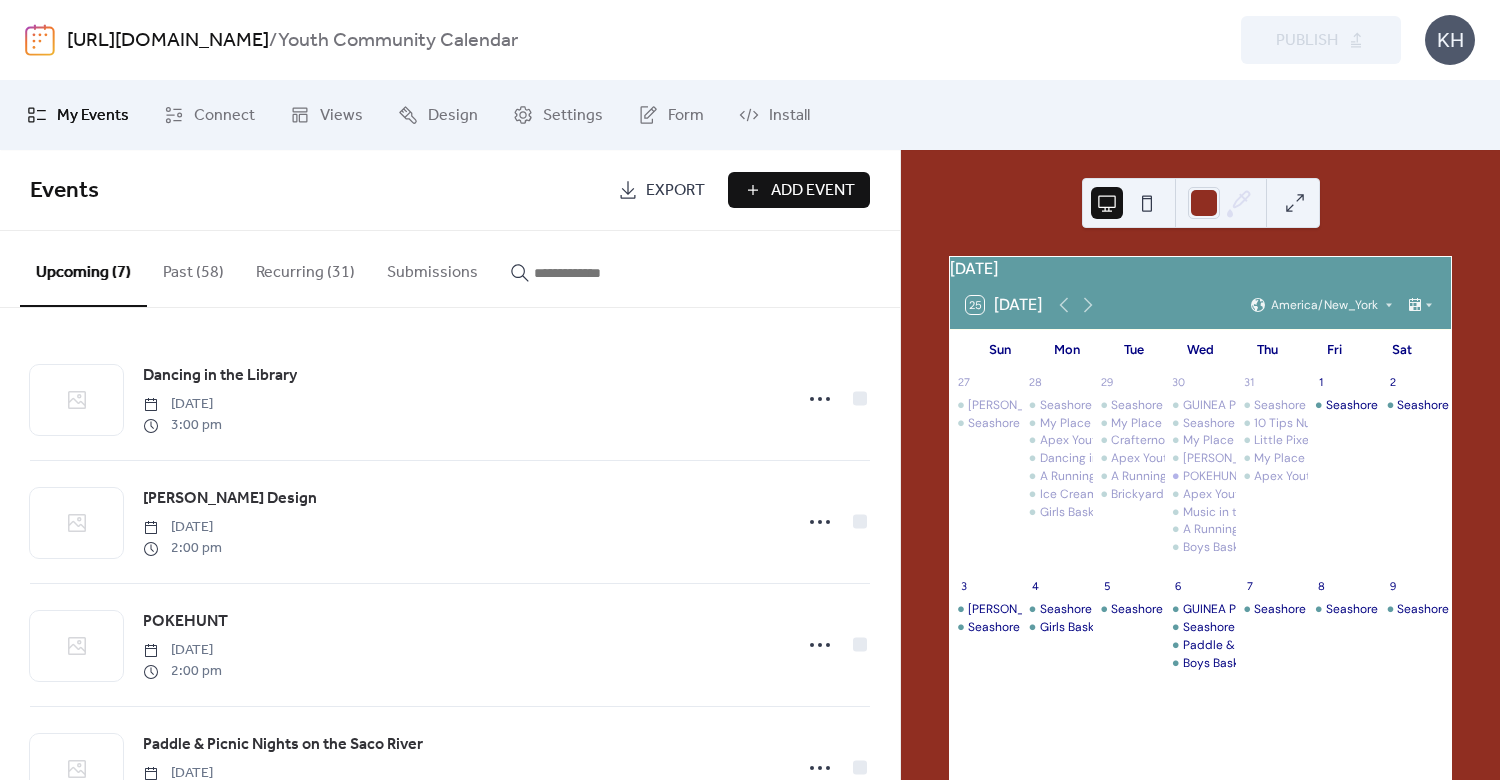 click at bounding box center (582, 268) 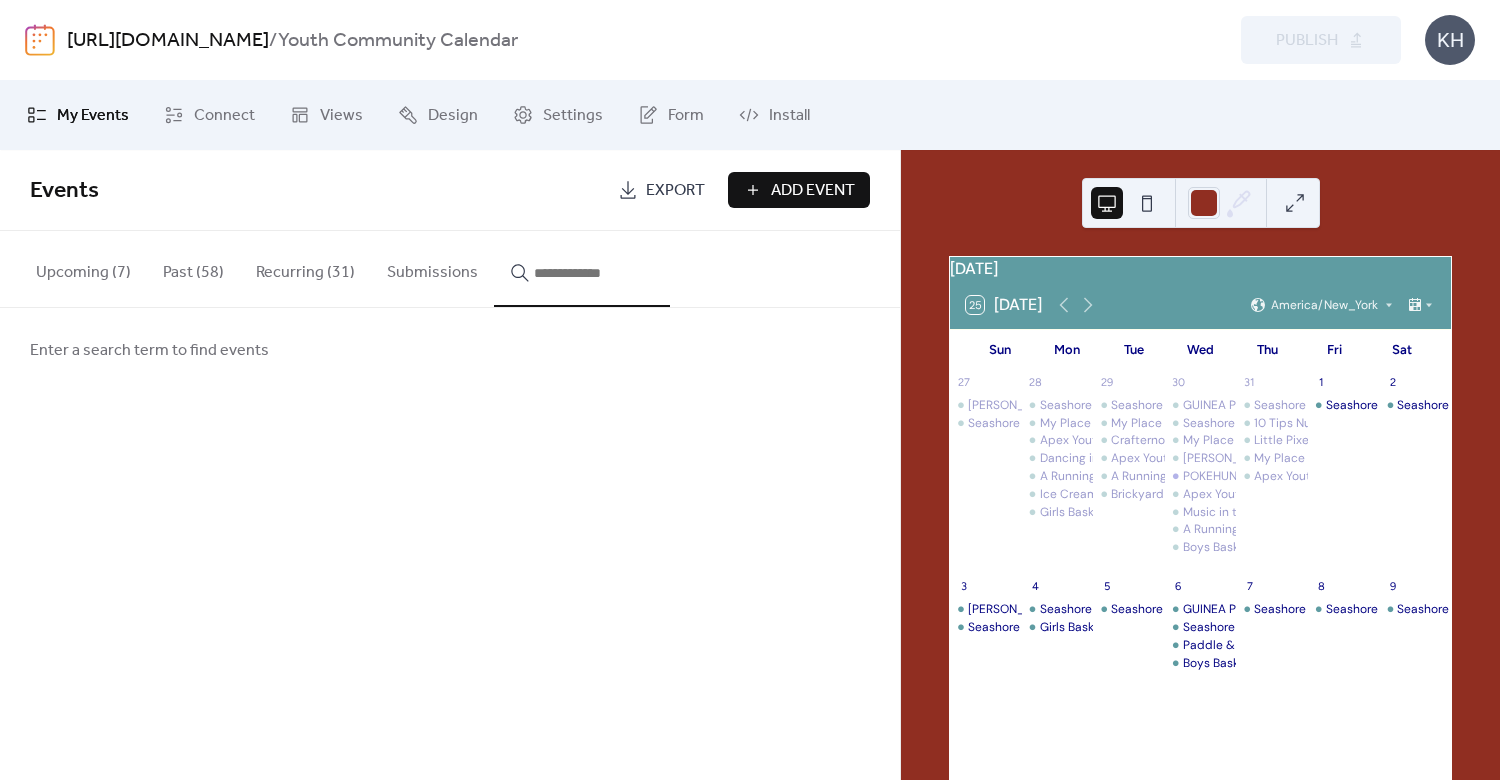 type 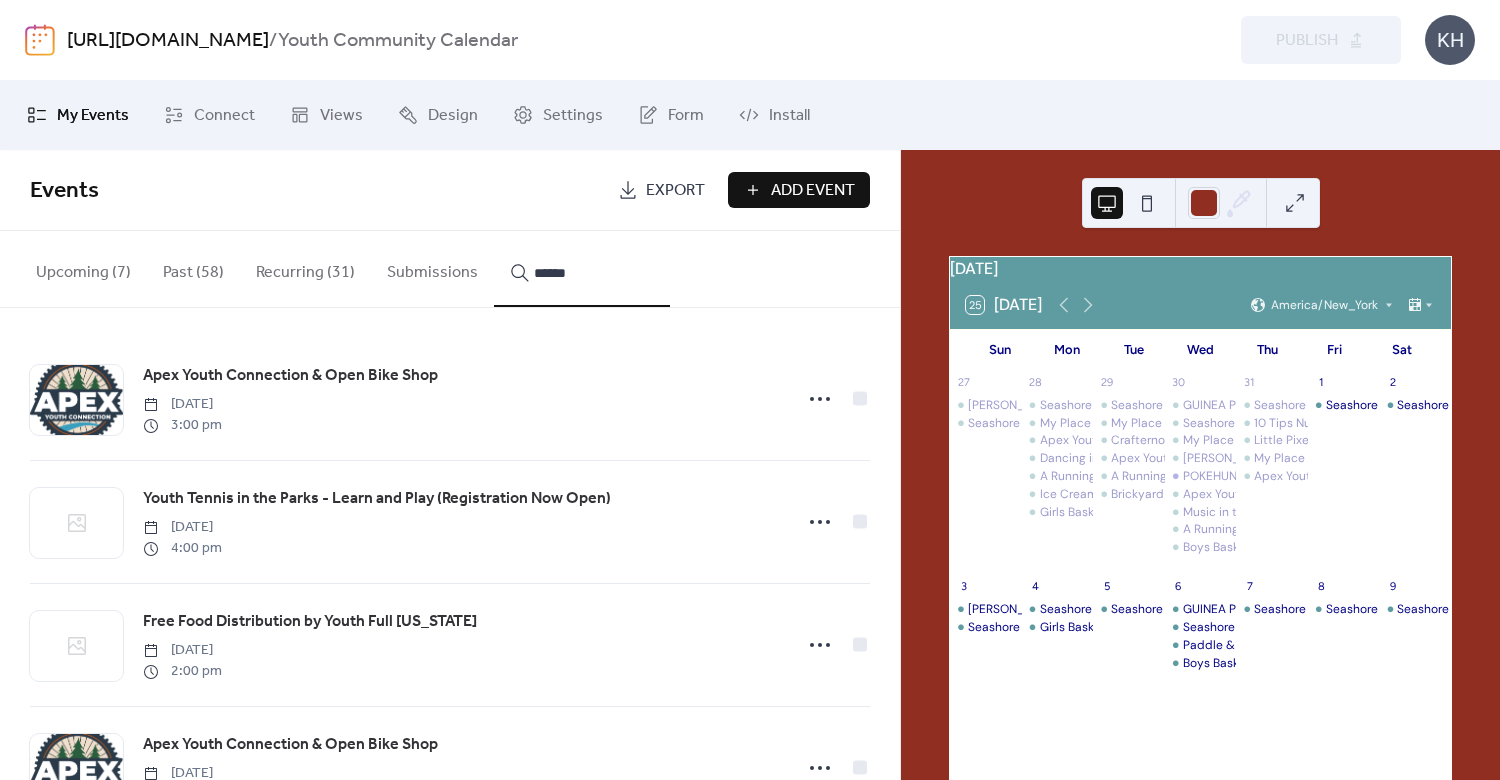 click on "*****" at bounding box center [582, 269] 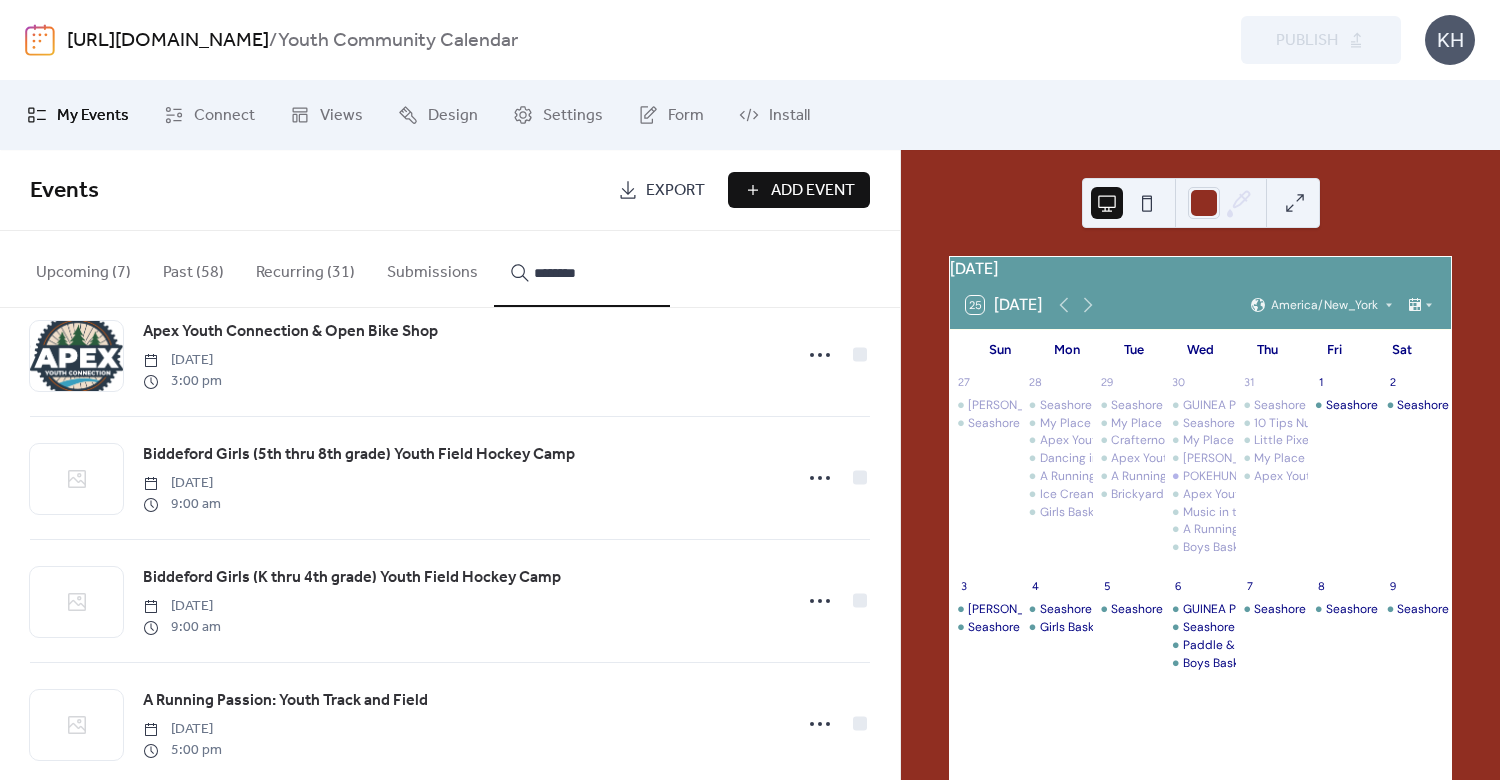 scroll, scrollTop: 0, scrollLeft: 0, axis: both 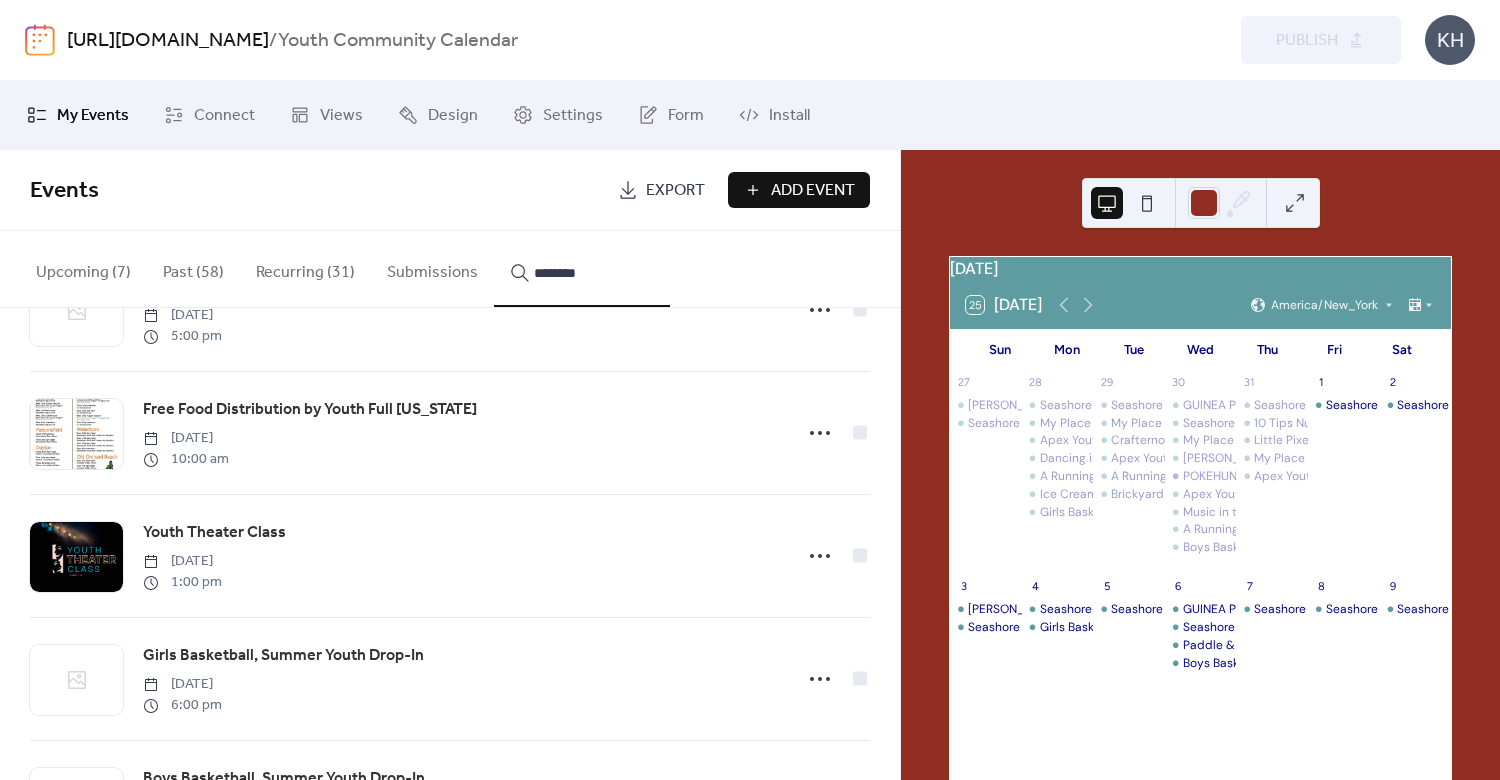 drag, startPoint x: 591, startPoint y: 273, endPoint x: 513, endPoint y: 282, distance: 78.51752 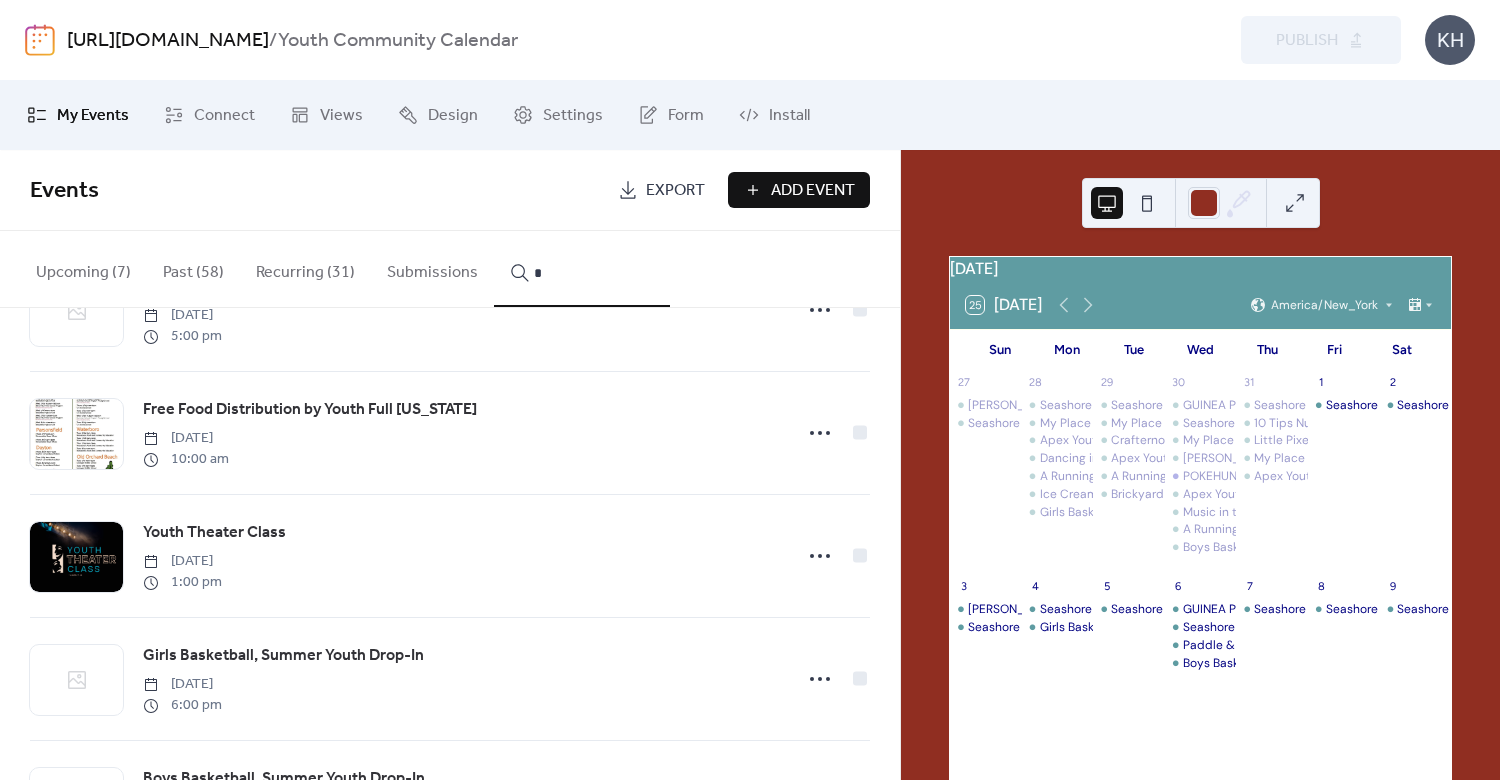scroll, scrollTop: 0, scrollLeft: 0, axis: both 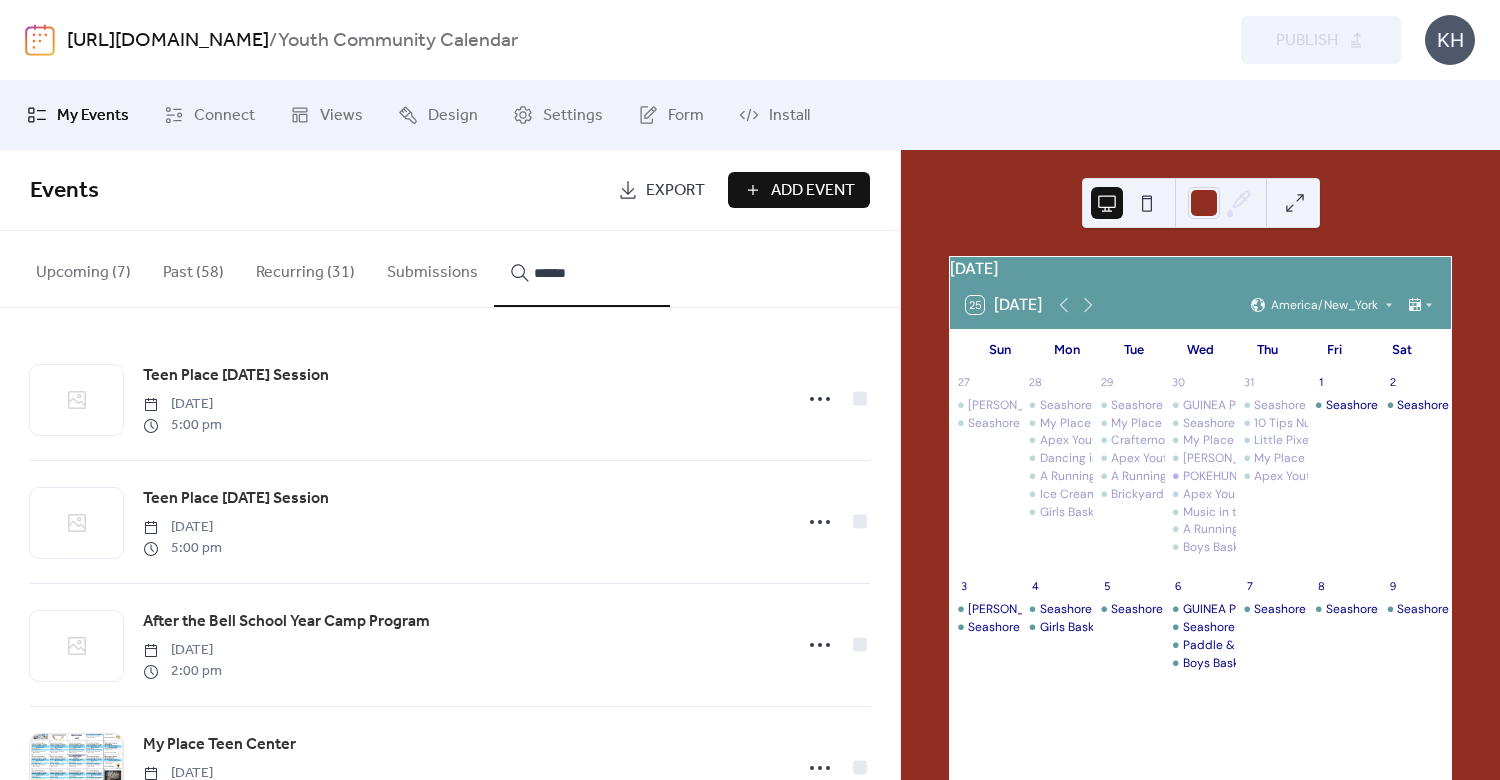 click on "*****" at bounding box center (582, 269) 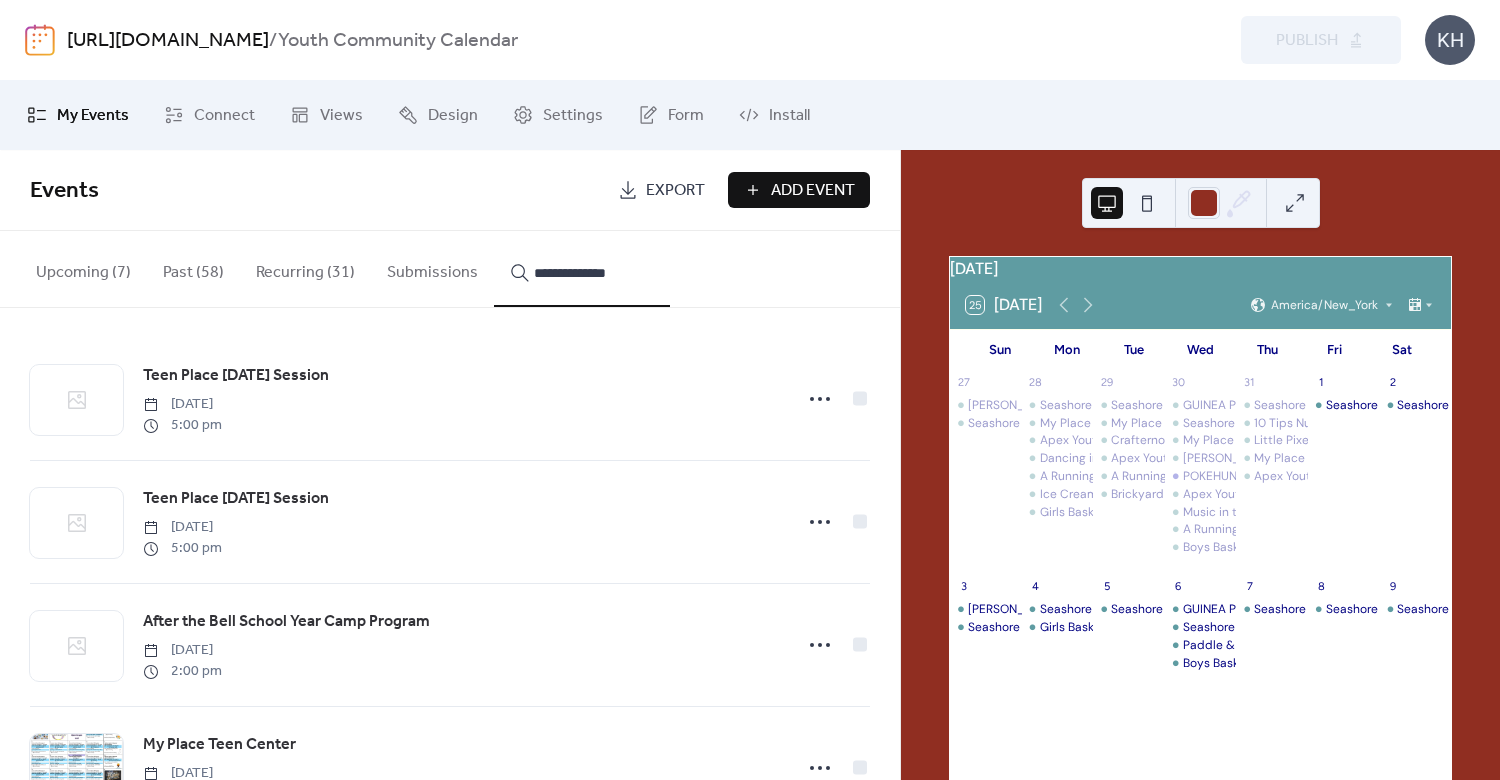 click on "**********" at bounding box center [582, 269] 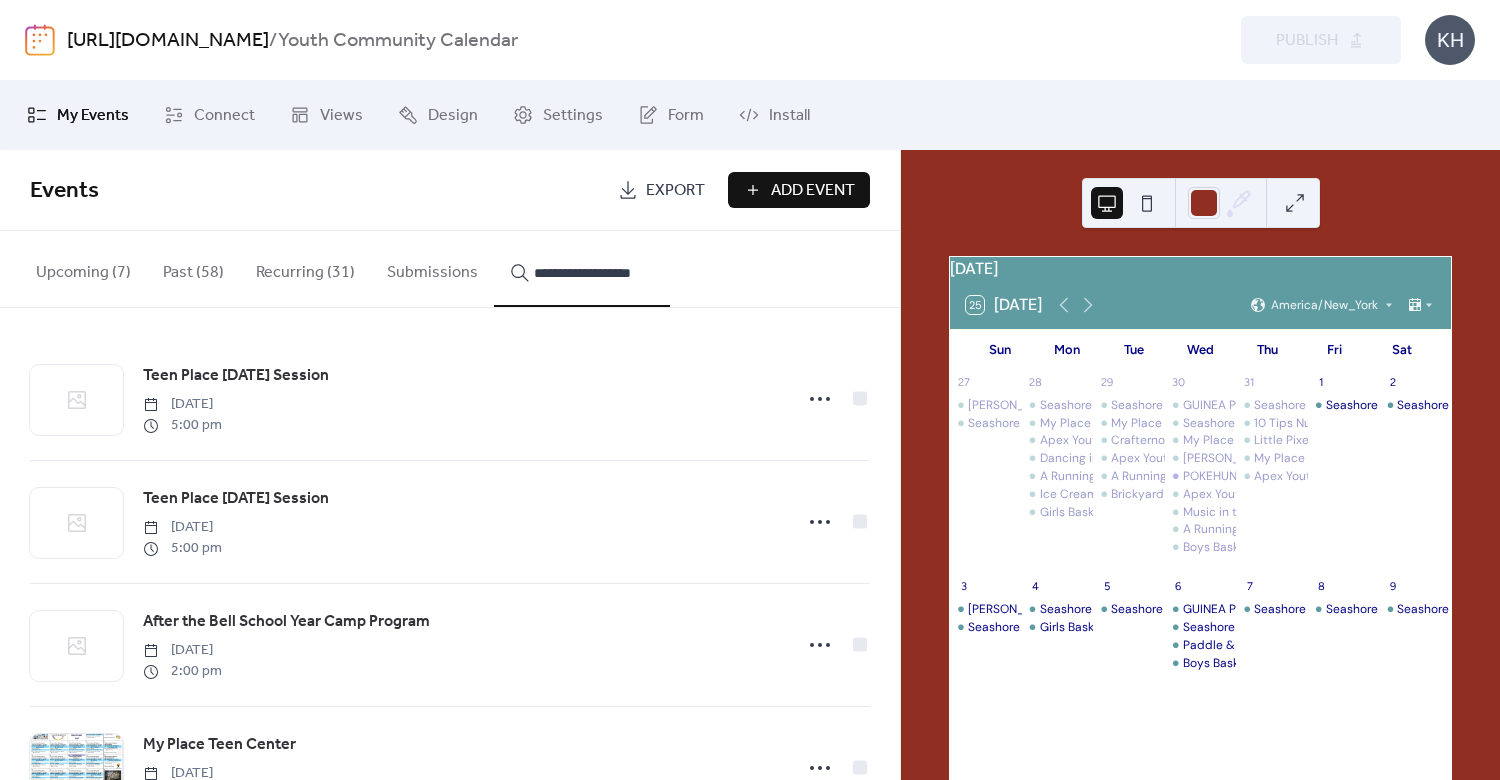 scroll, scrollTop: 0, scrollLeft: 0, axis: both 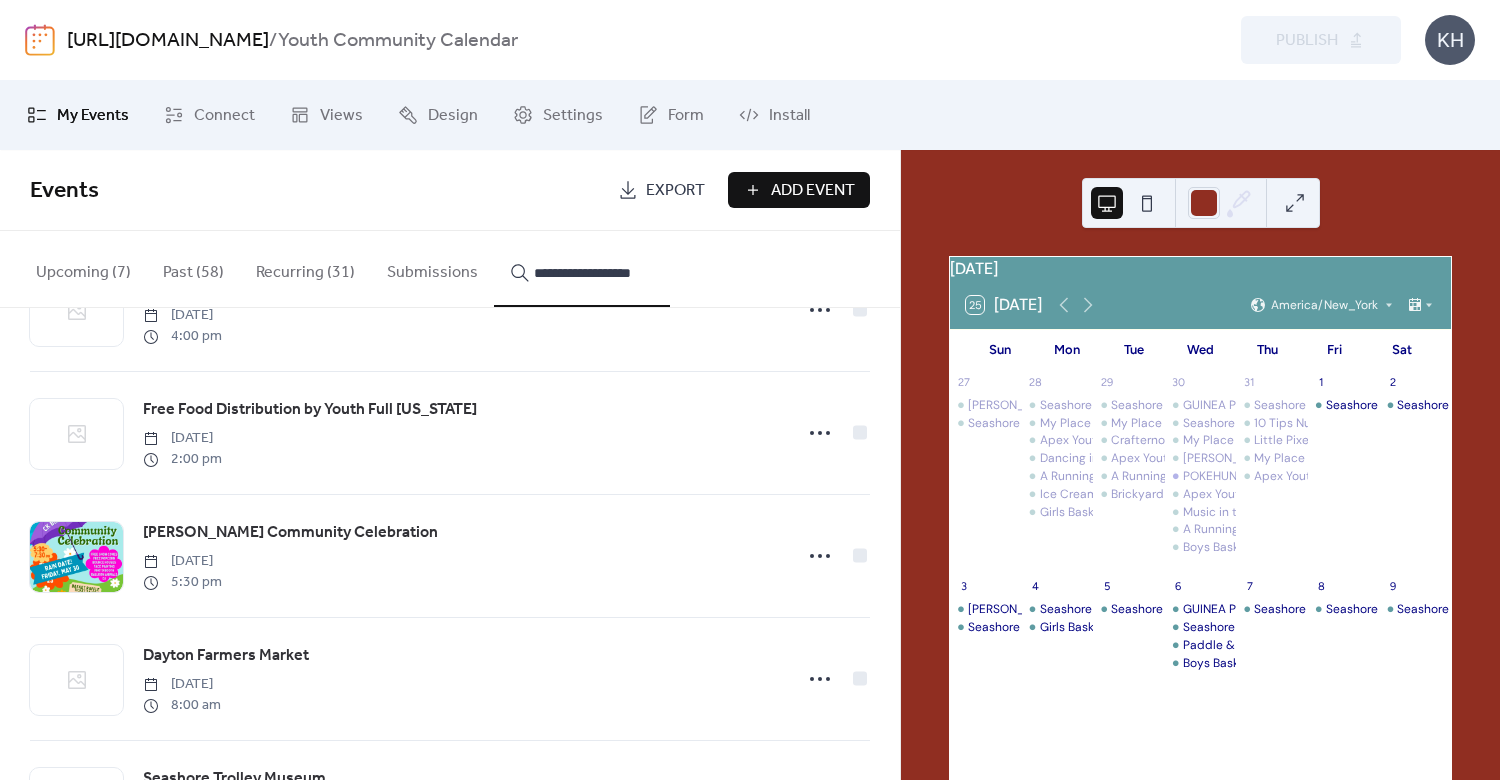 click on "Upcoming (7)" at bounding box center [83, 268] 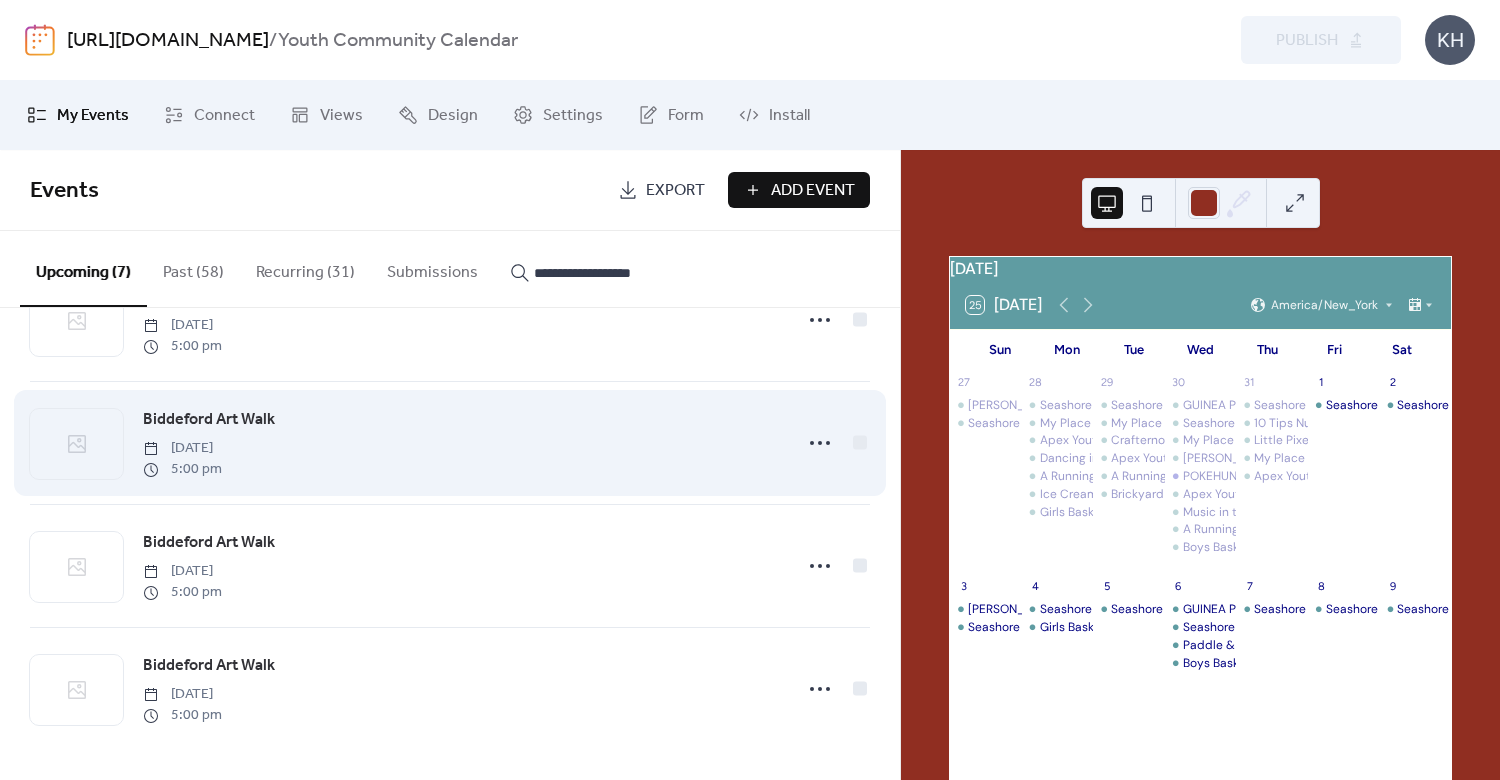 scroll, scrollTop: 0, scrollLeft: 0, axis: both 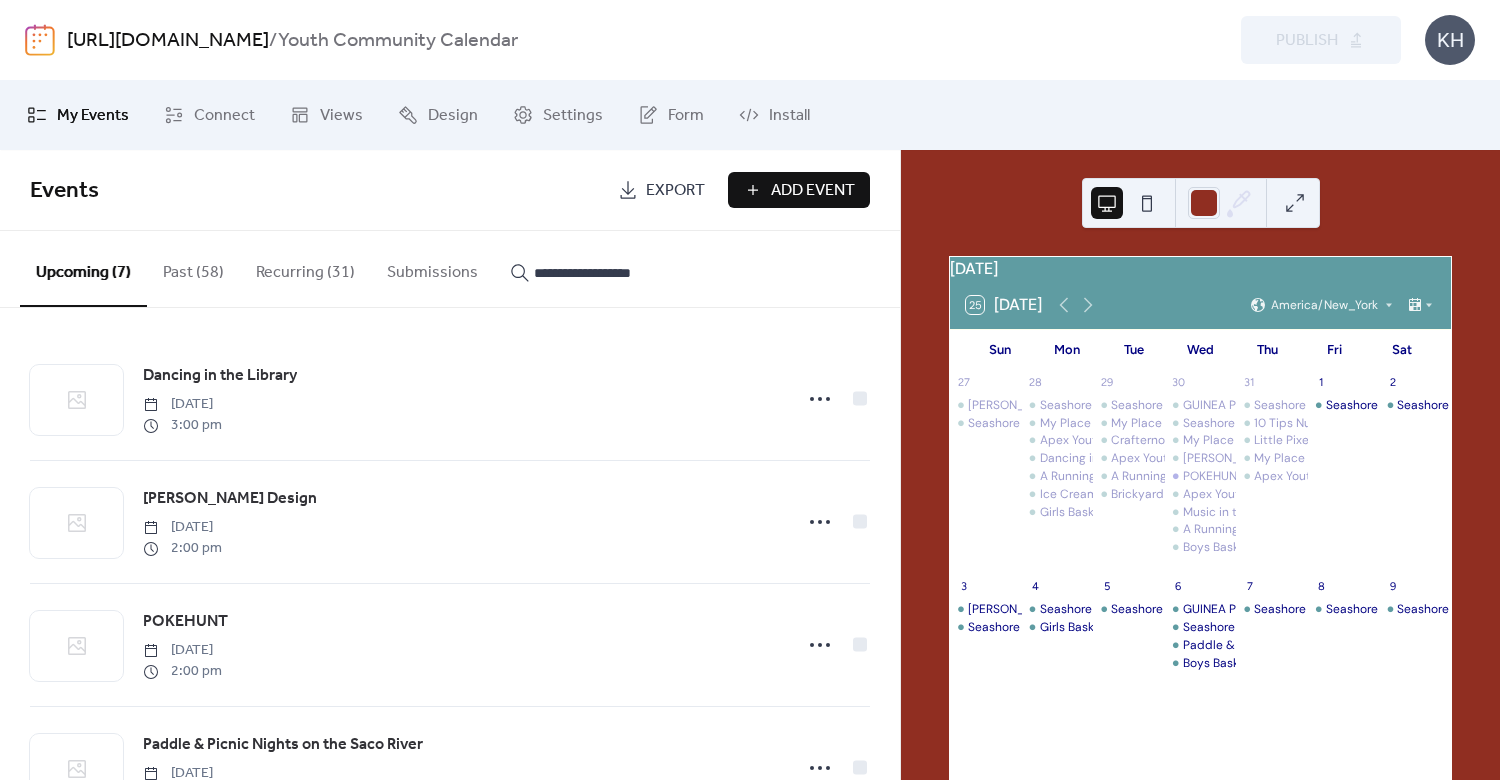 click on "Past (58)" at bounding box center [193, 268] 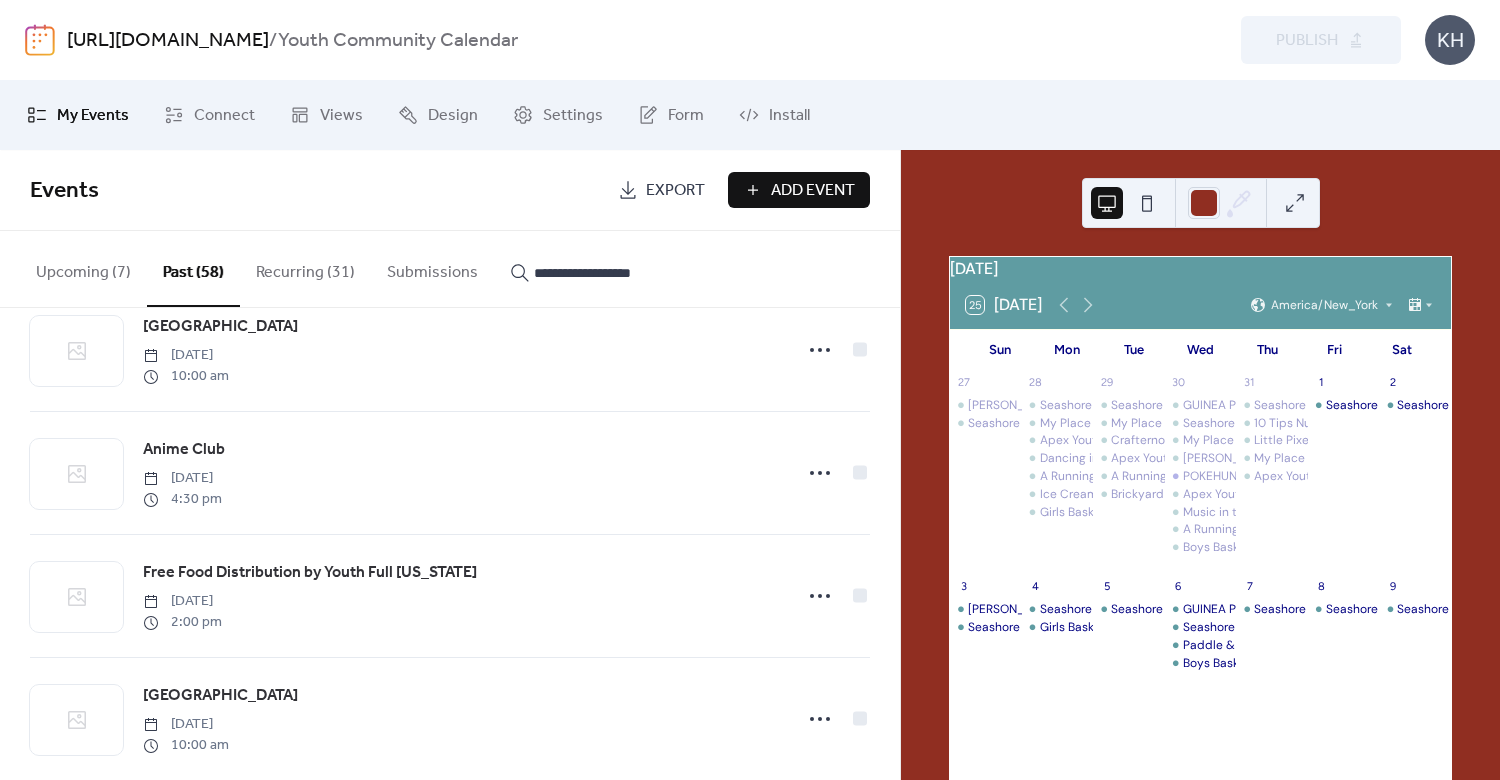 scroll, scrollTop: 6726, scrollLeft: 0, axis: vertical 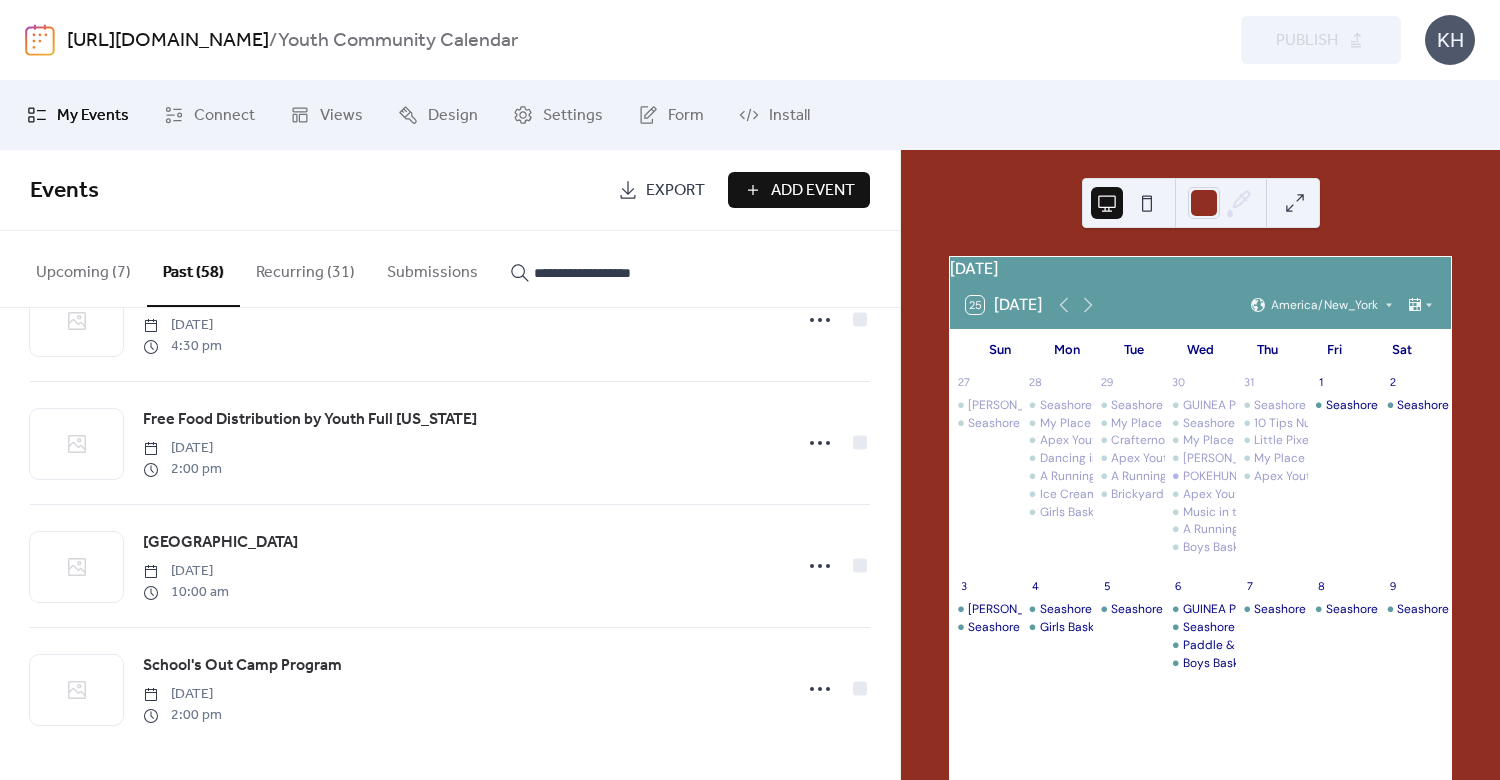 click on "Recurring (31)" at bounding box center (305, 268) 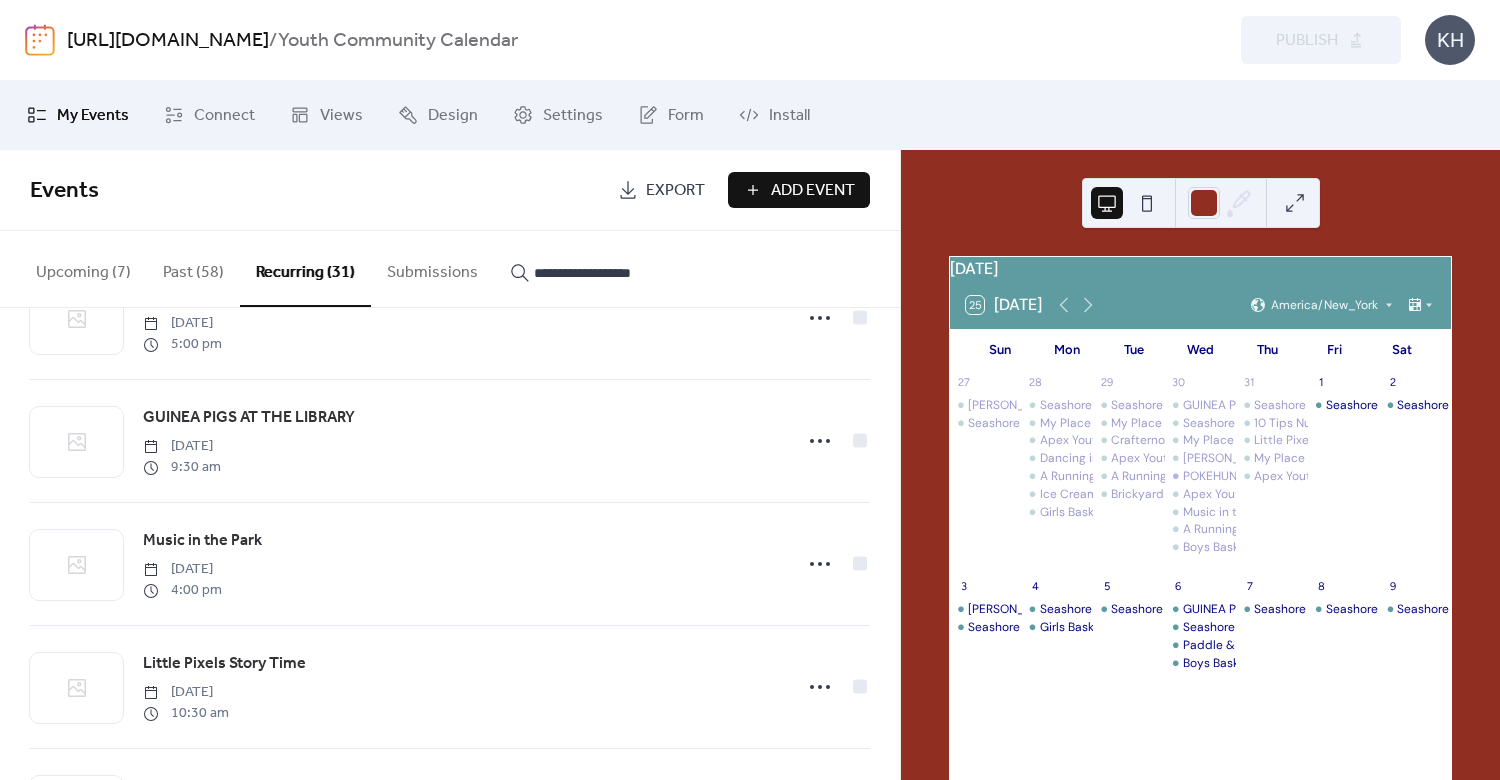 scroll, scrollTop: 3403, scrollLeft: 0, axis: vertical 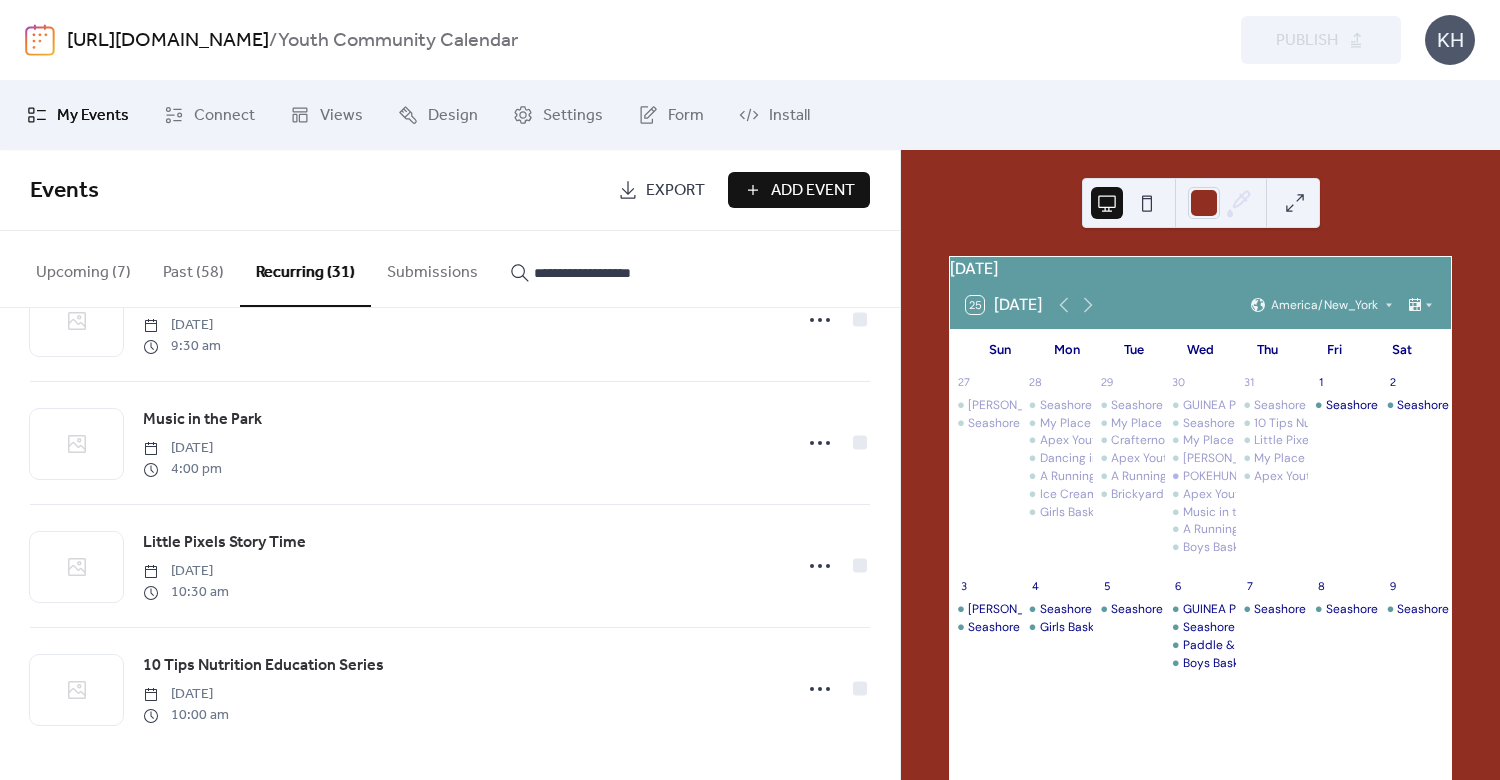 drag, startPoint x: 606, startPoint y: 275, endPoint x: 628, endPoint y: 254, distance: 30.413813 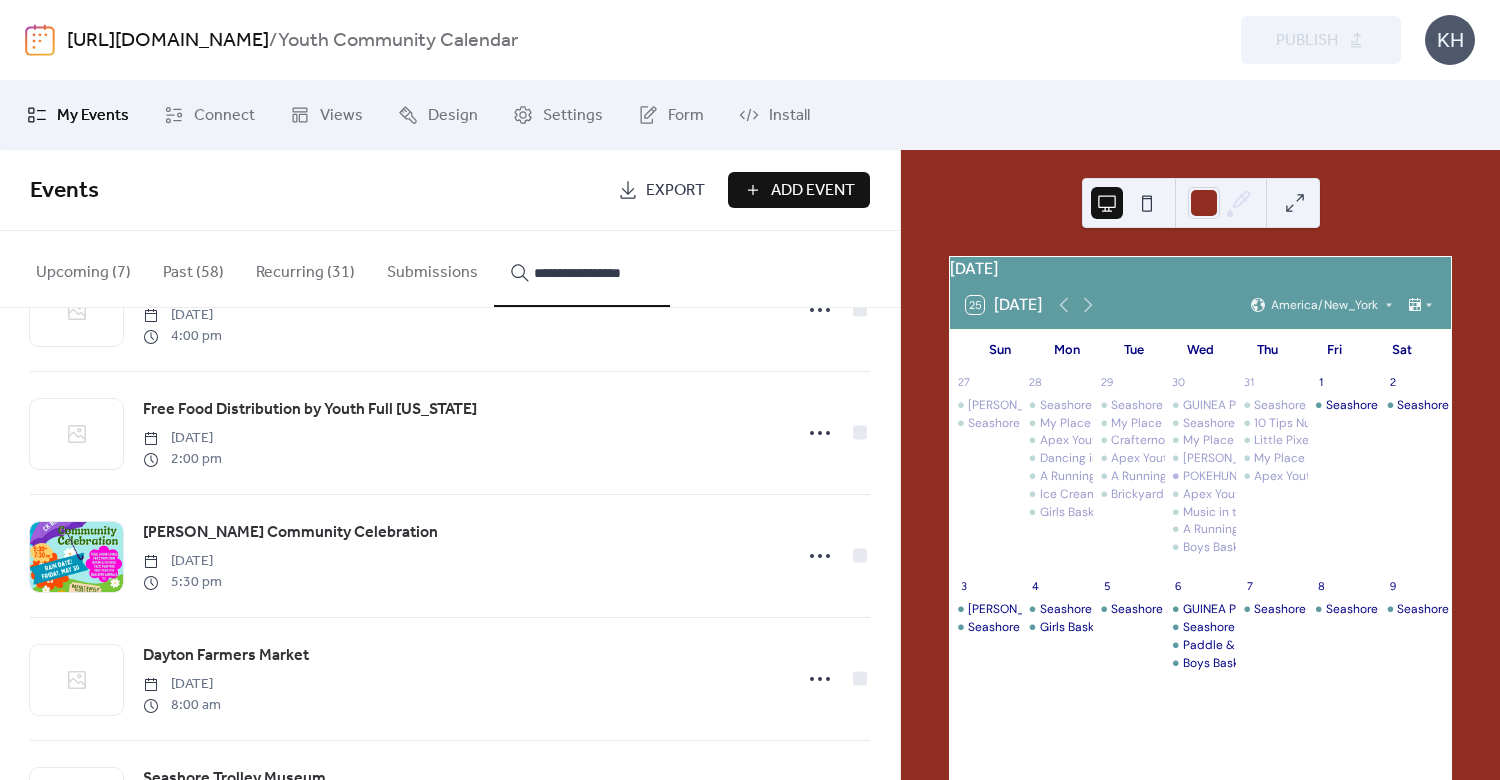 scroll, scrollTop: 0, scrollLeft: 0, axis: both 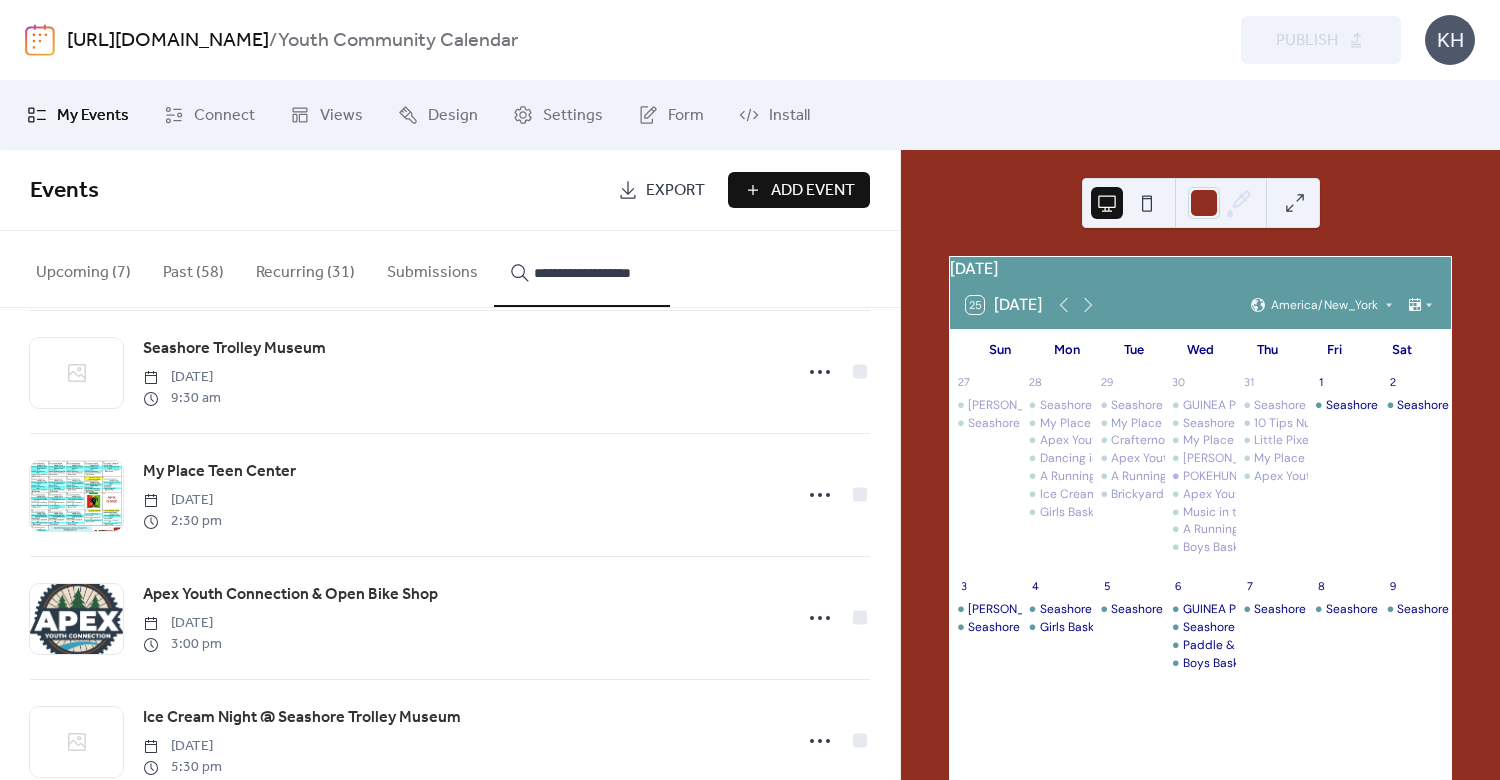 type on "**********" 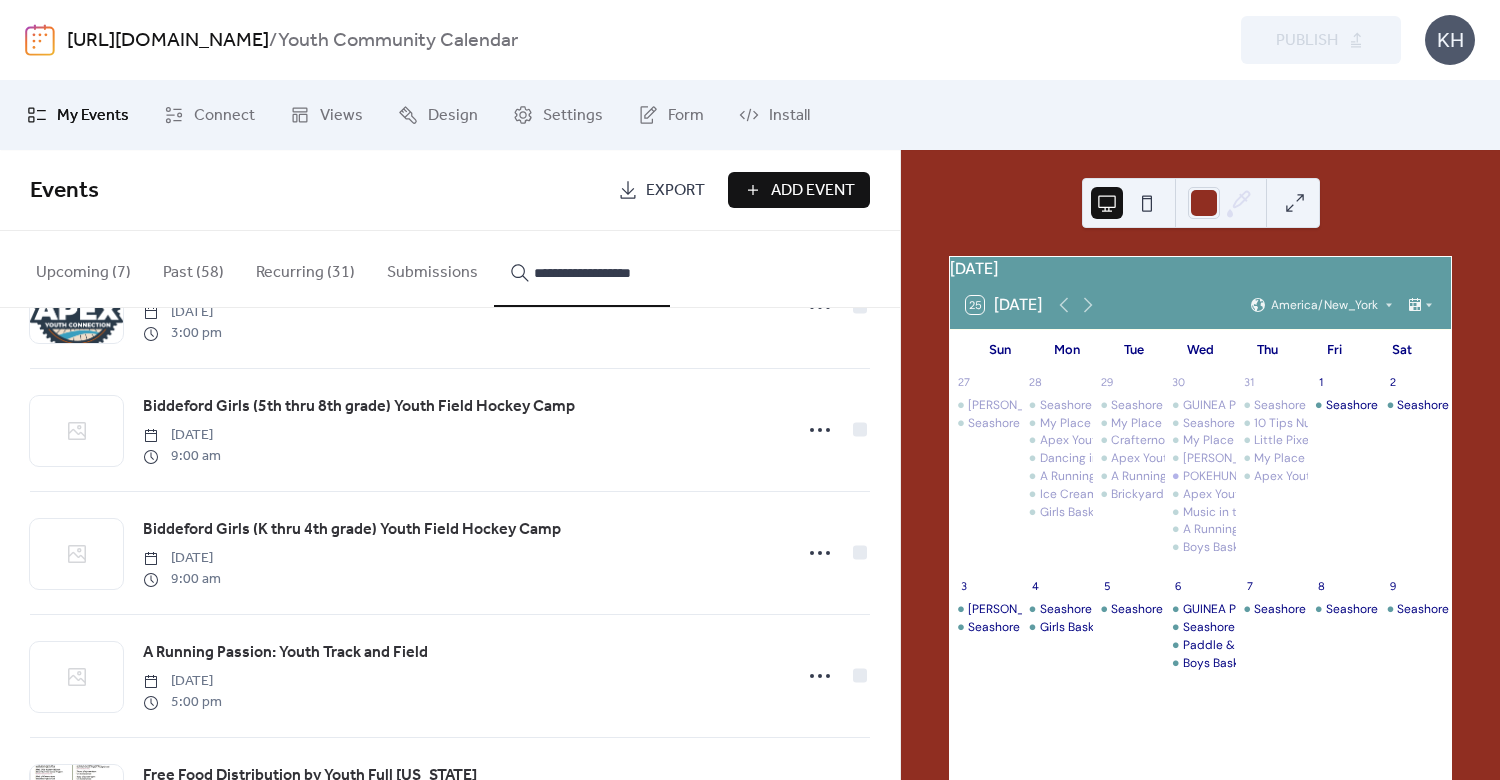 scroll, scrollTop: 4565, scrollLeft: 0, axis: vertical 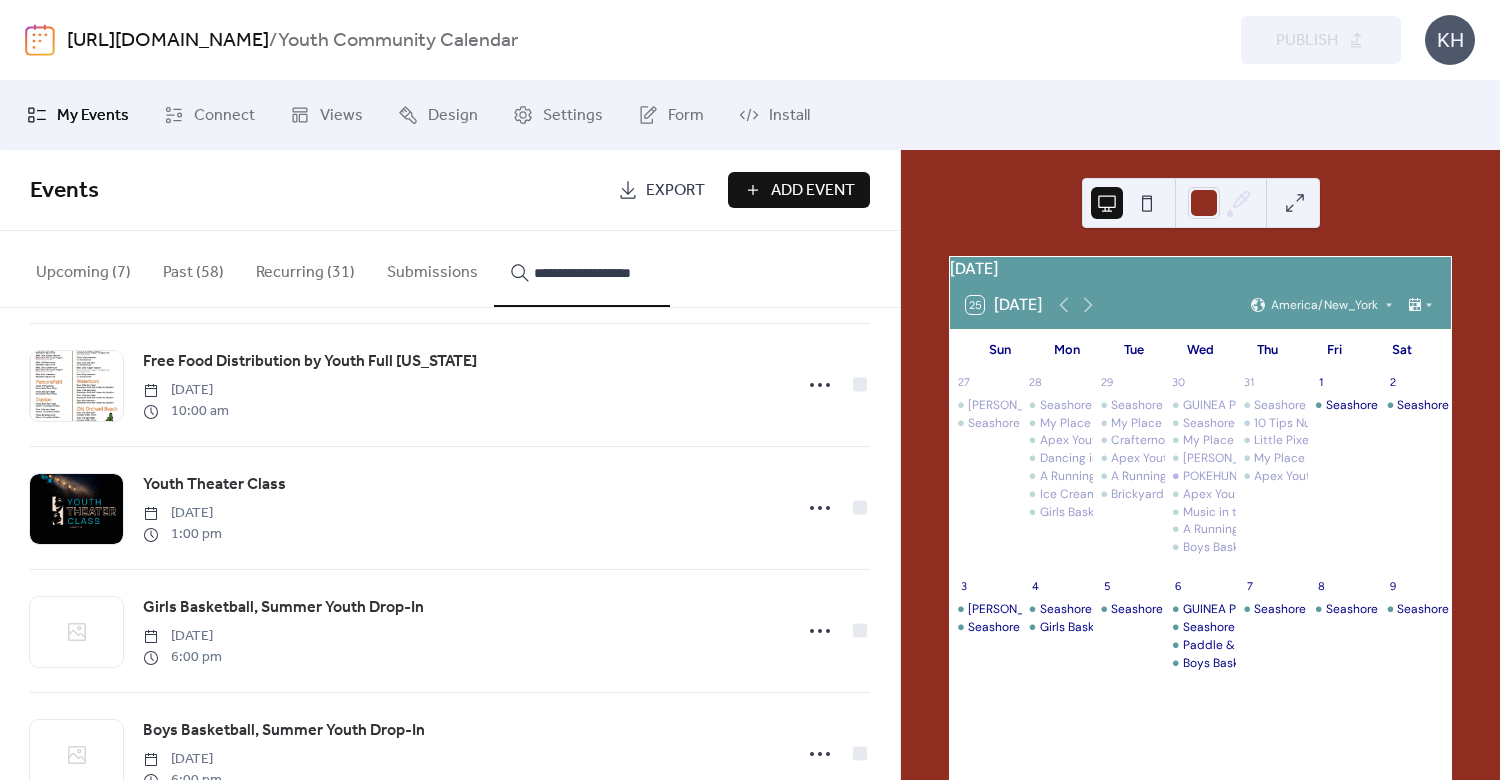 click 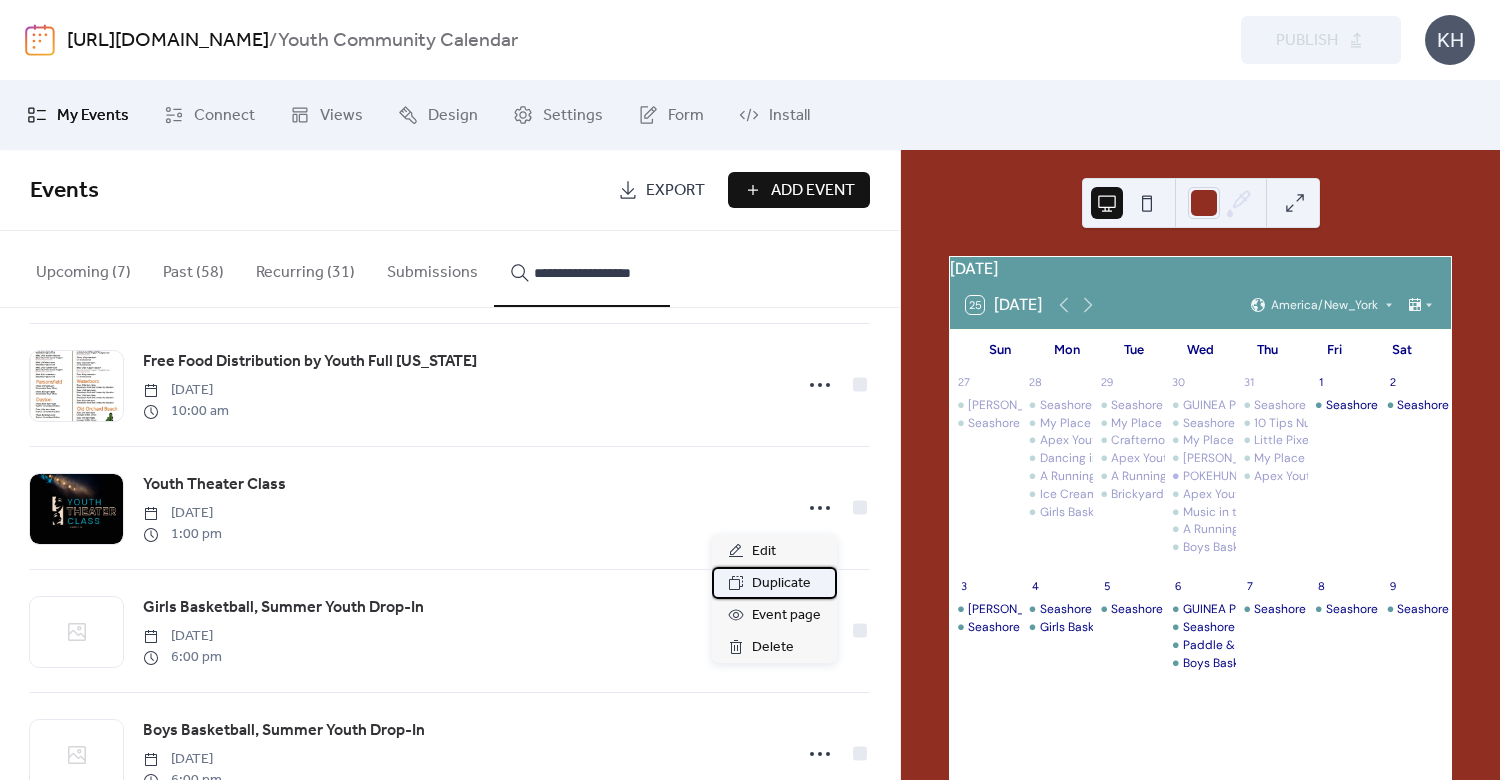 click on "Duplicate" at bounding box center [774, 583] 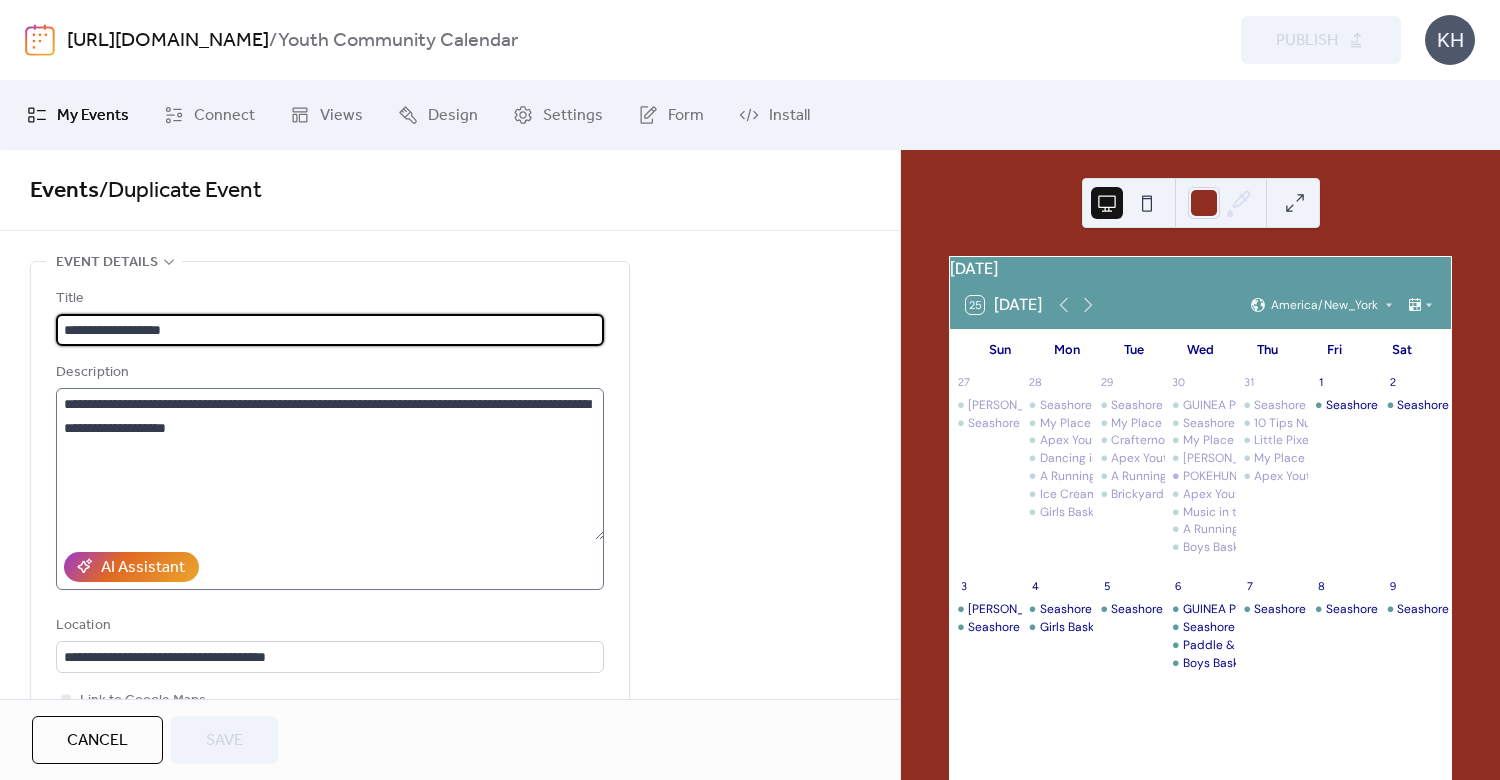 scroll, scrollTop: 480, scrollLeft: 0, axis: vertical 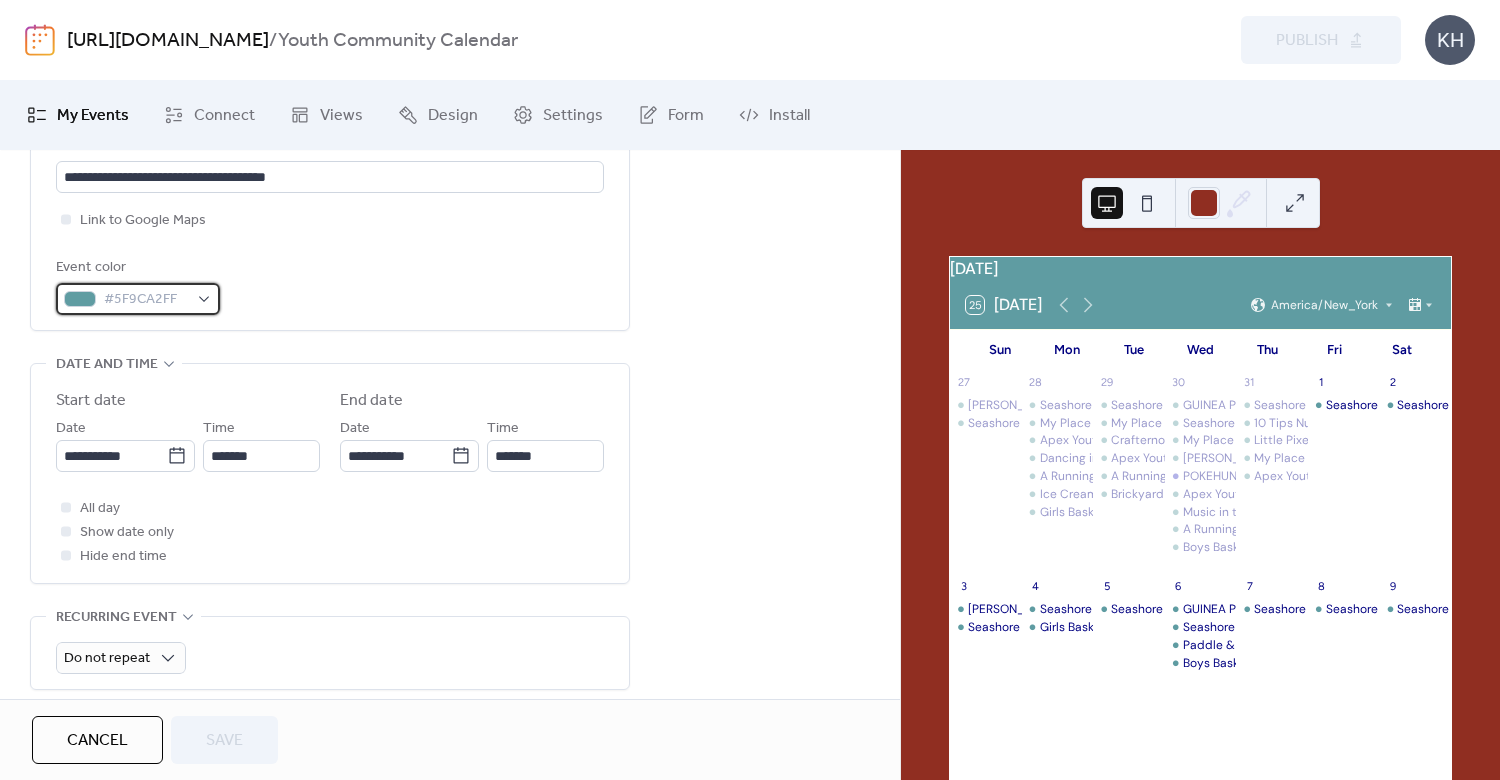click on "#5F9CA2FF" at bounding box center [138, 299] 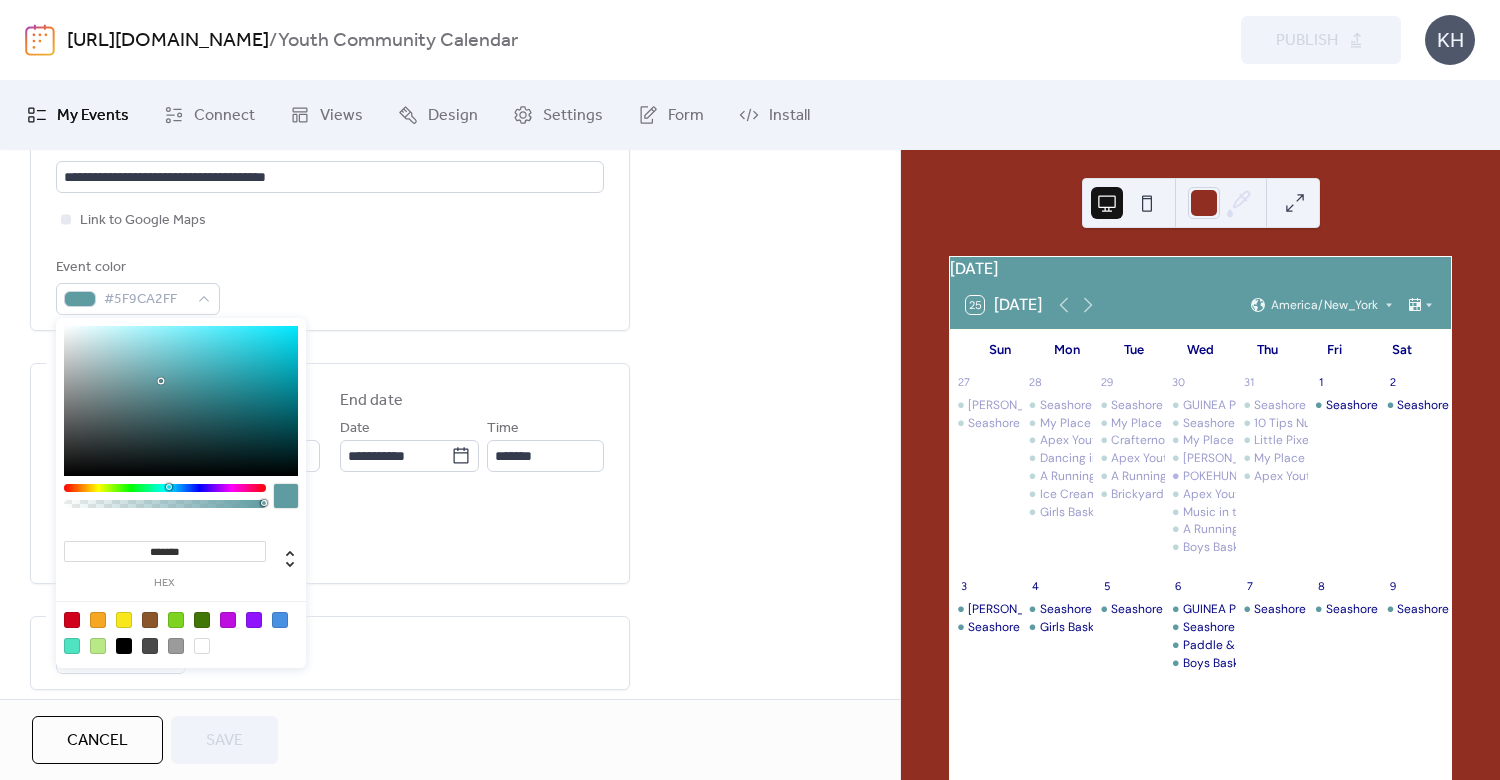 click at bounding box center (124, 620) 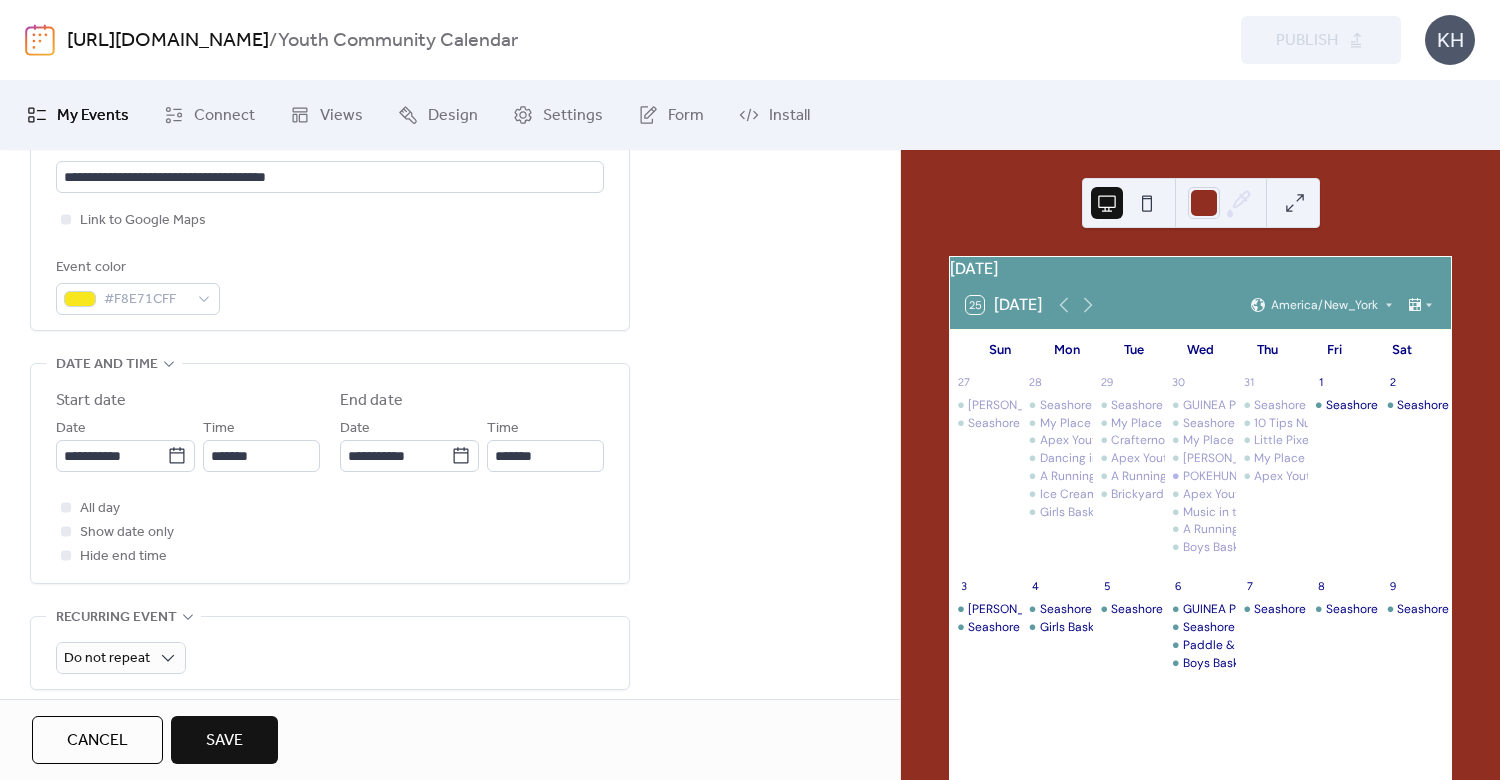 click on "Event color #F8E71CFF" at bounding box center [330, 285] 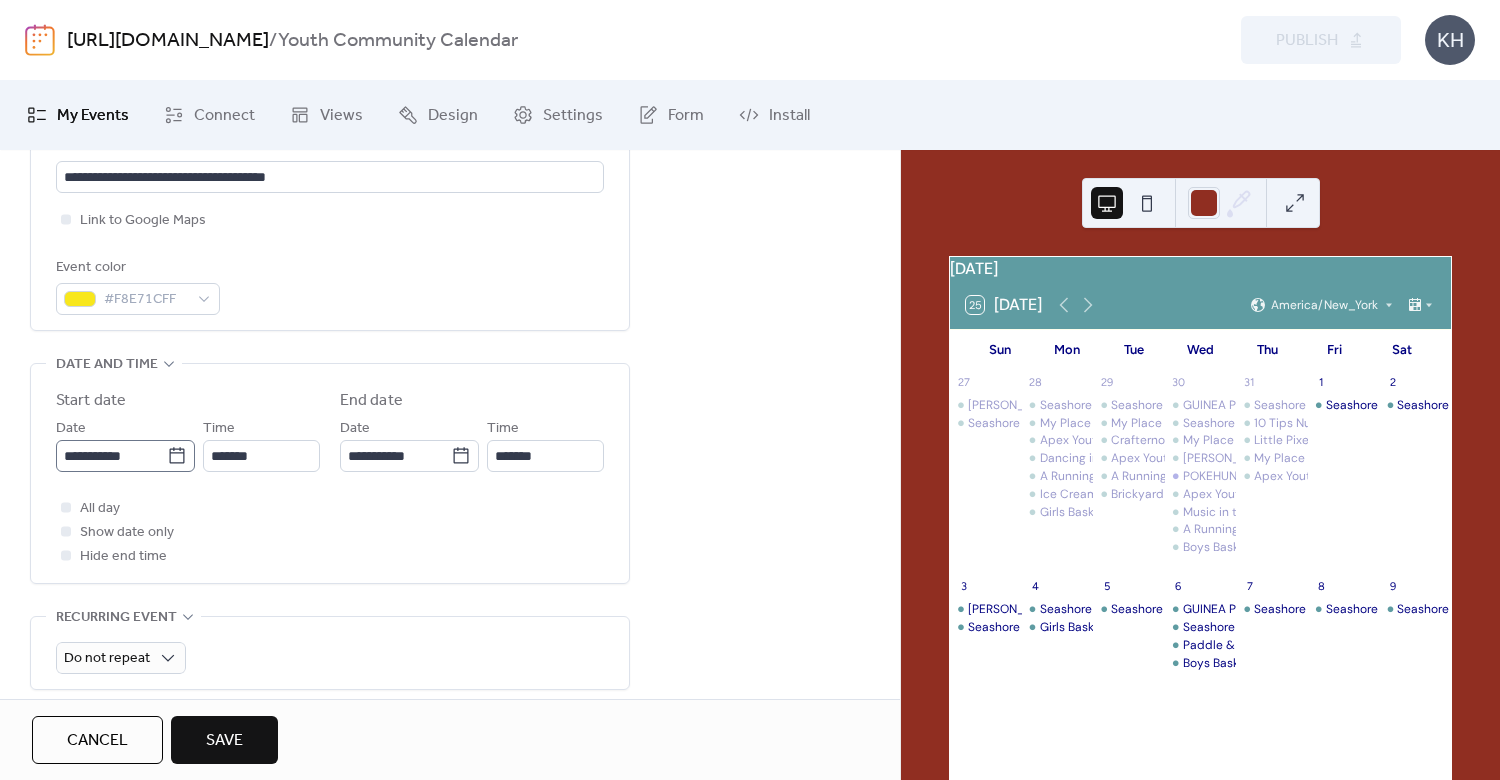 click 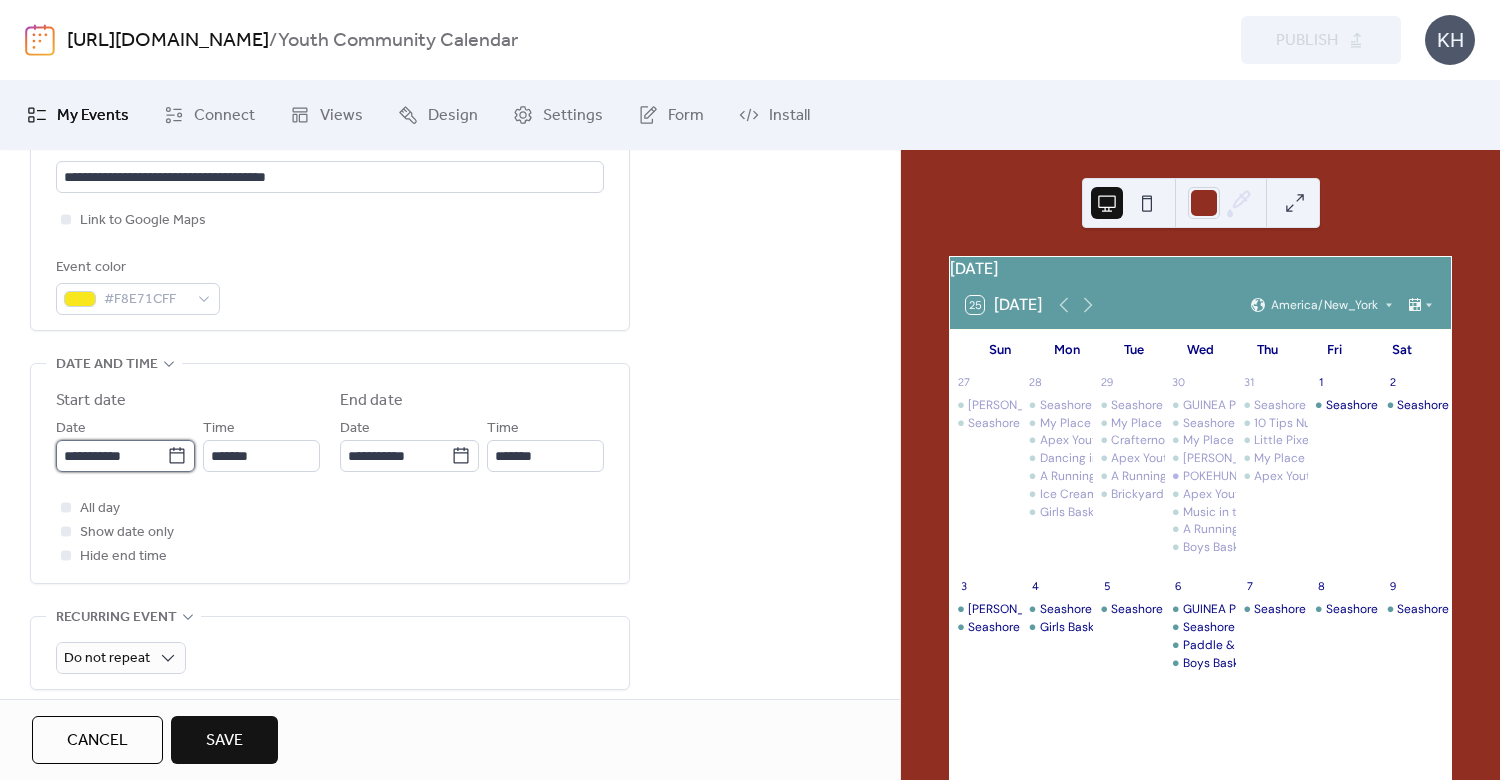 click on "**********" at bounding box center [111, 456] 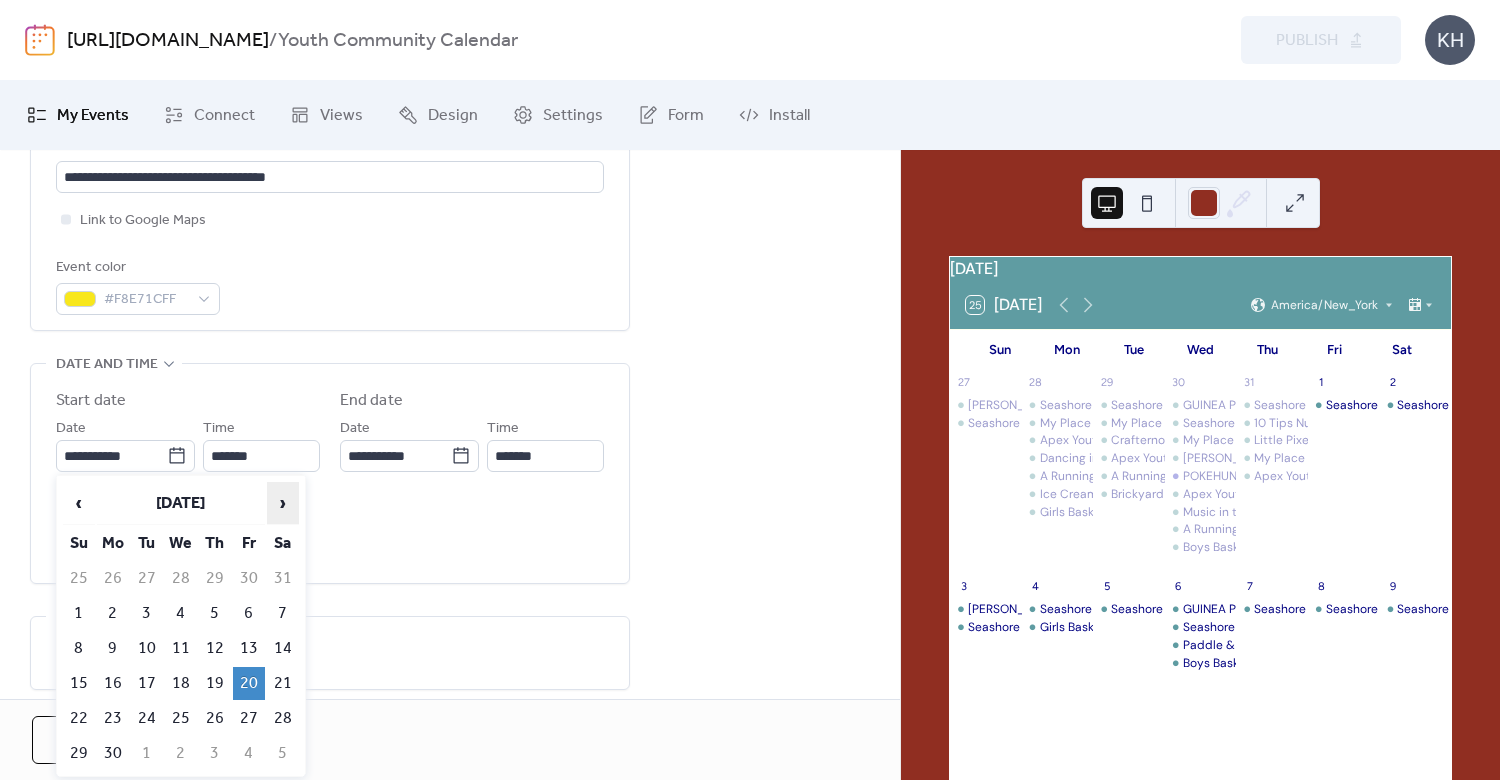click on "›" at bounding box center [283, 503] 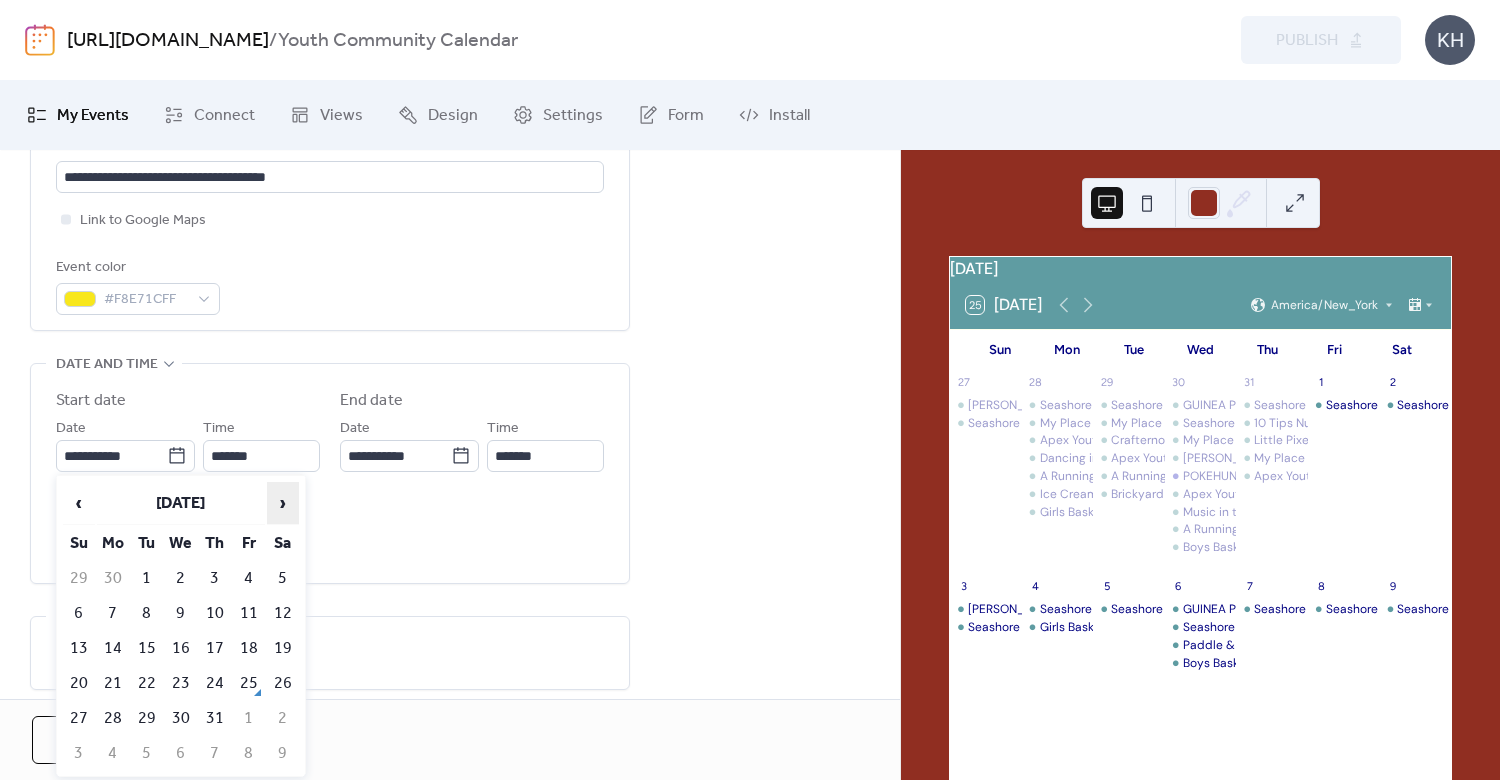 click on "›" at bounding box center [283, 503] 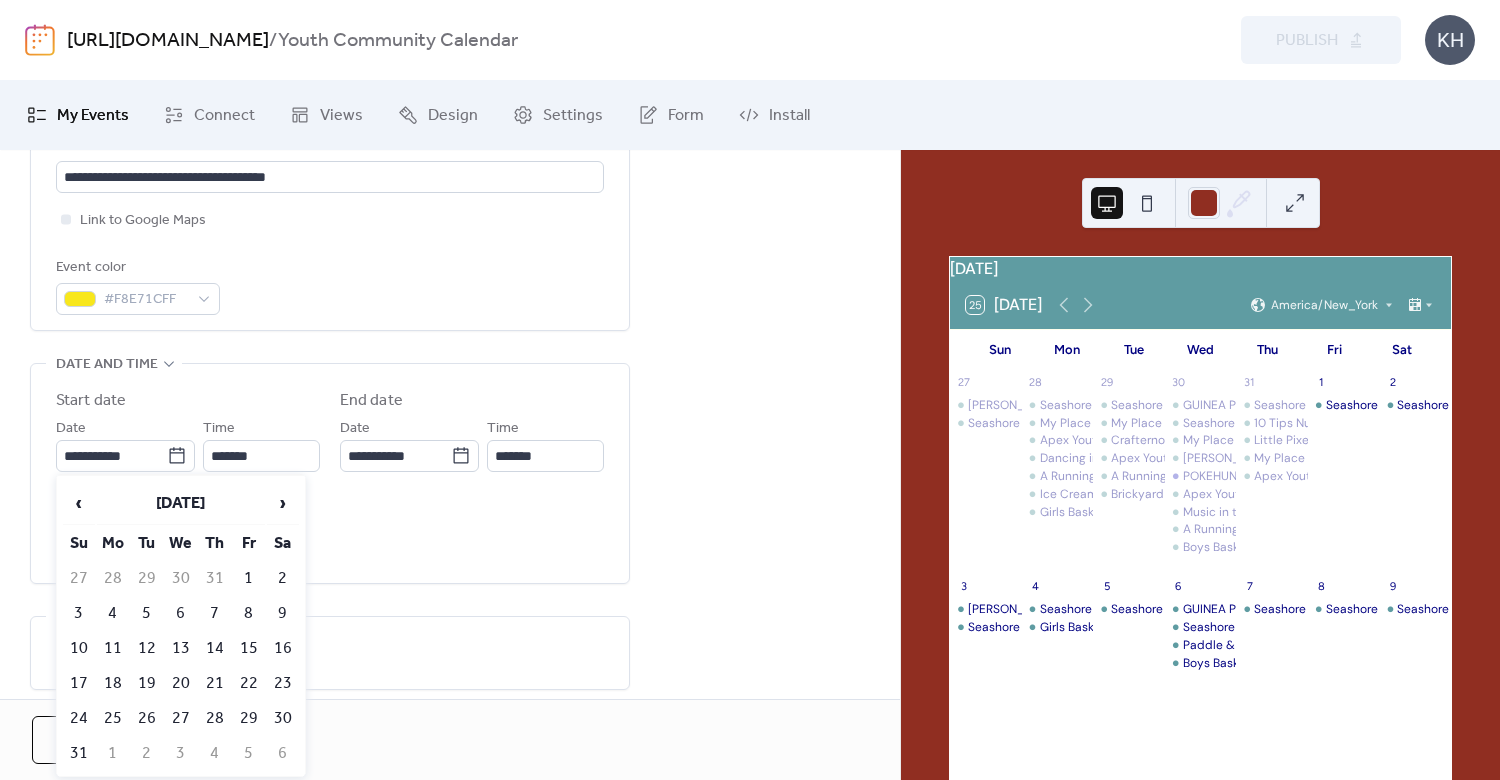 click on "1" at bounding box center [249, 578] 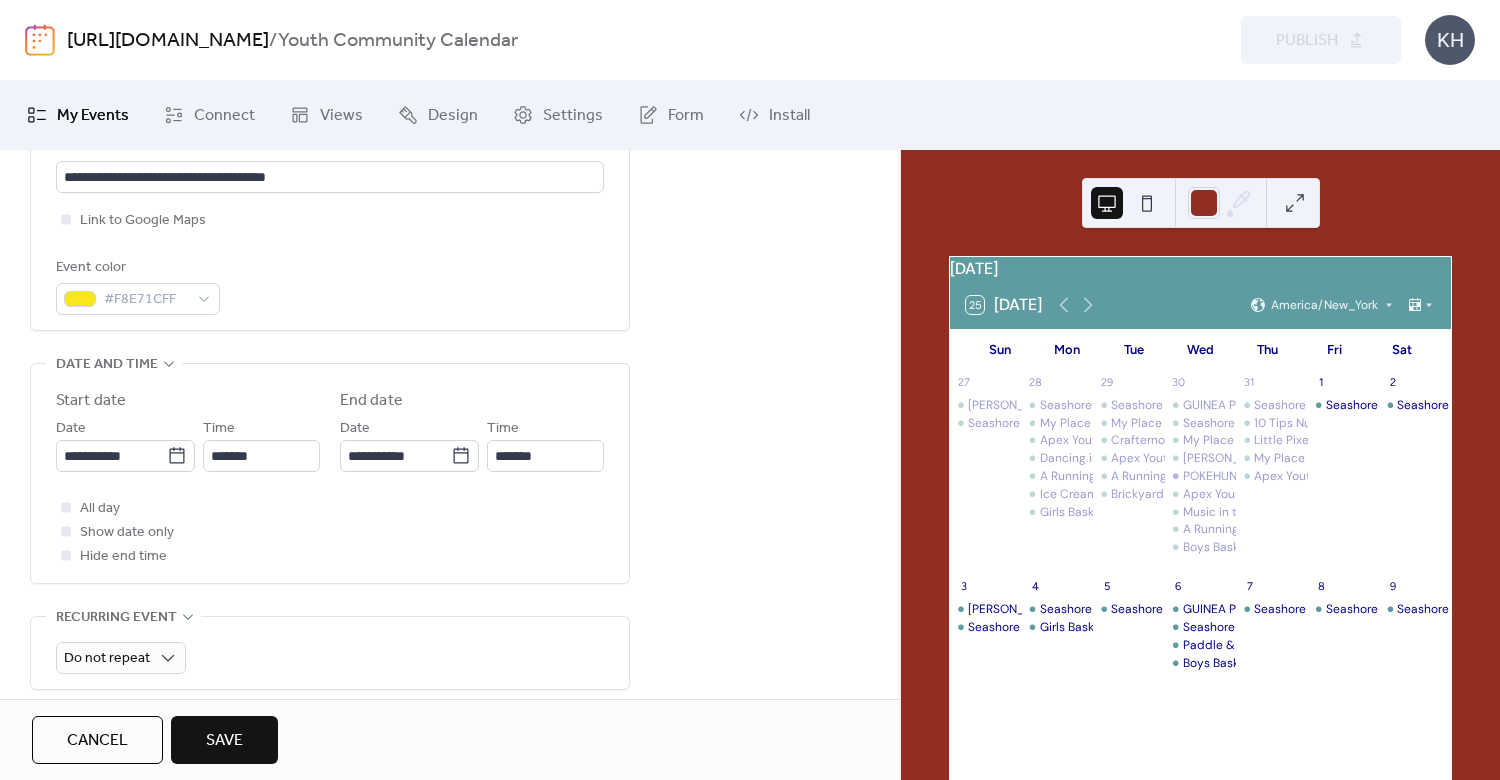 scroll, scrollTop: 960, scrollLeft: 0, axis: vertical 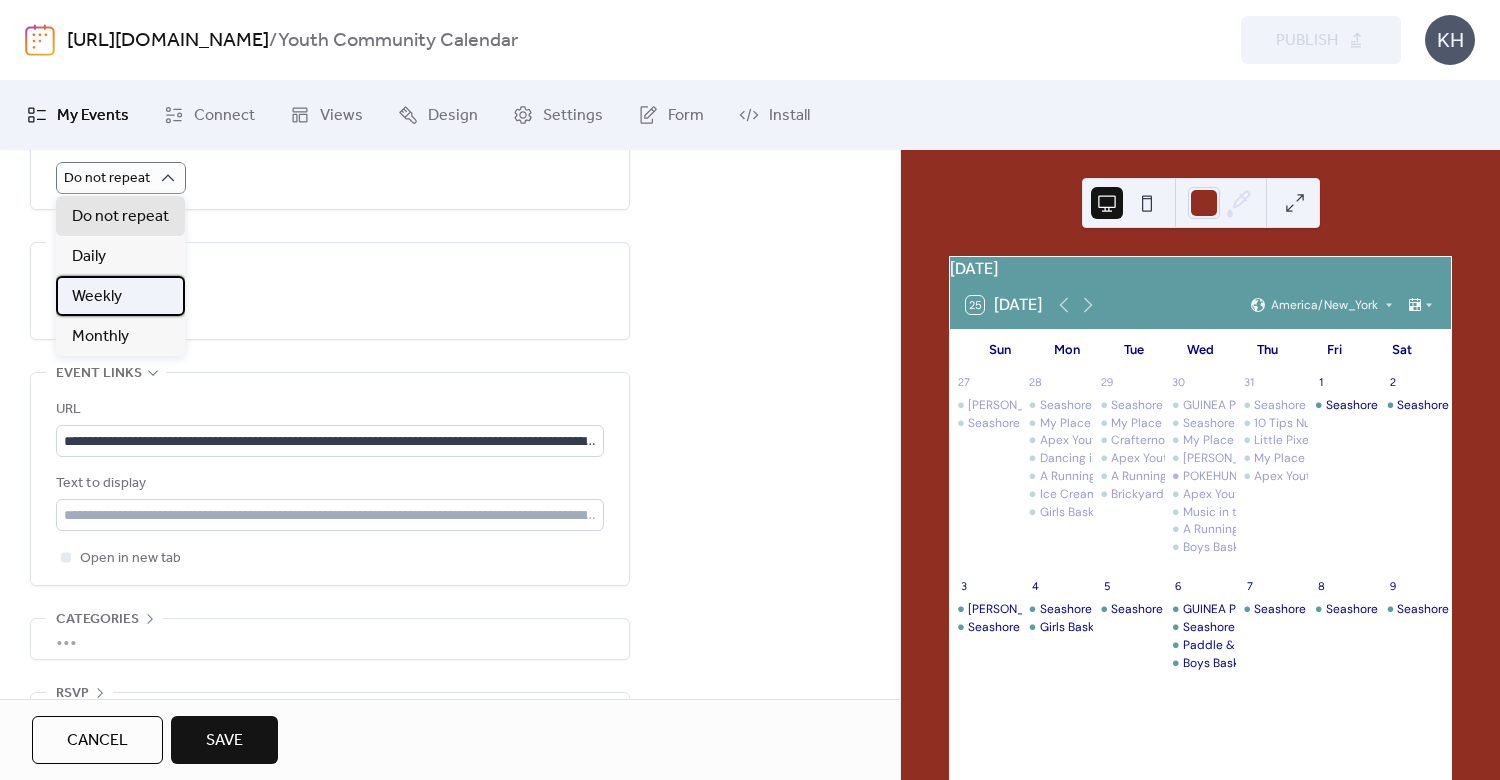 click on "Weekly" at bounding box center [120, 296] 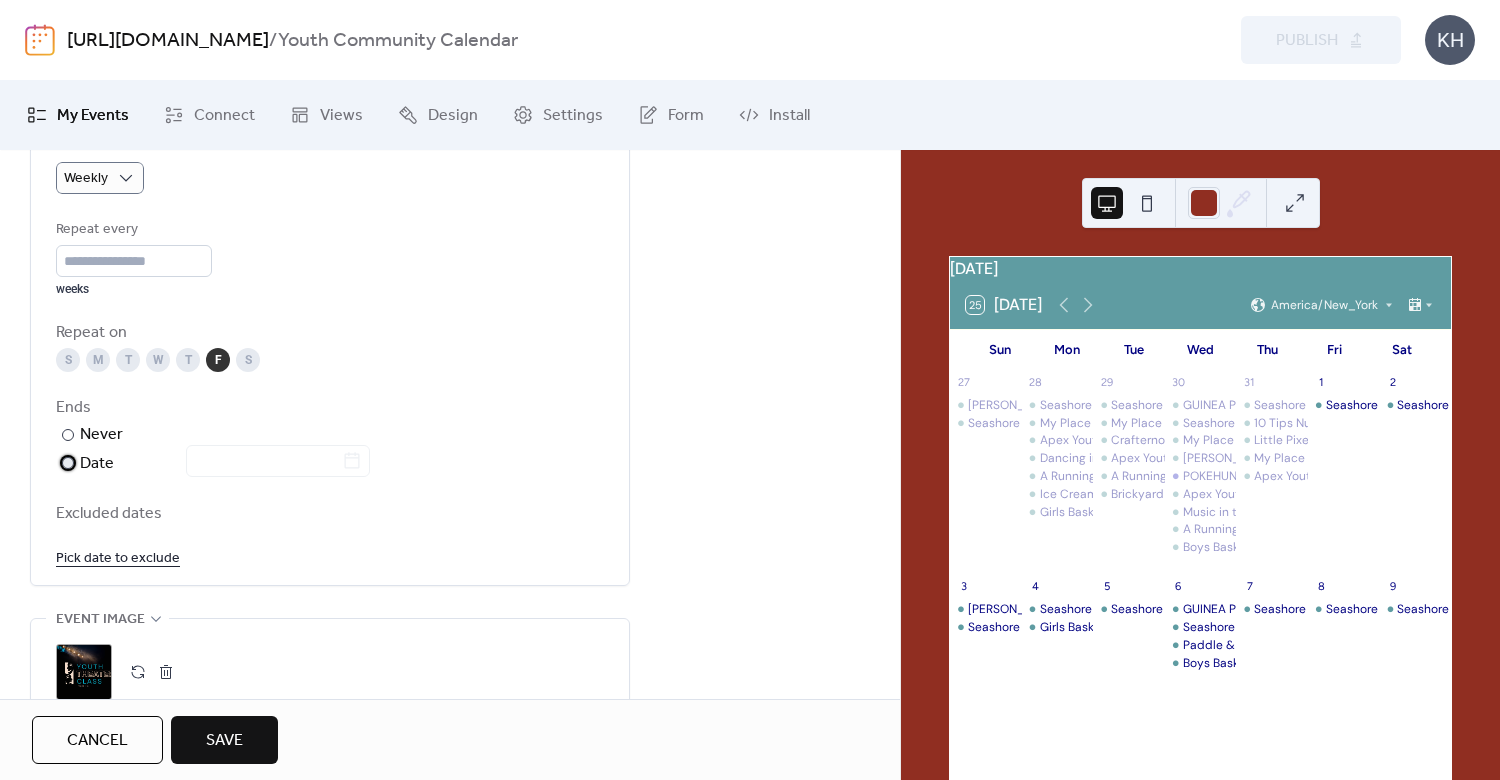 click at bounding box center [68, 463] 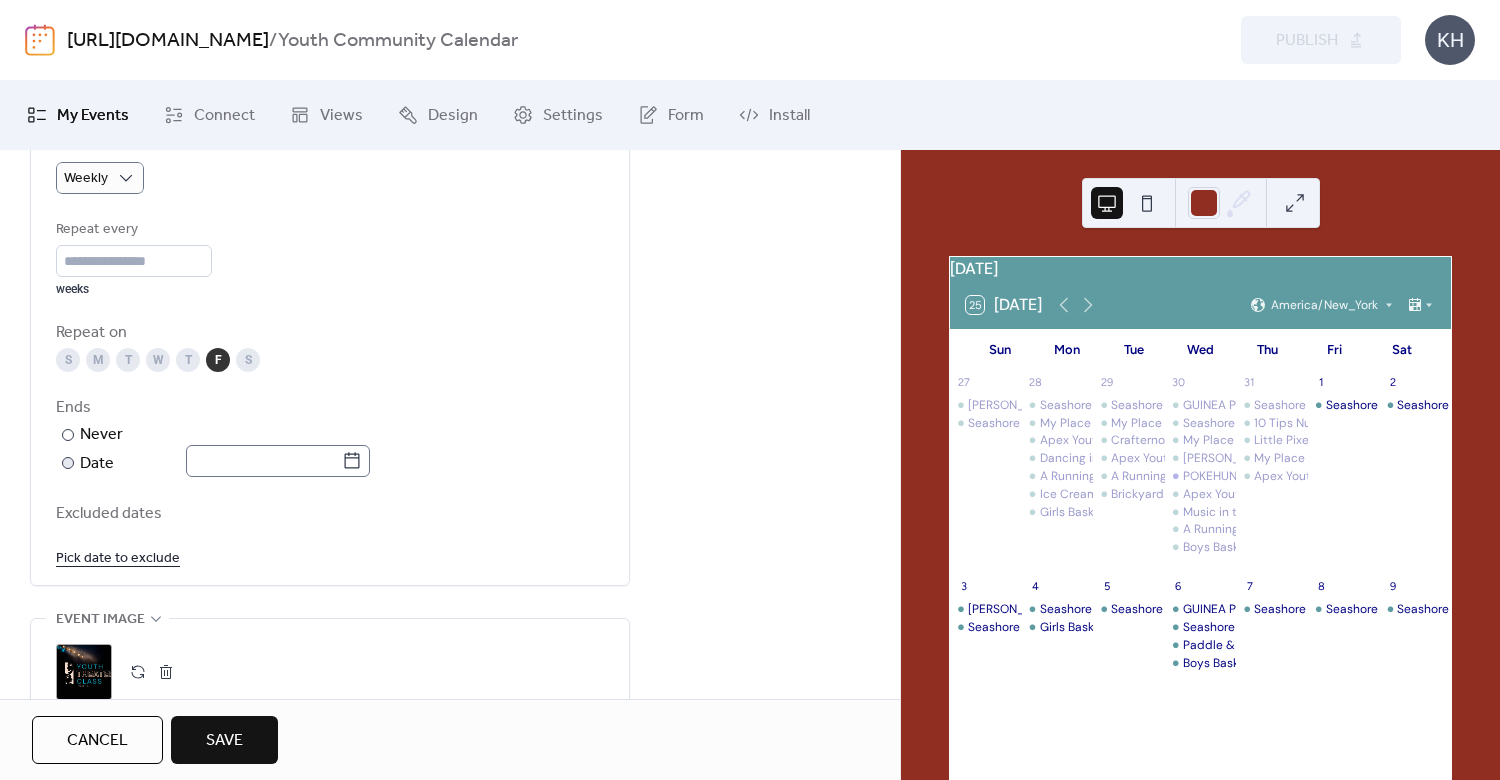 click 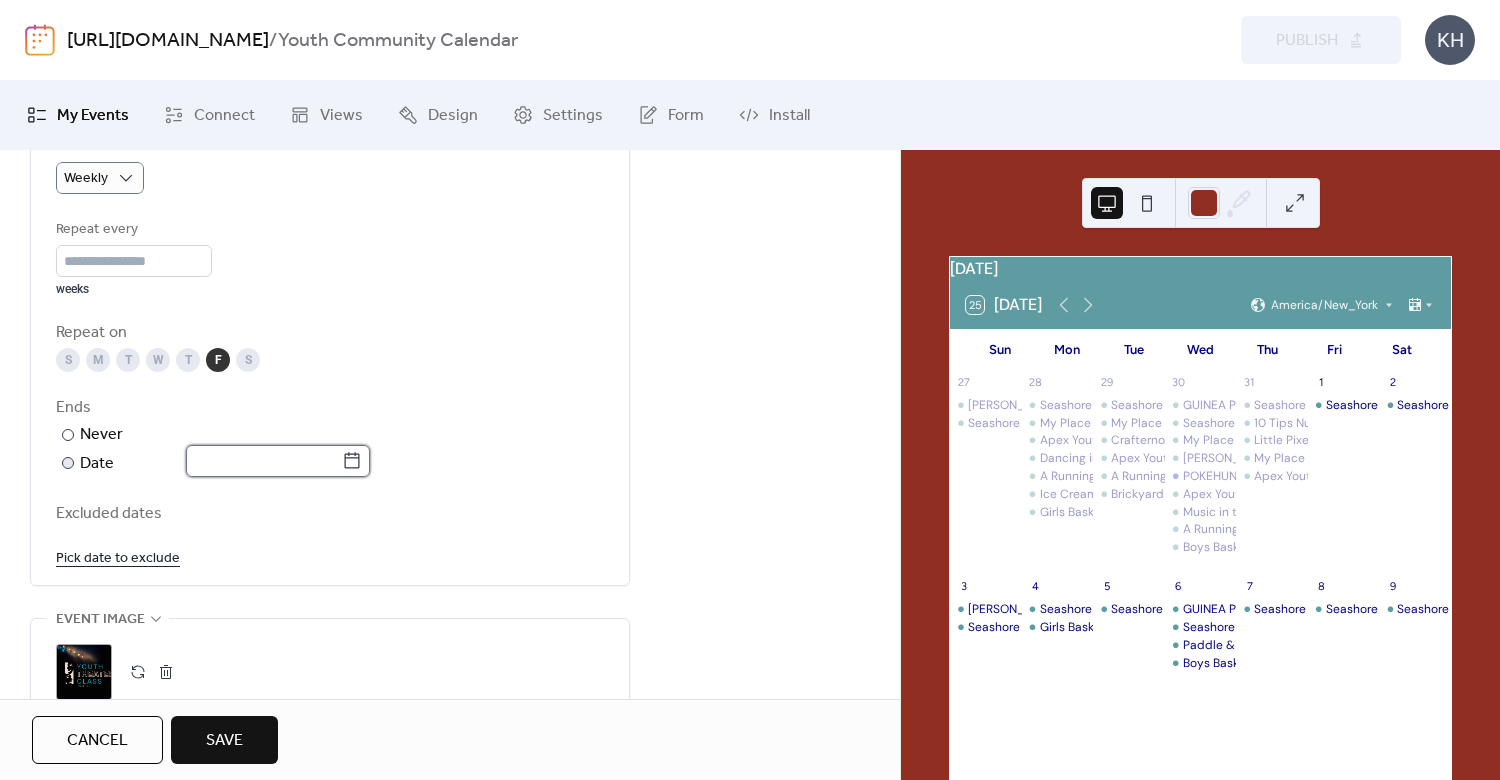 click at bounding box center [264, 461] 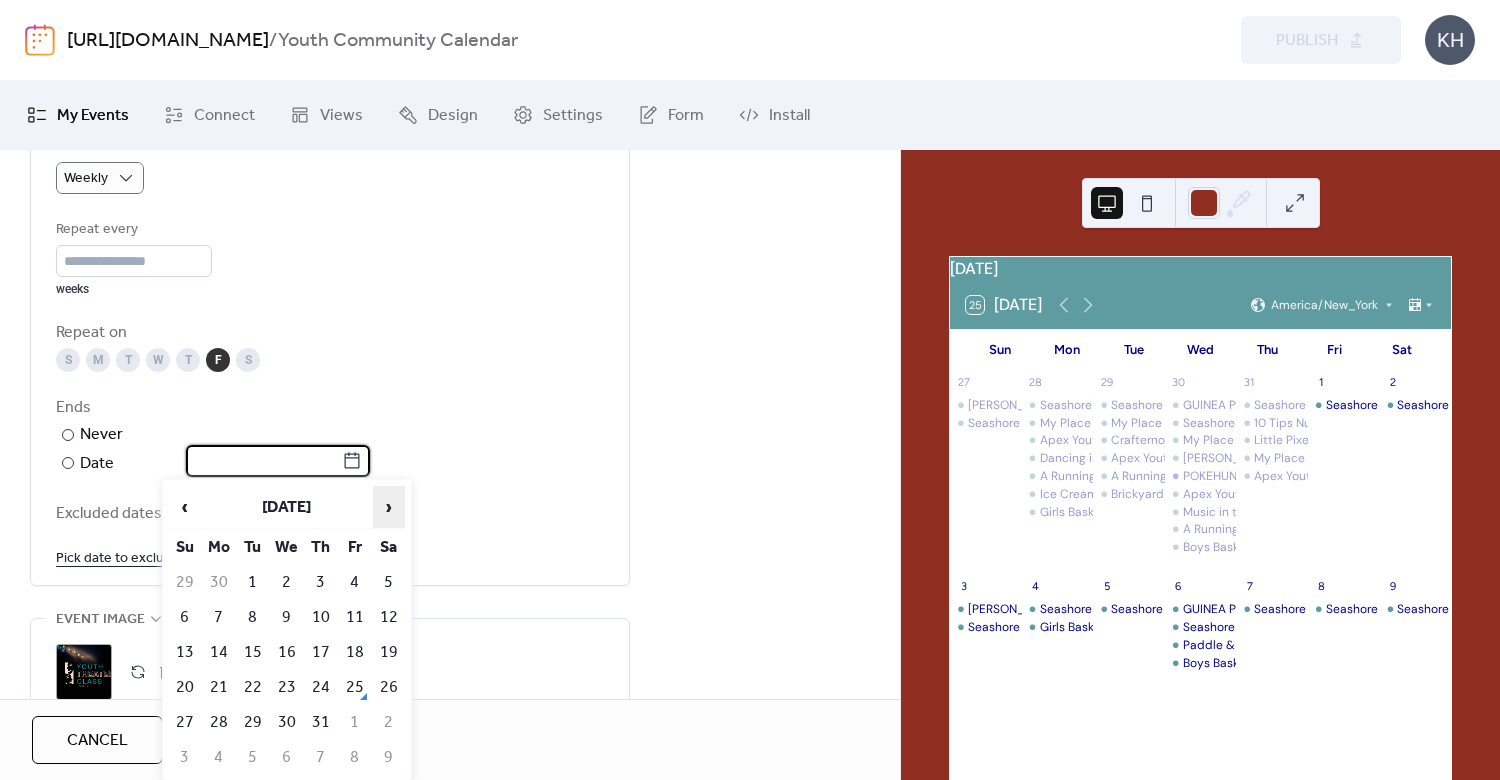 click on "›" at bounding box center (389, 507) 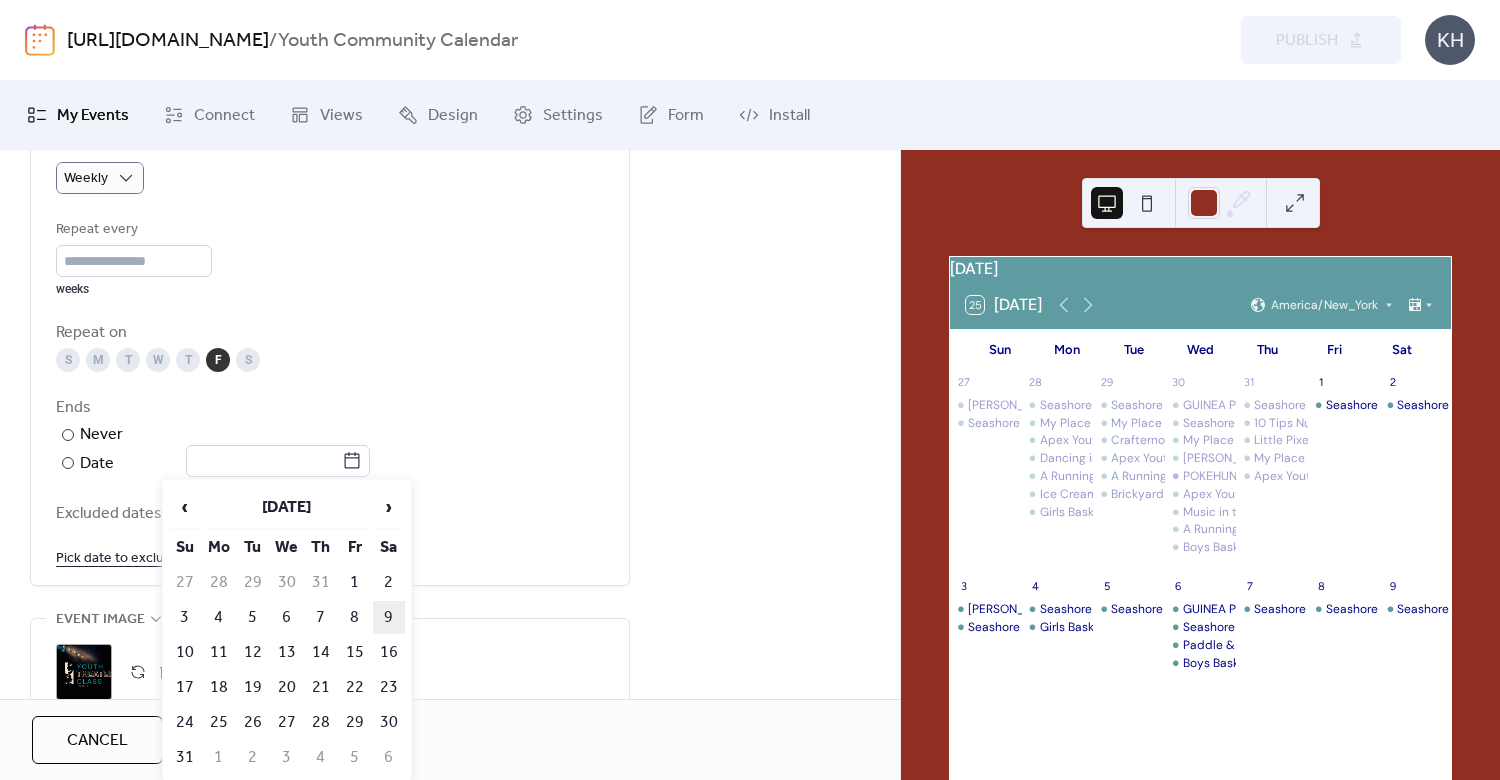 click on "9" at bounding box center (389, 617) 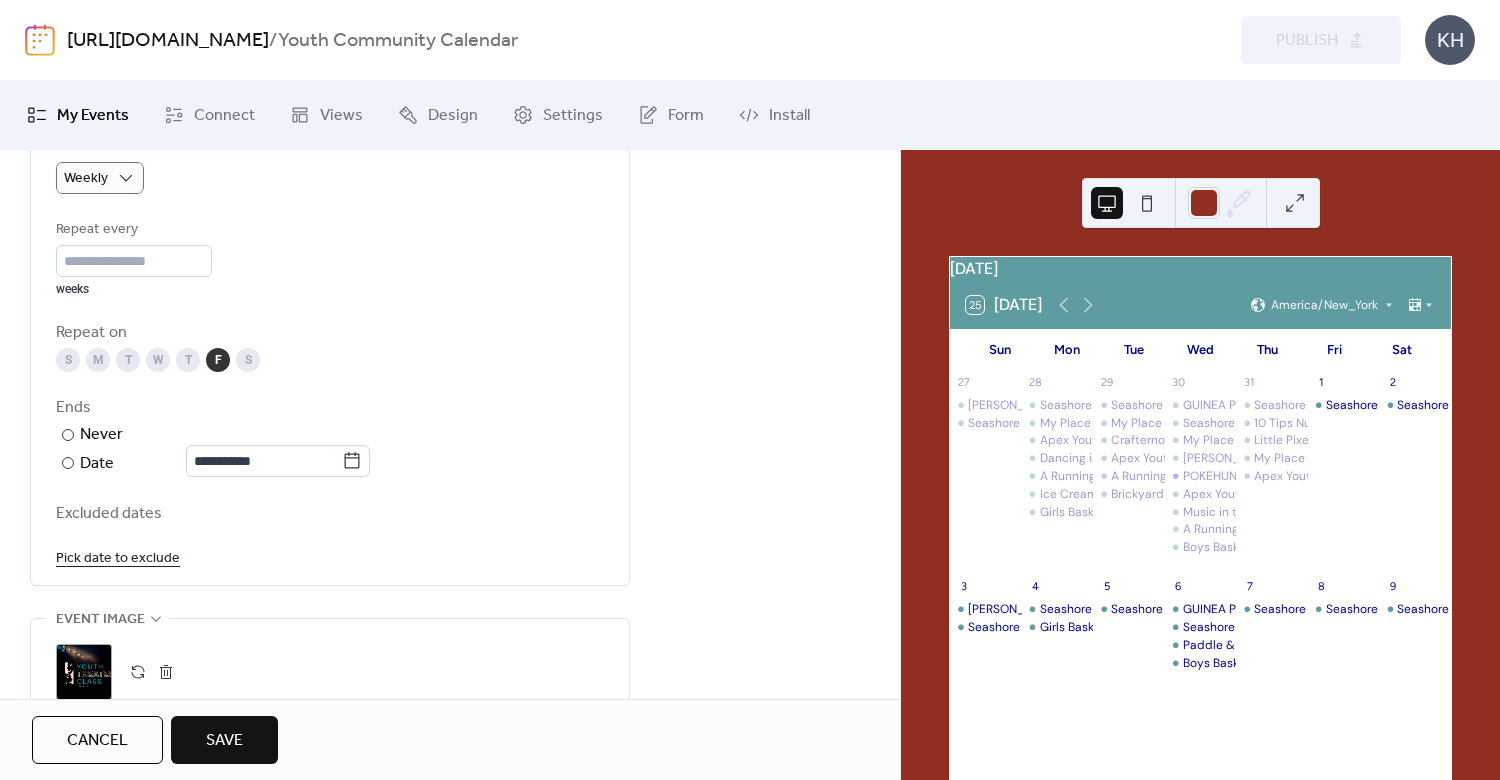 scroll, scrollTop: 1389, scrollLeft: 0, axis: vertical 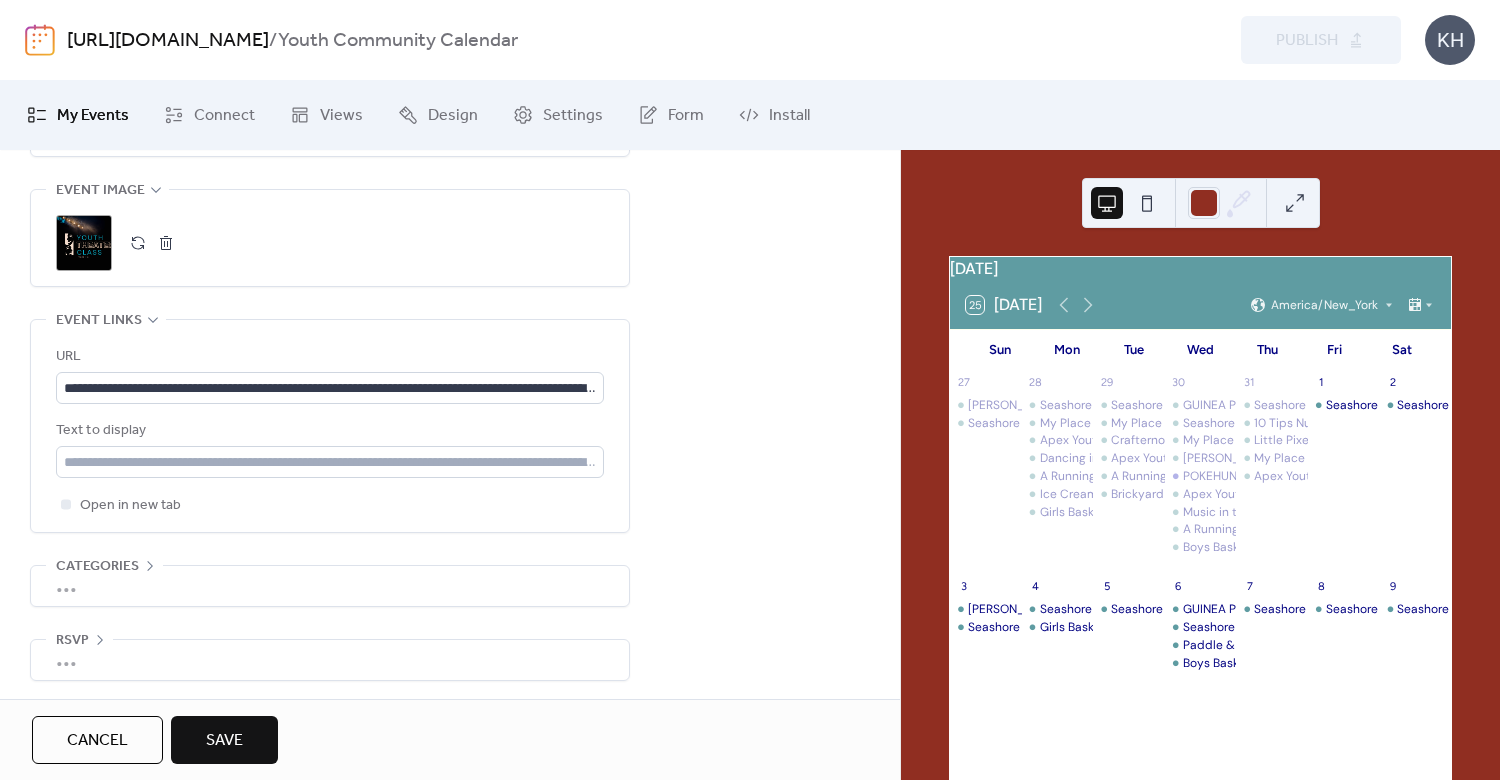 click on "Save" at bounding box center (224, 741) 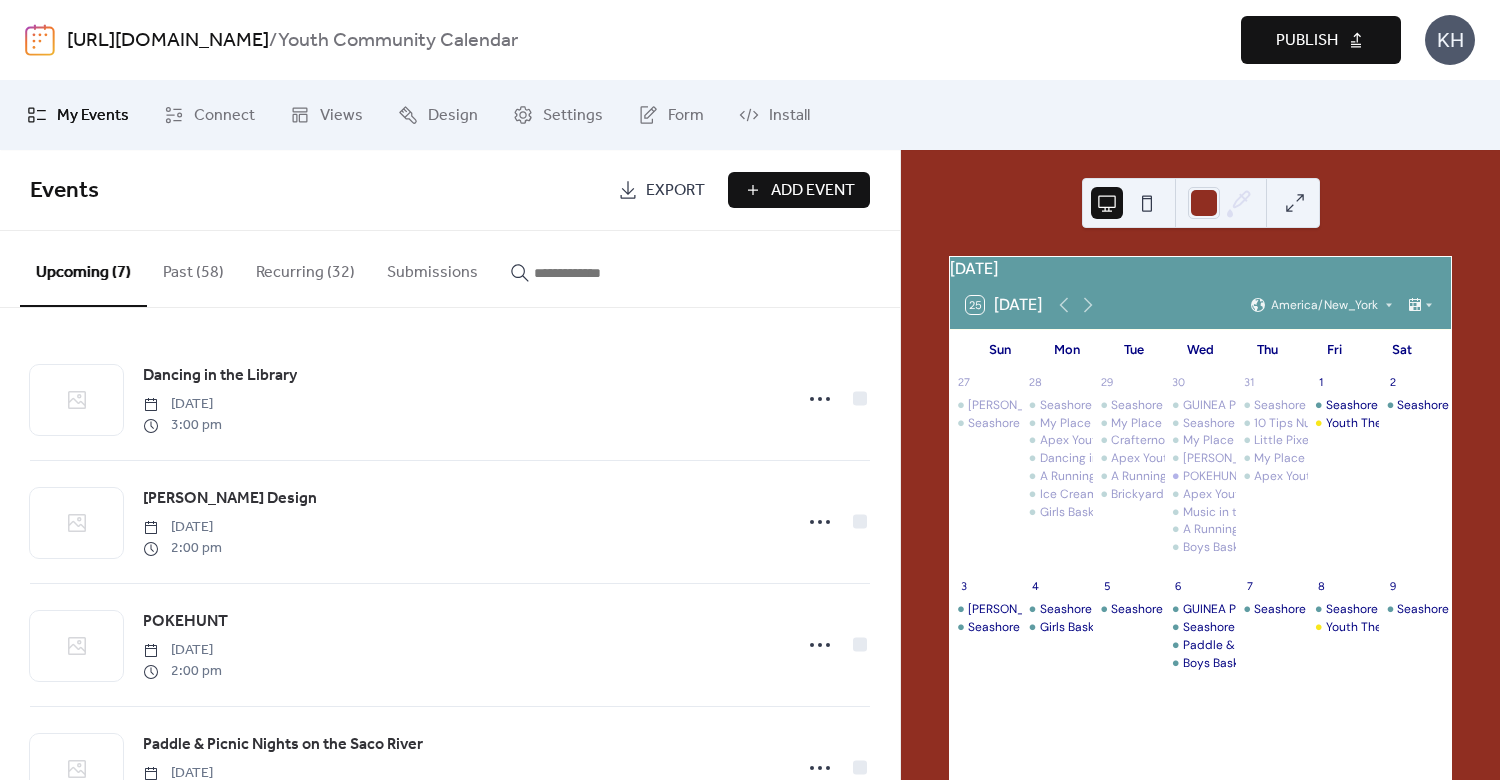 click on "Add Event" at bounding box center (813, 191) 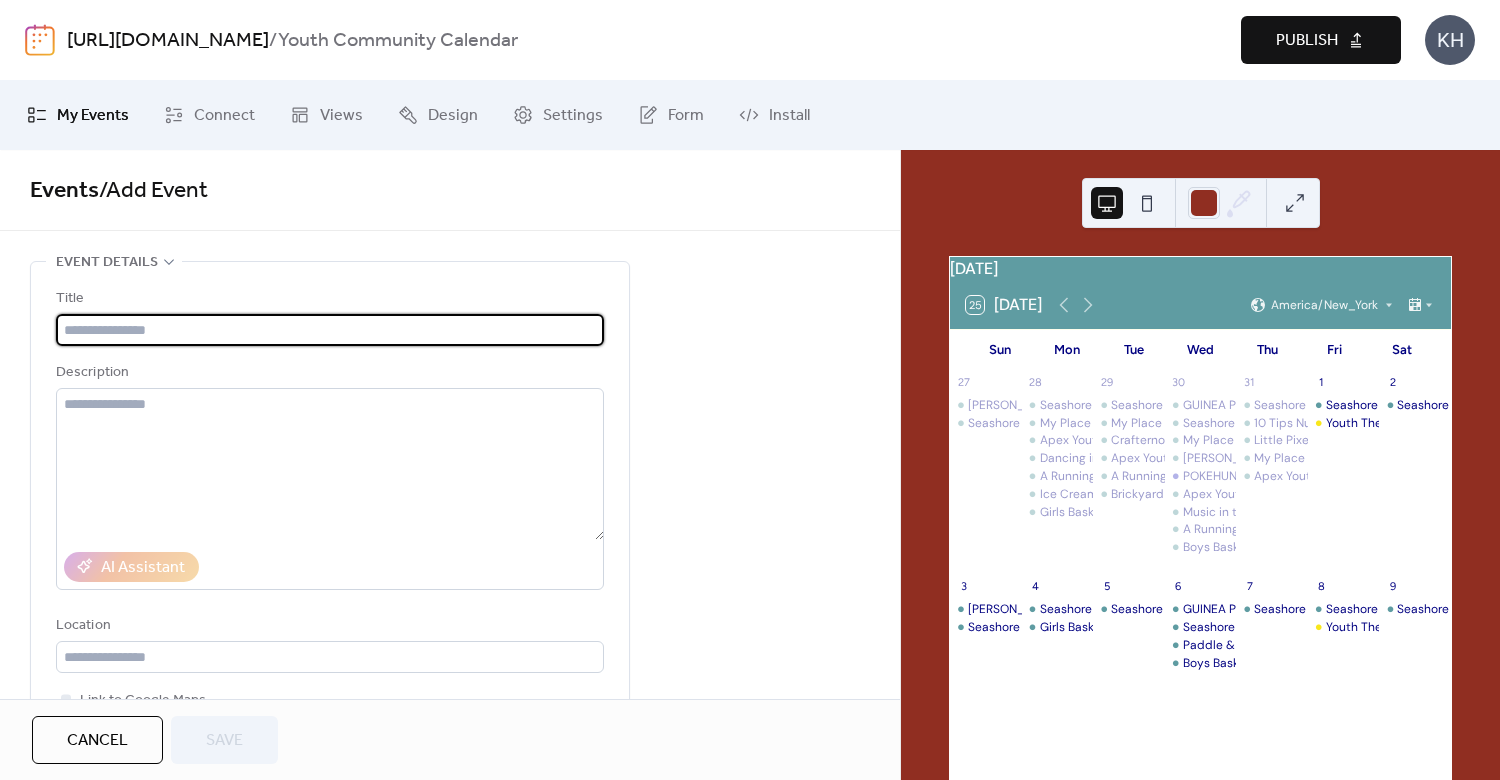 click at bounding box center [330, 330] 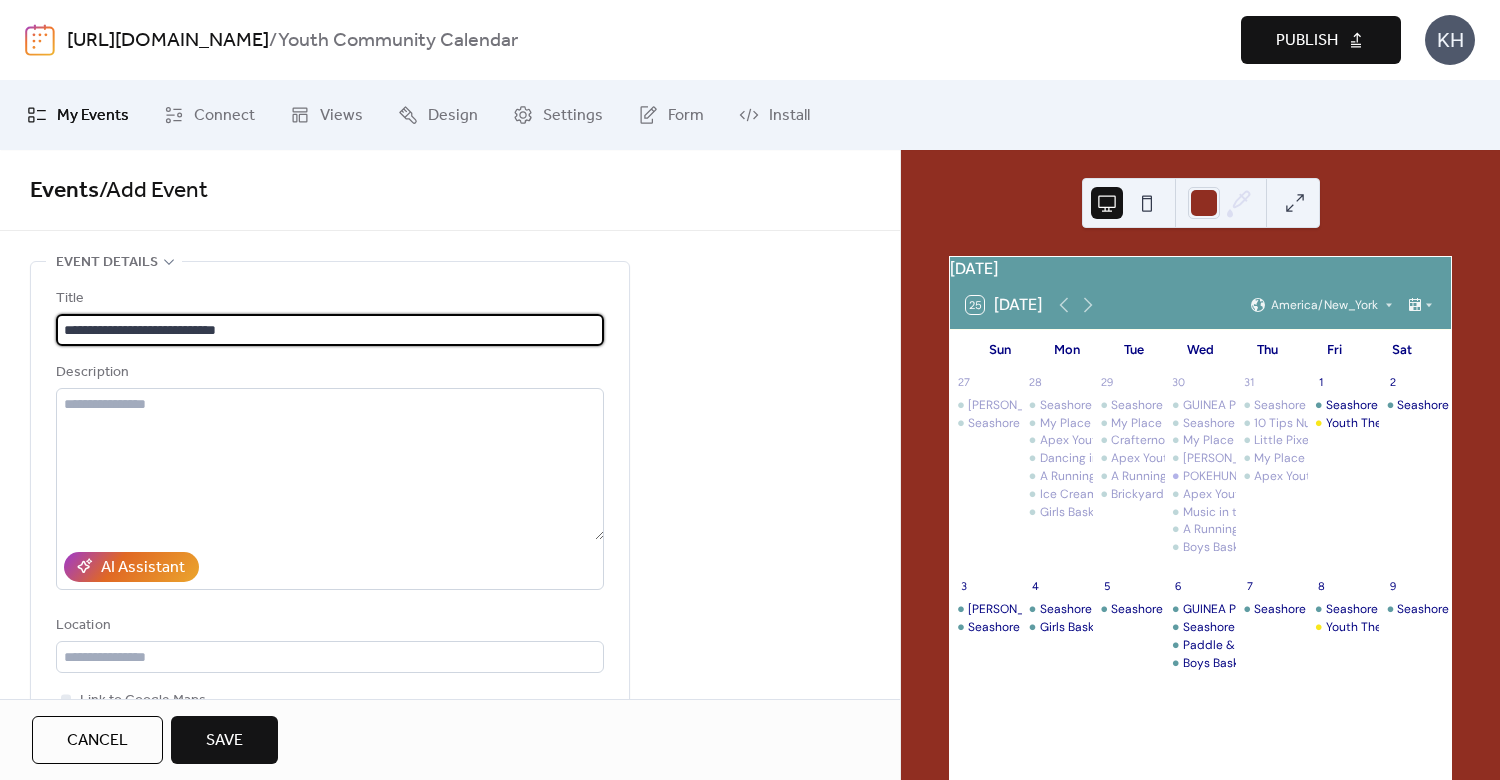 type on "**********" 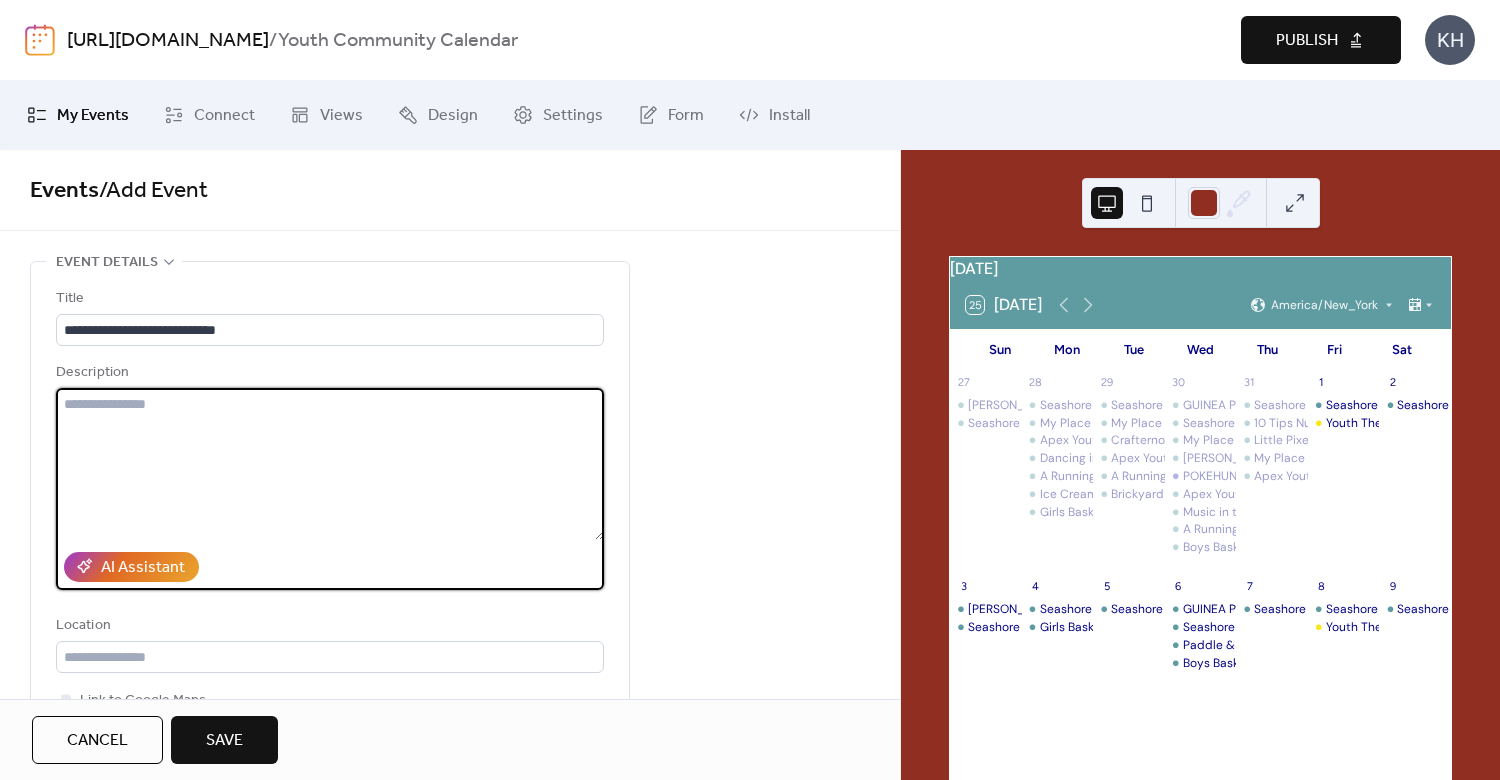 paste on "**********" 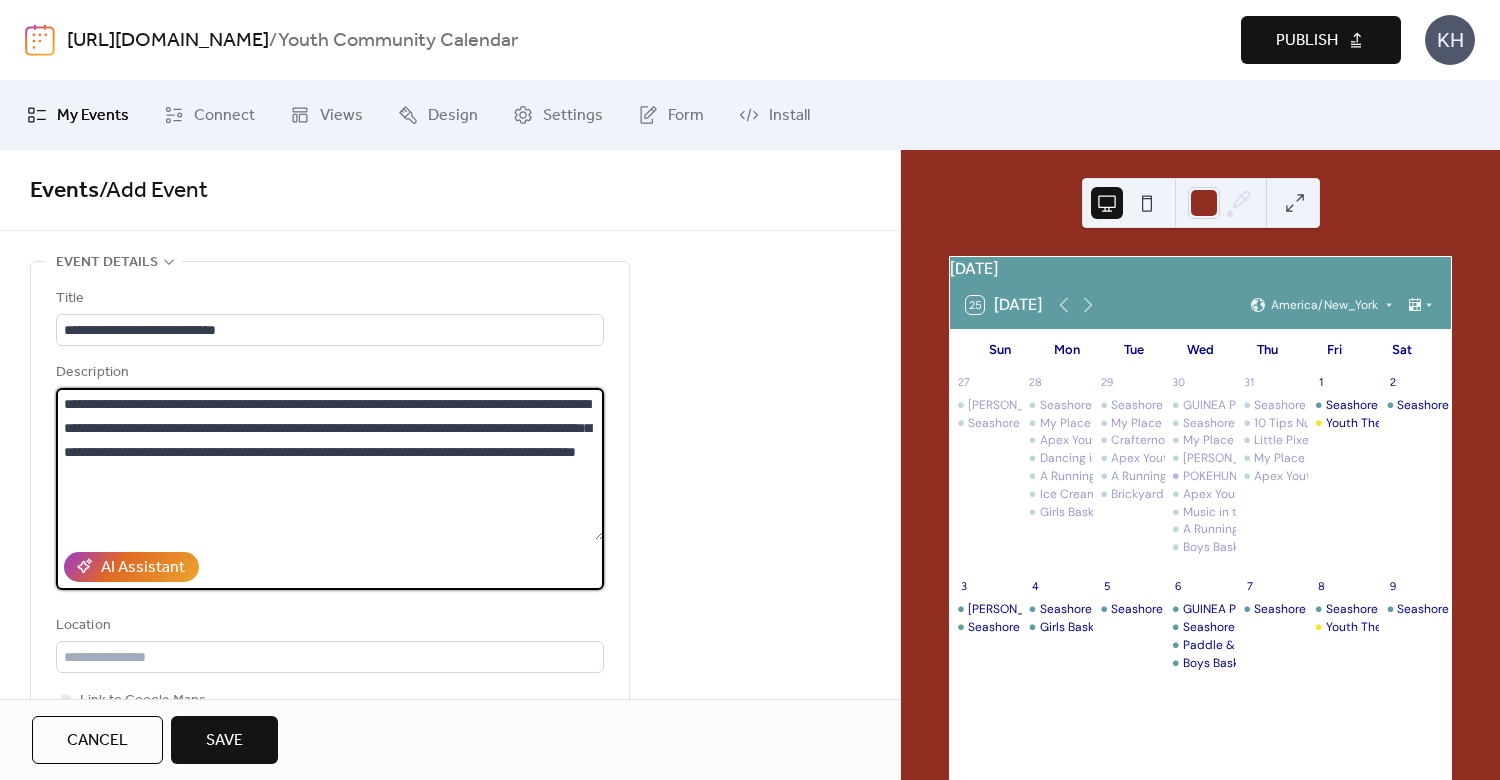 click on "**********" at bounding box center (330, 464) 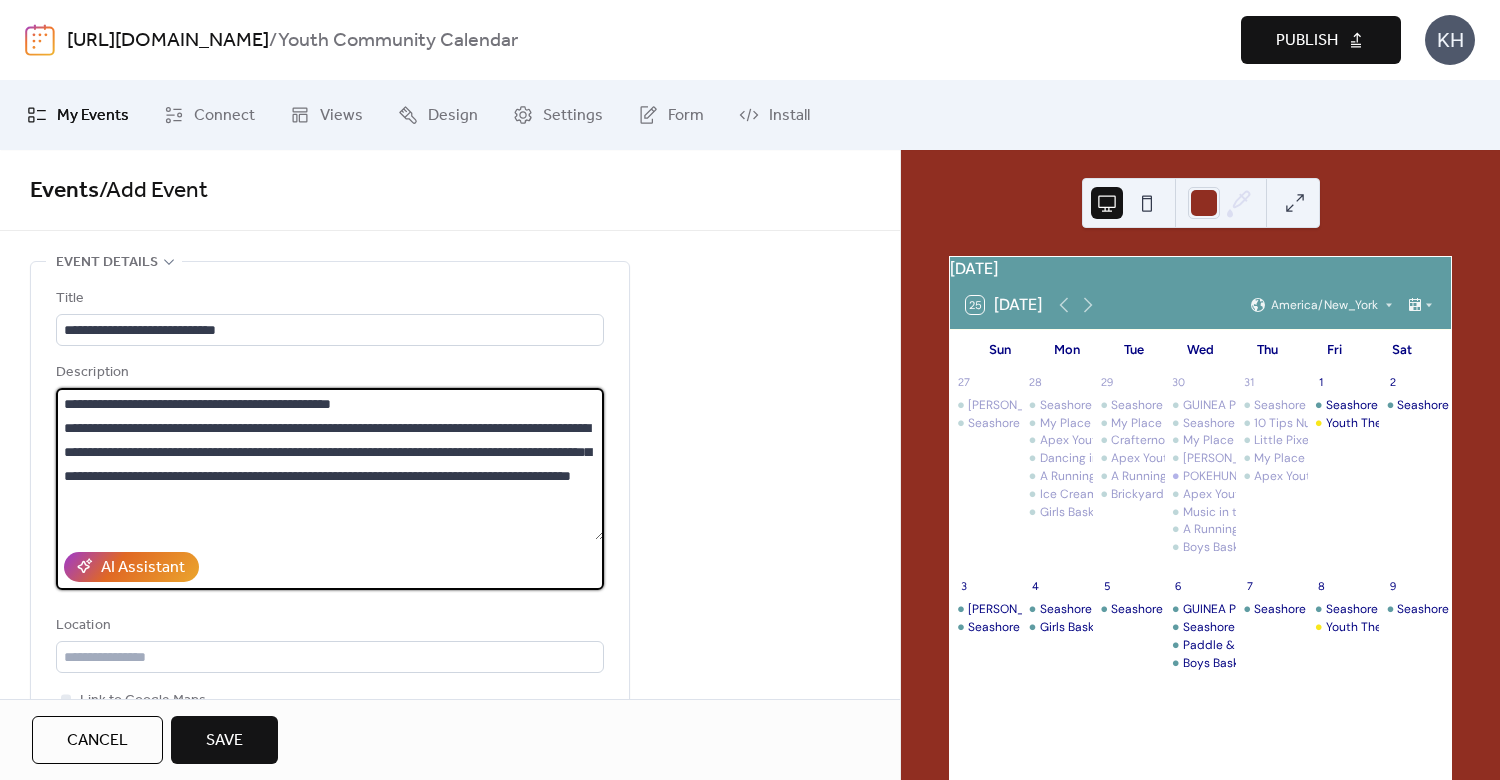 click on "**********" at bounding box center (330, 464) 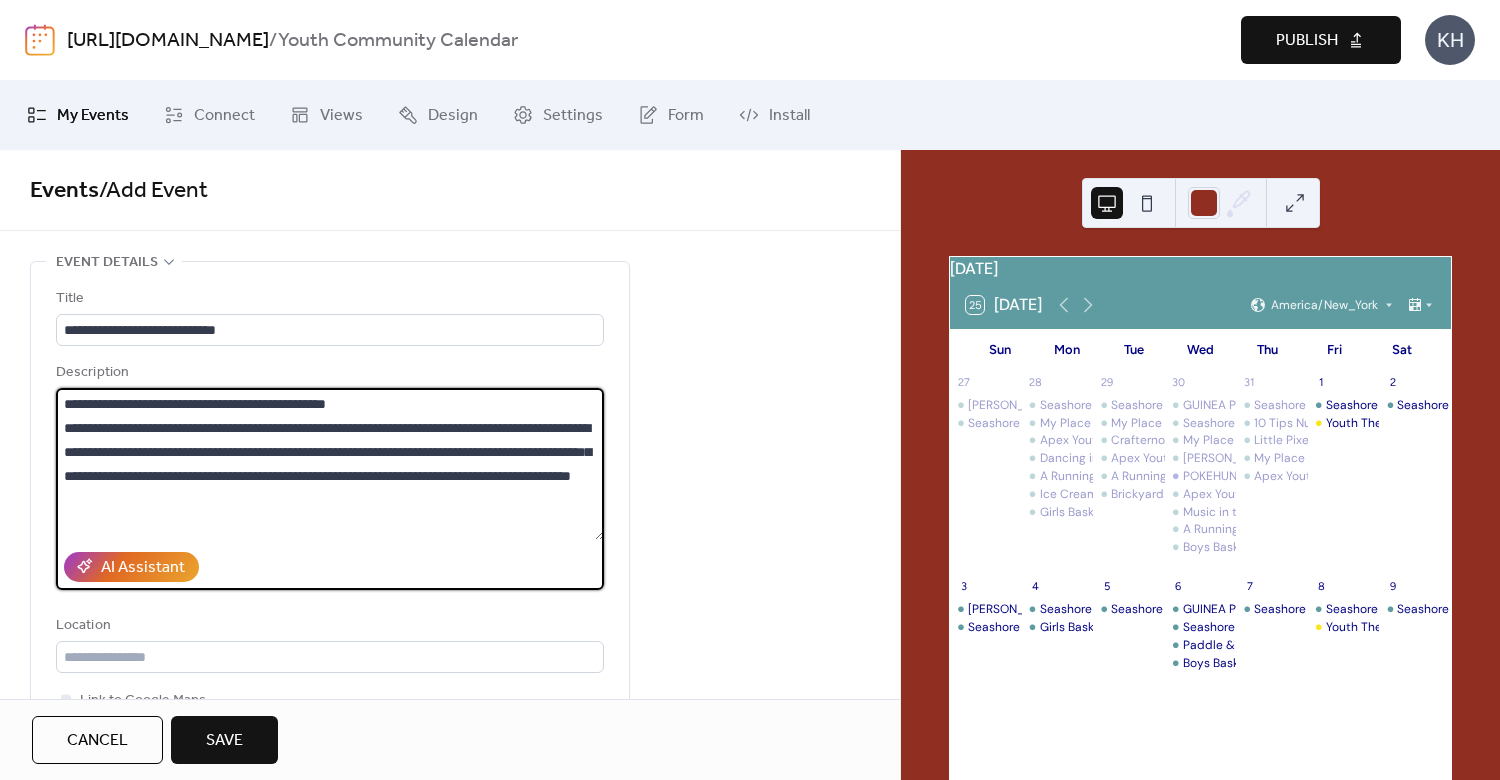click on "**********" at bounding box center (330, 464) 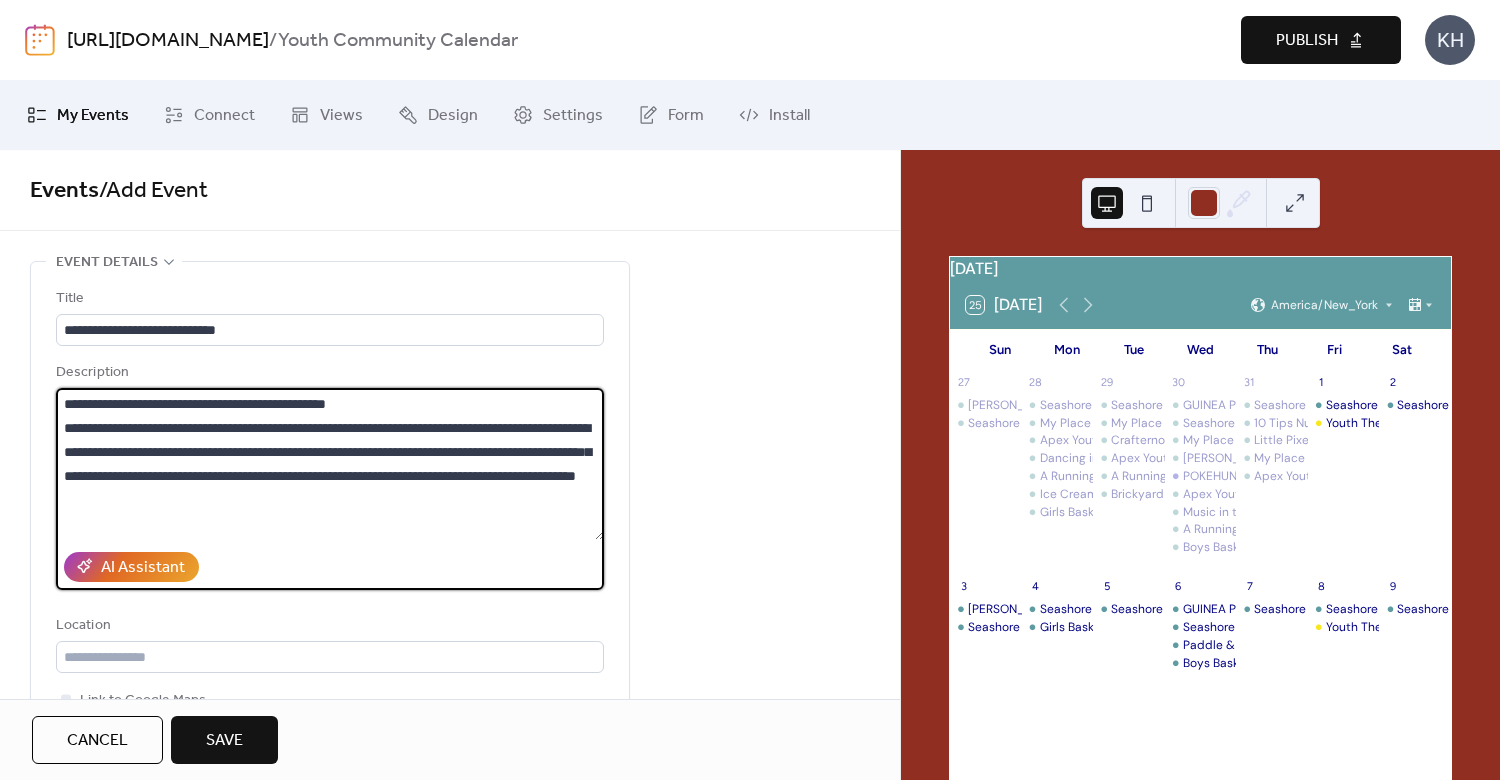 type on "**********" 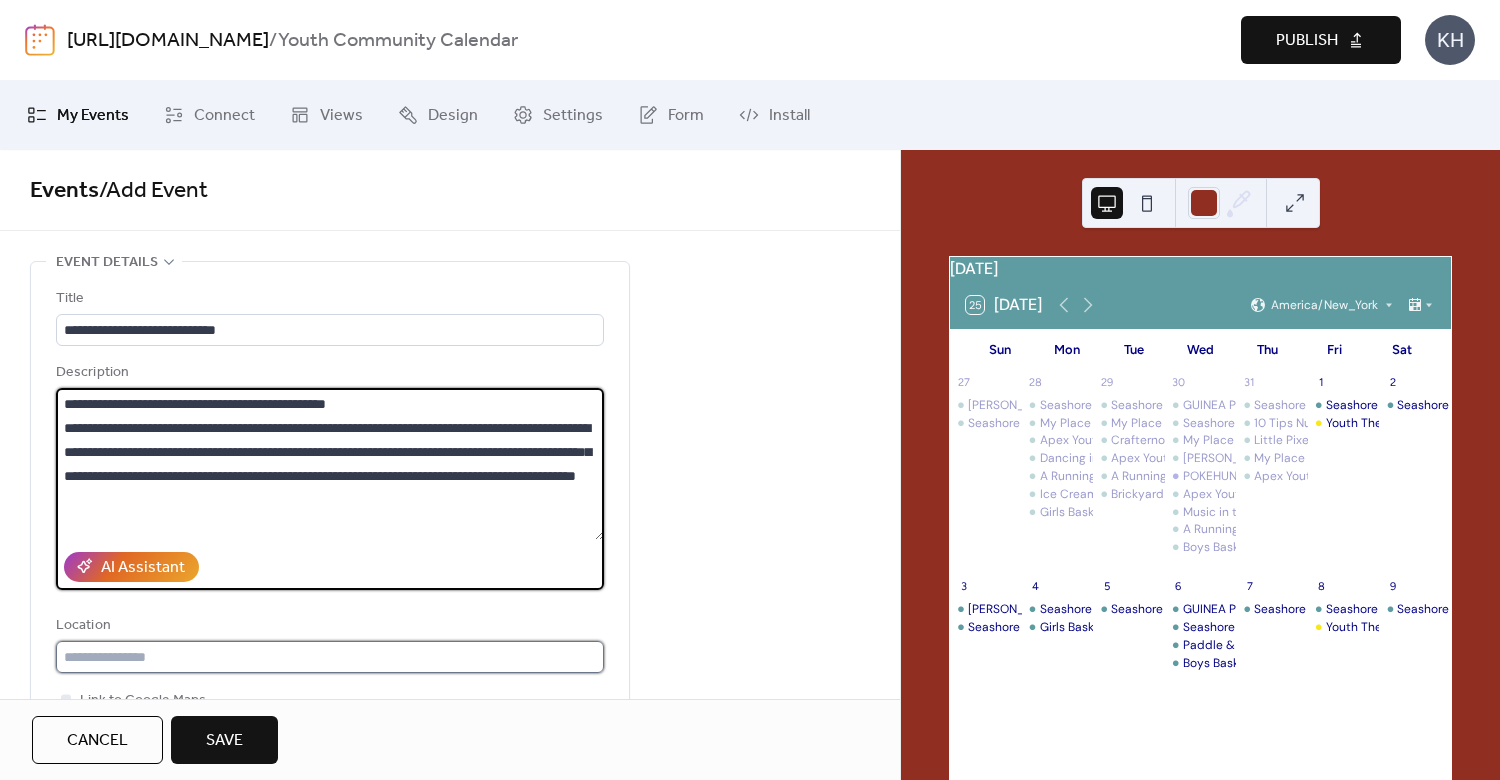 click at bounding box center (330, 657) 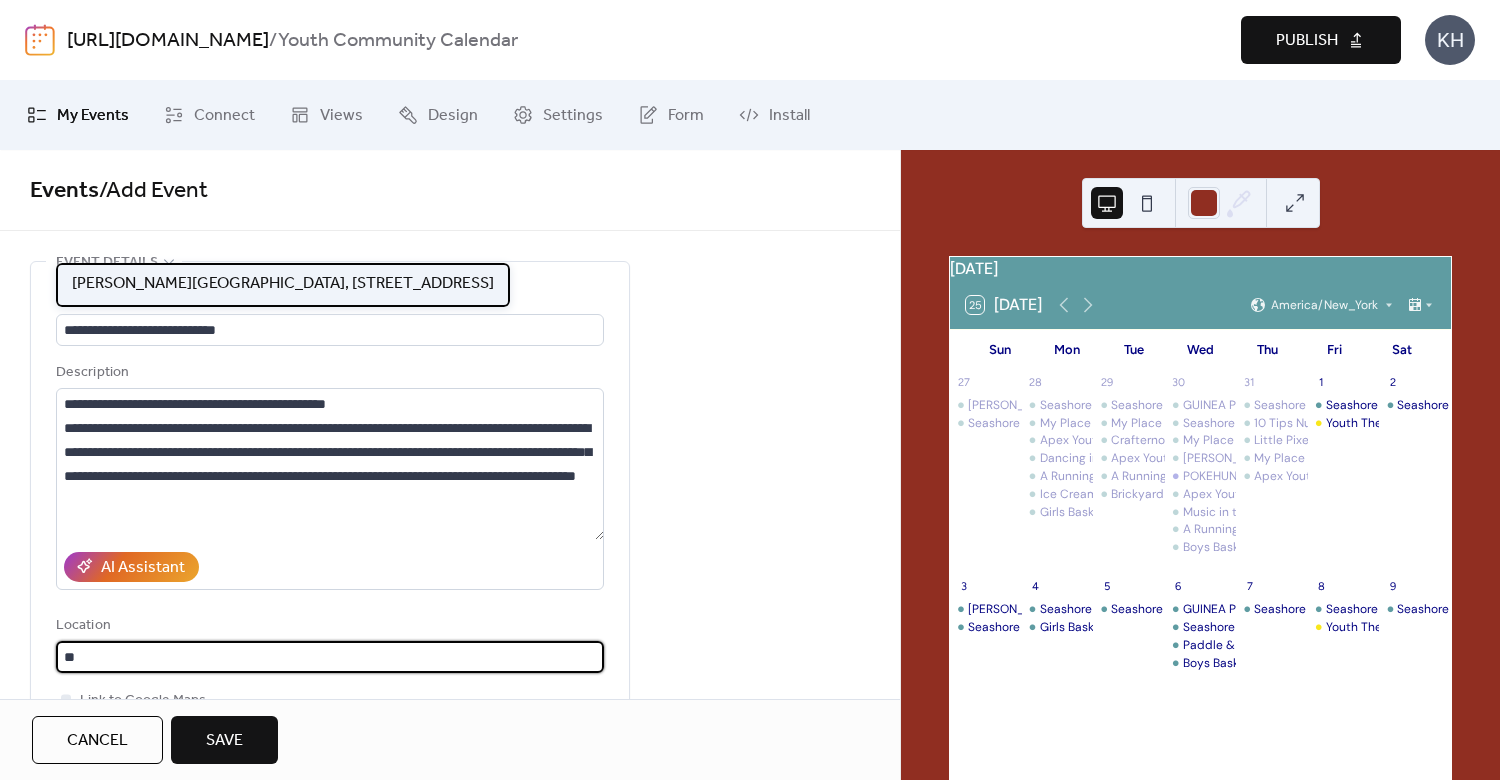 click on "[PERSON_NAME][GEOGRAPHIC_DATA], [STREET_ADDRESS]" at bounding box center [283, 284] 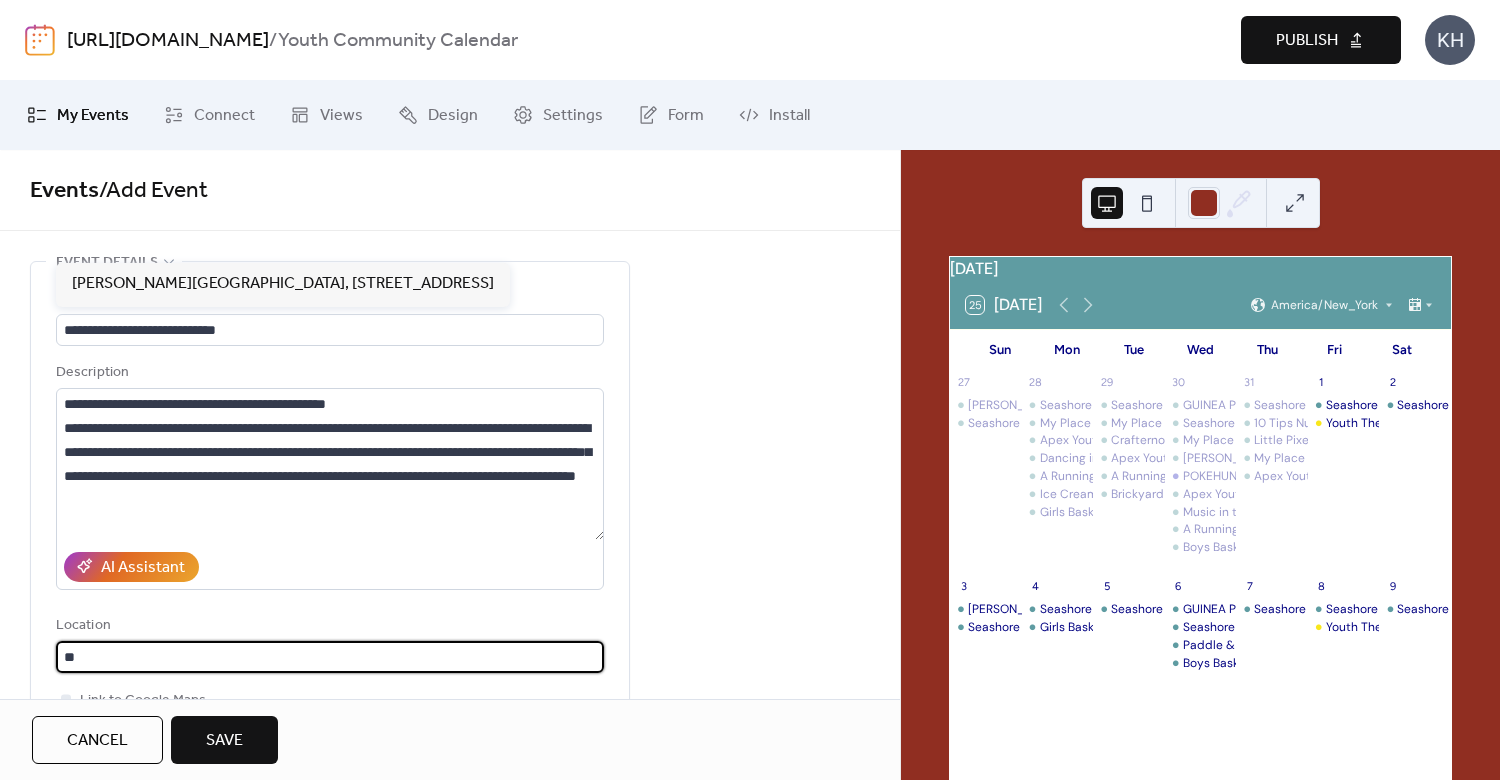 type on "**********" 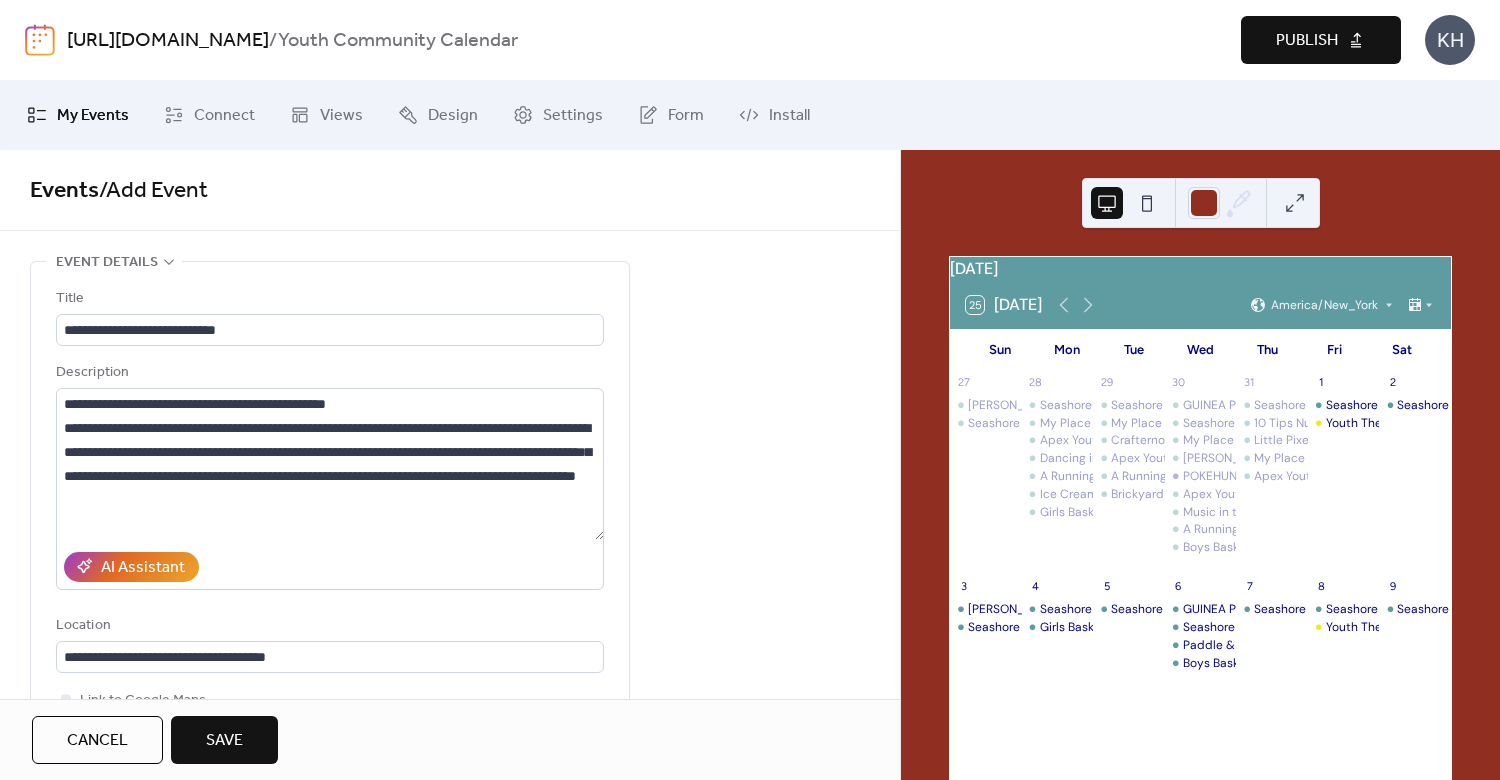 scroll, scrollTop: 480, scrollLeft: 0, axis: vertical 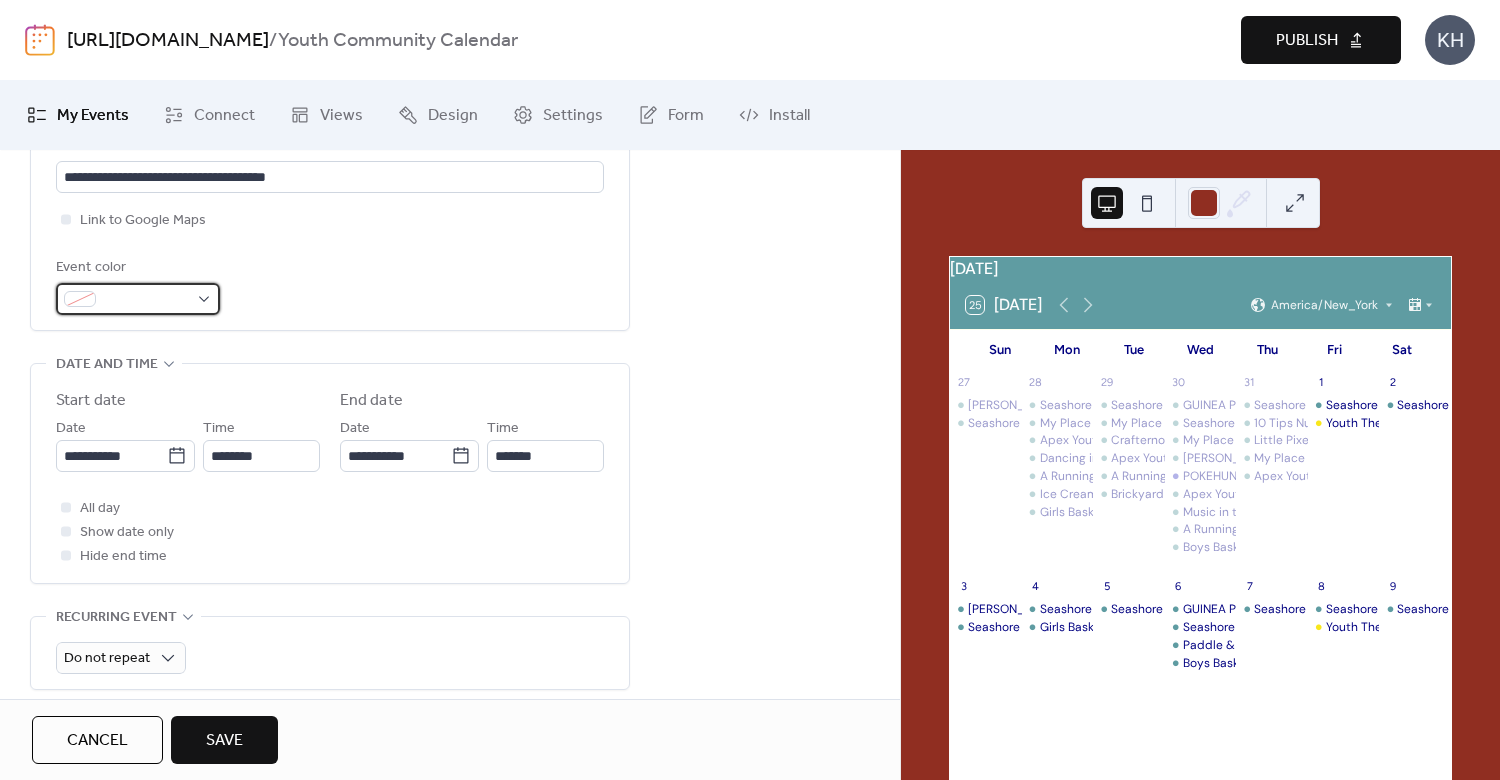 click at bounding box center [138, 299] 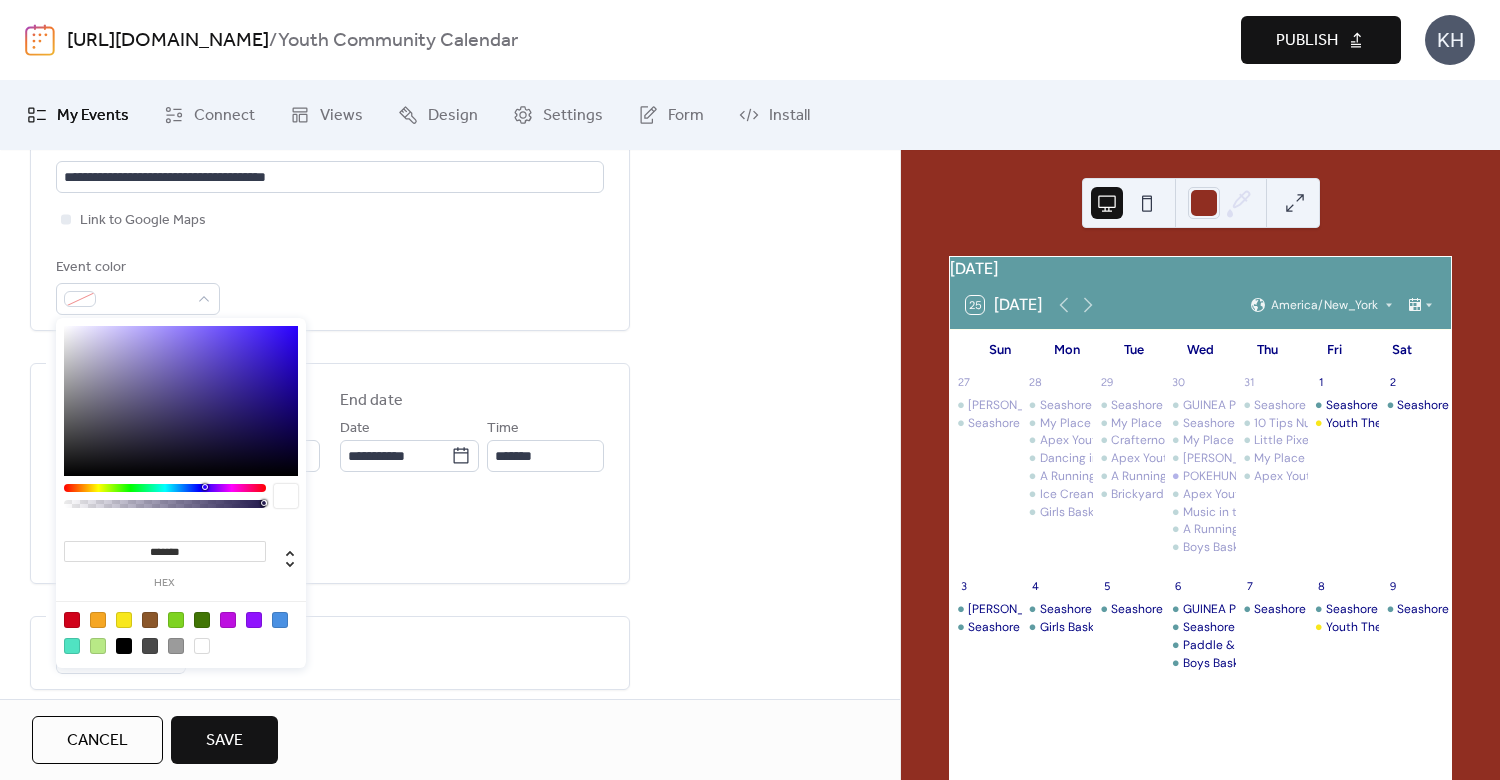 click at bounding box center (124, 620) 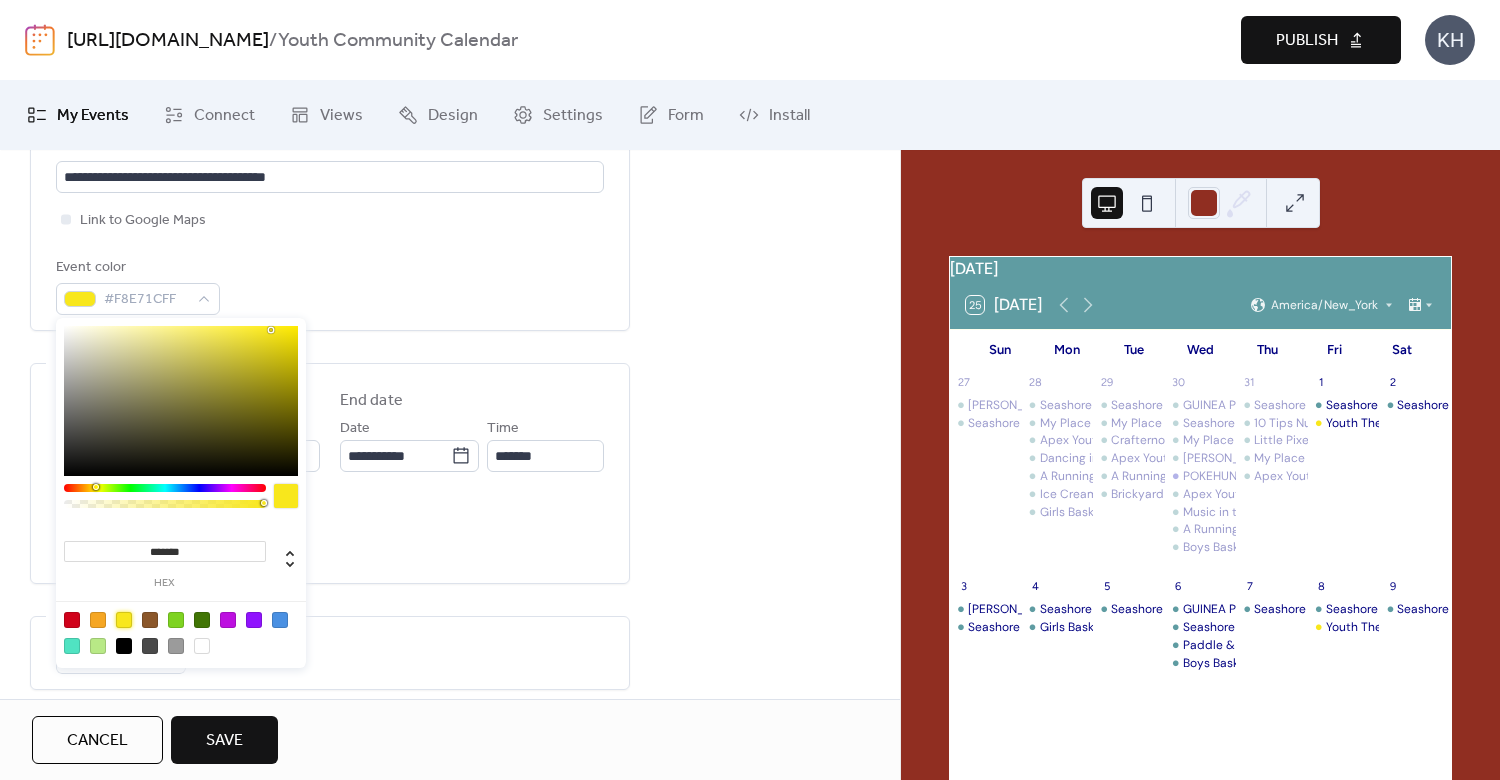 click on "**********" at bounding box center (450, 508) 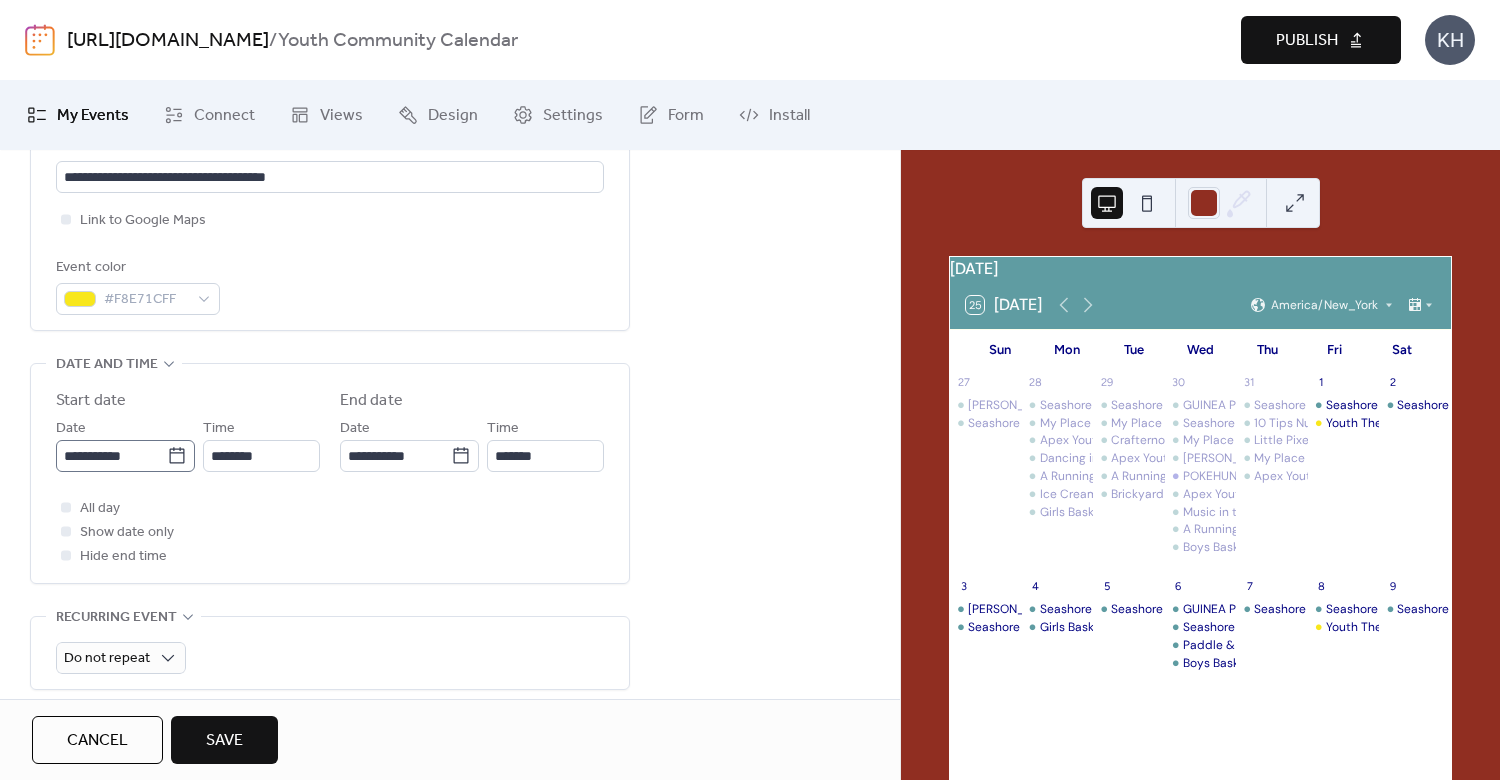 click 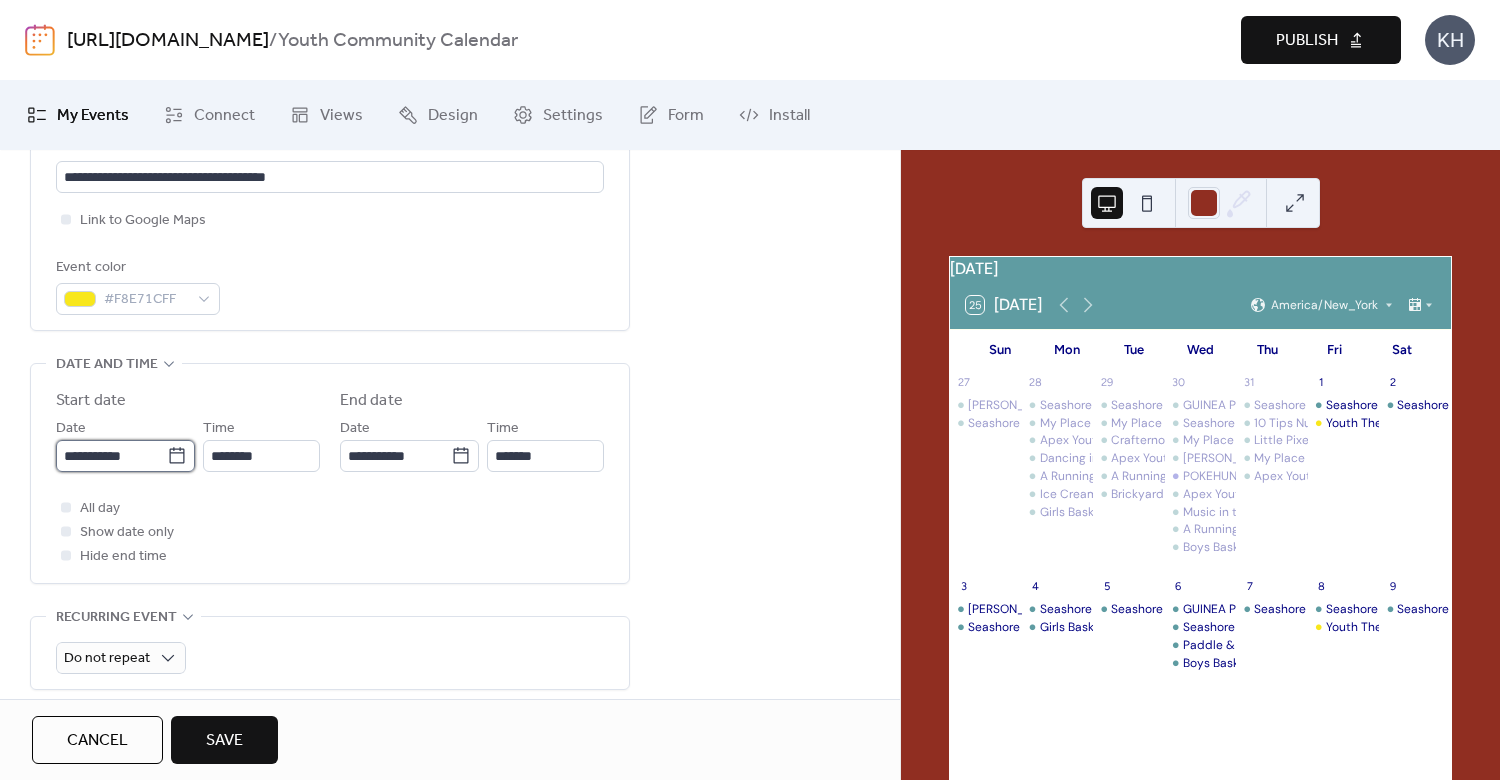 click on "**********" at bounding box center [111, 456] 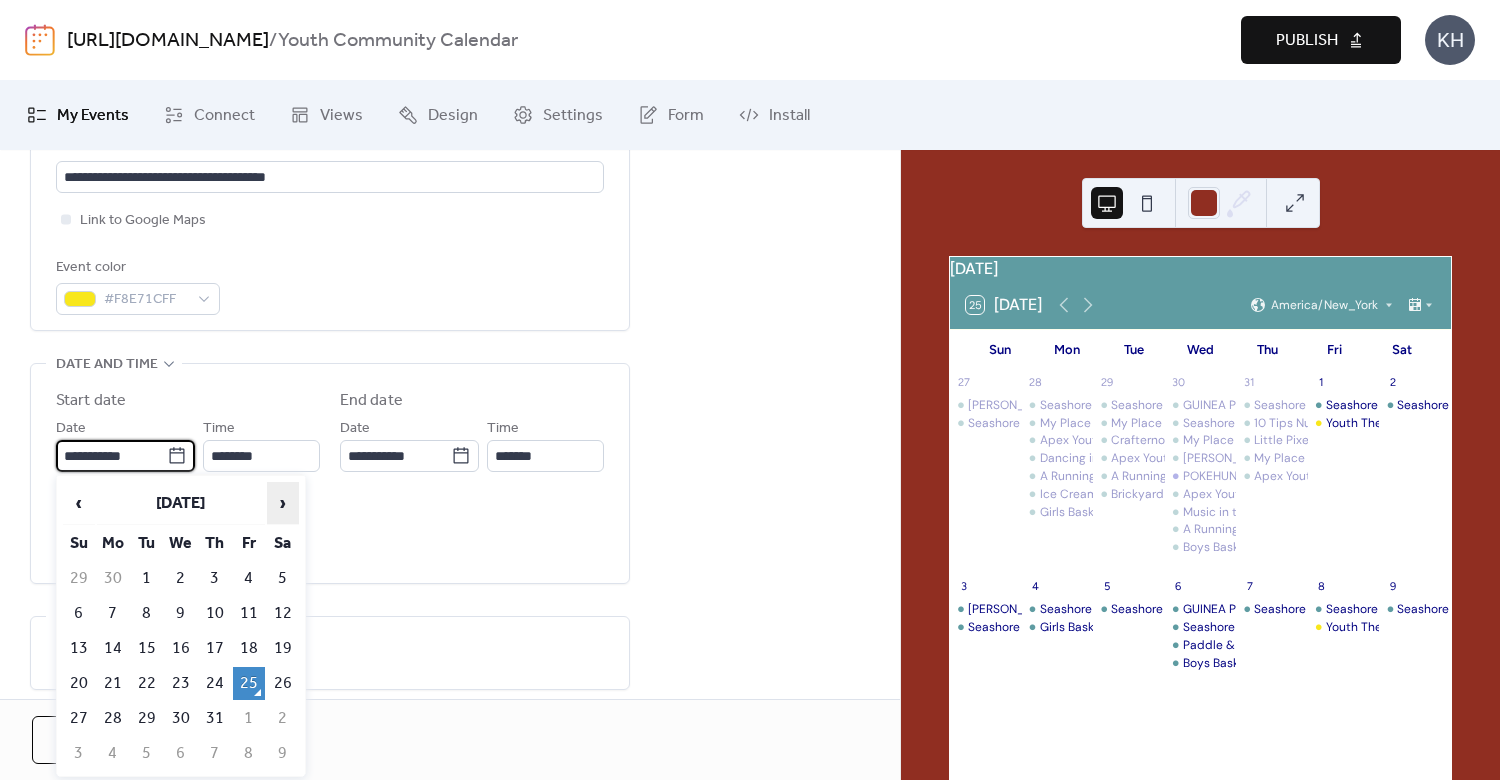 click on "›" at bounding box center [283, 503] 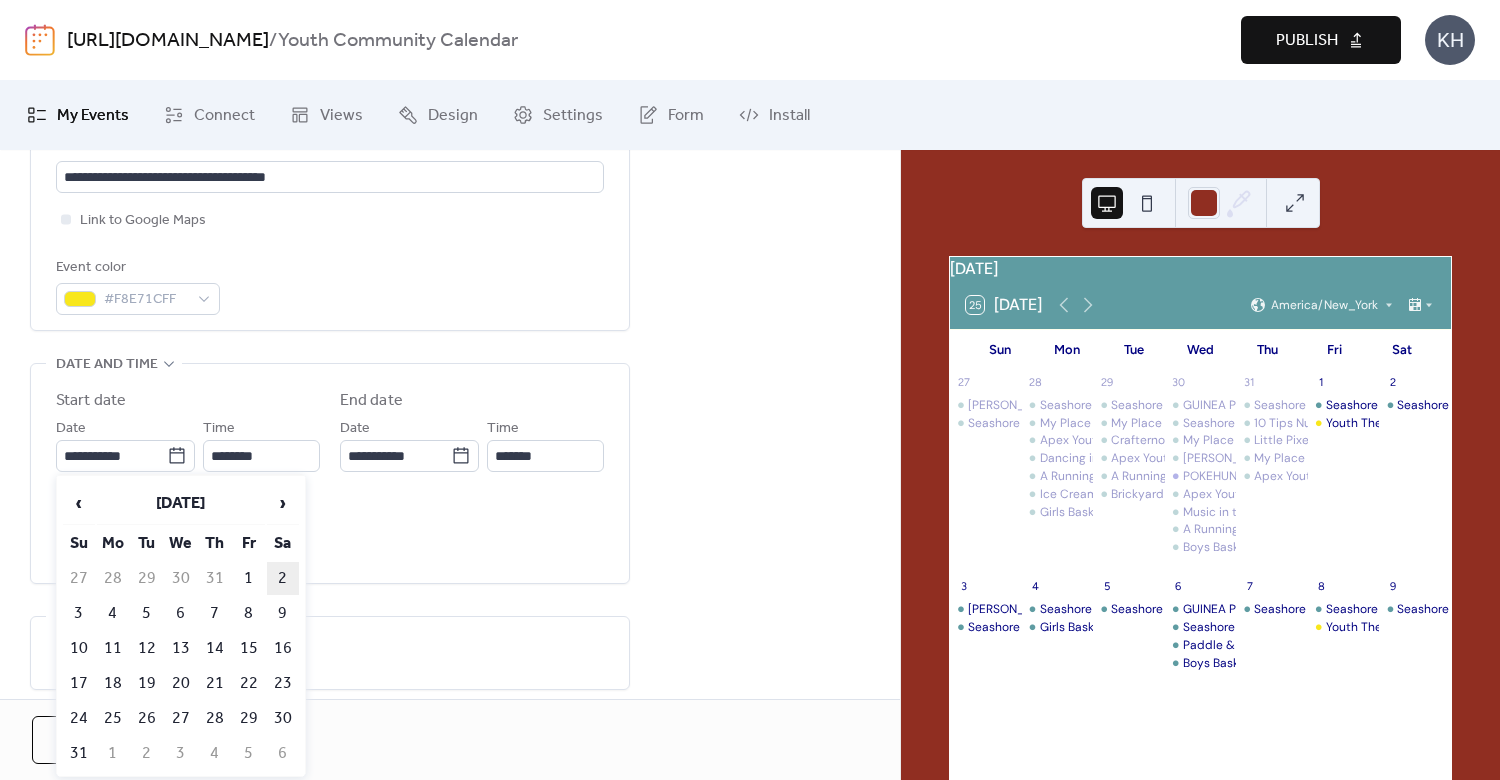 click on "2" at bounding box center [283, 578] 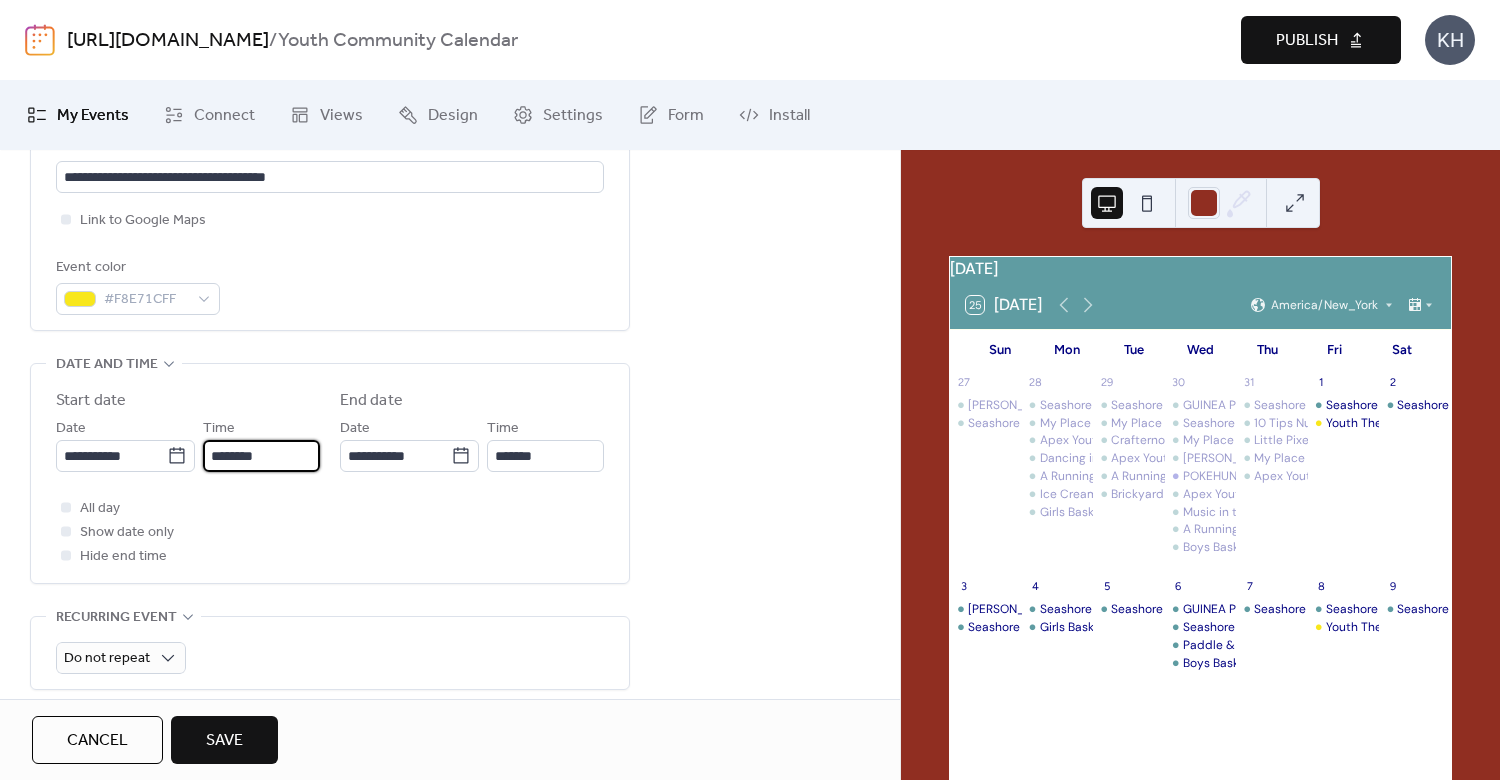 click on "********" at bounding box center [261, 456] 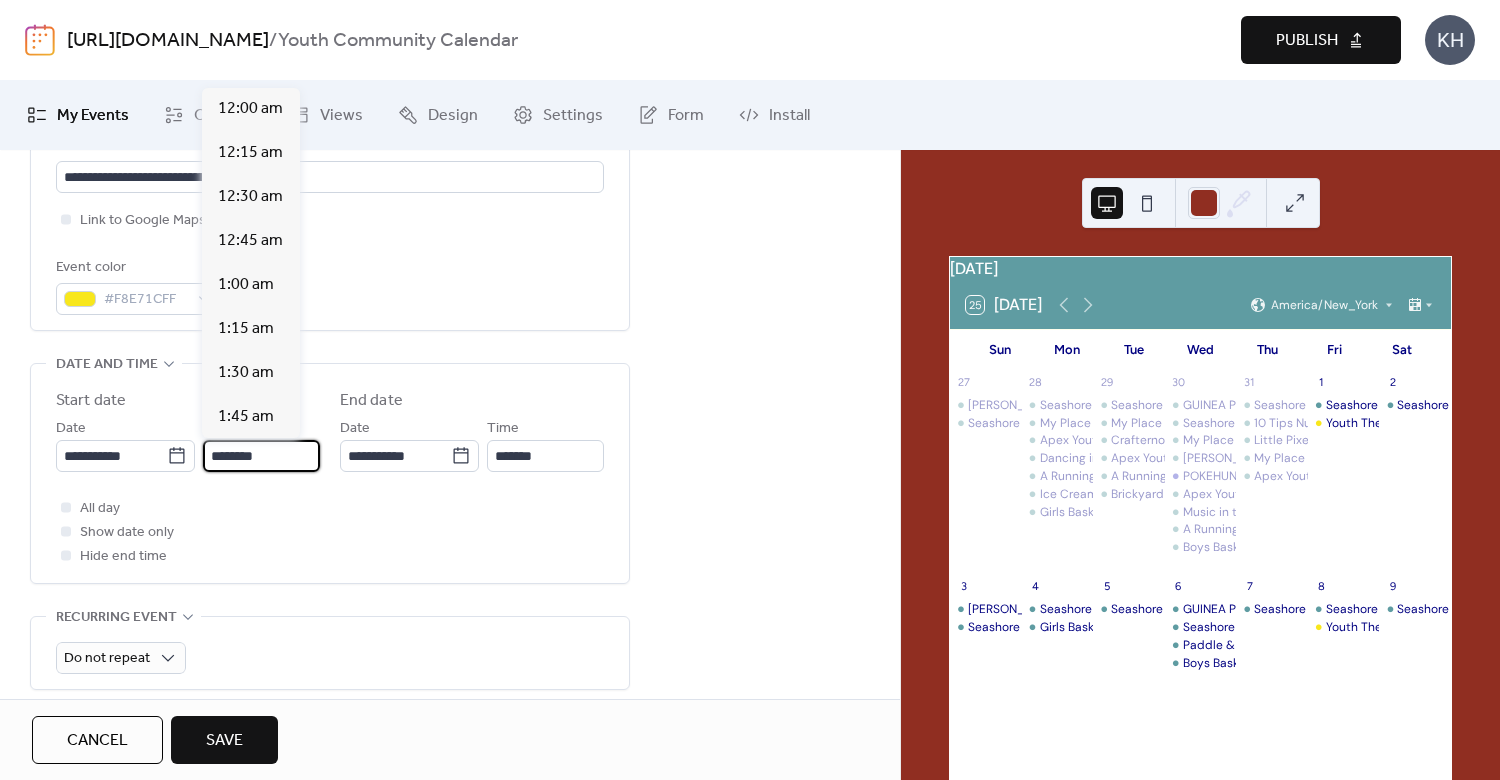 scroll, scrollTop: 2107, scrollLeft: 0, axis: vertical 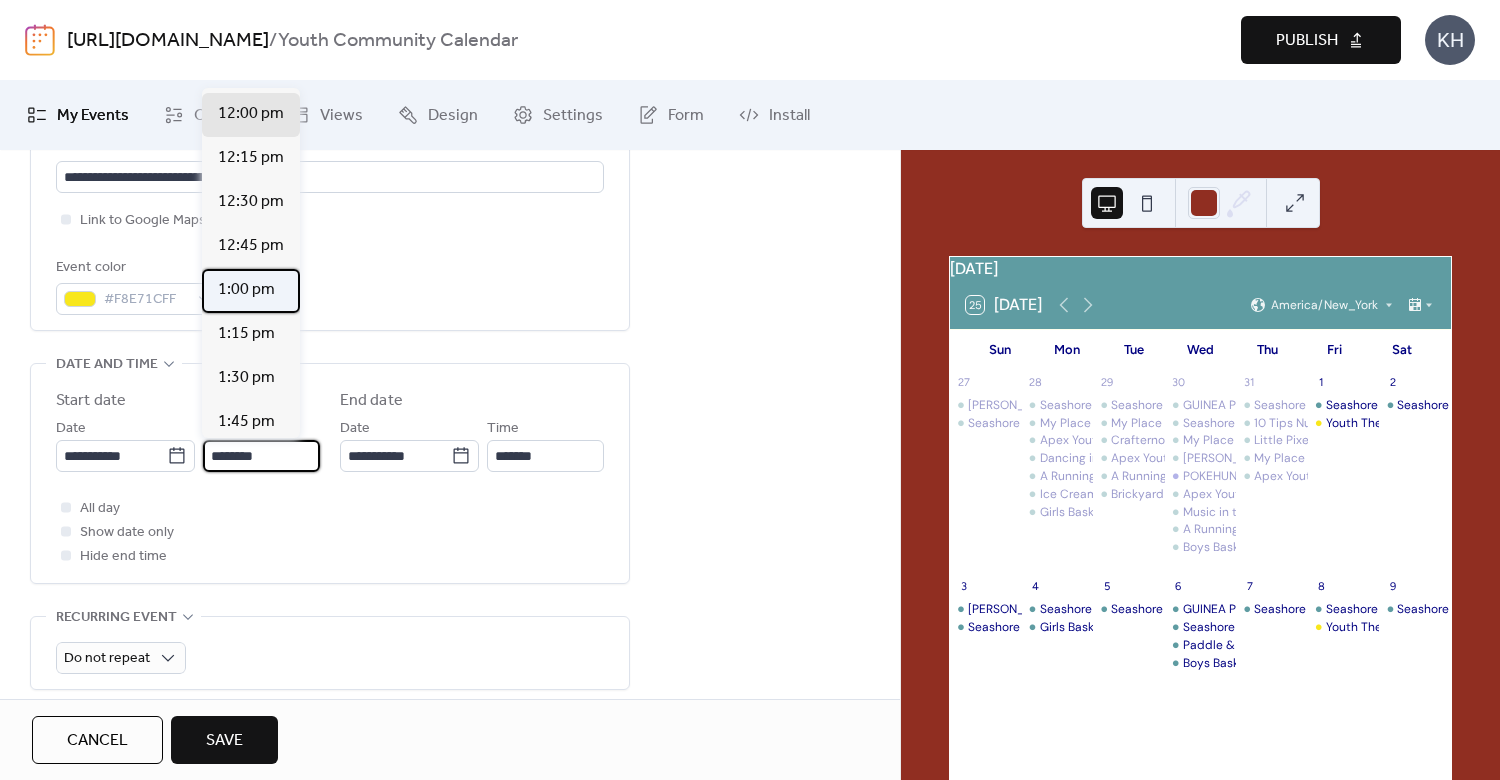 click on "1:00 pm" at bounding box center [246, 290] 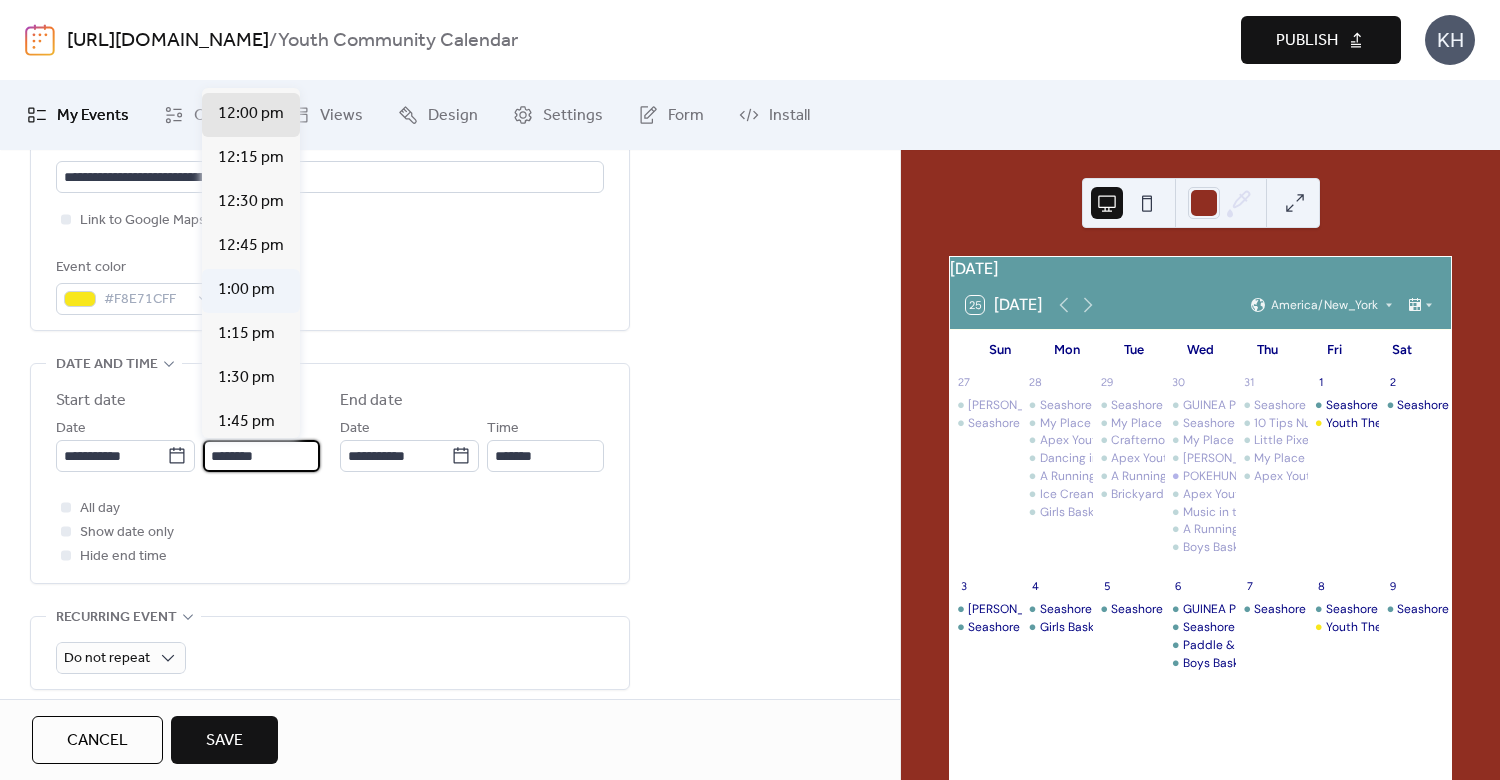 type on "*******" 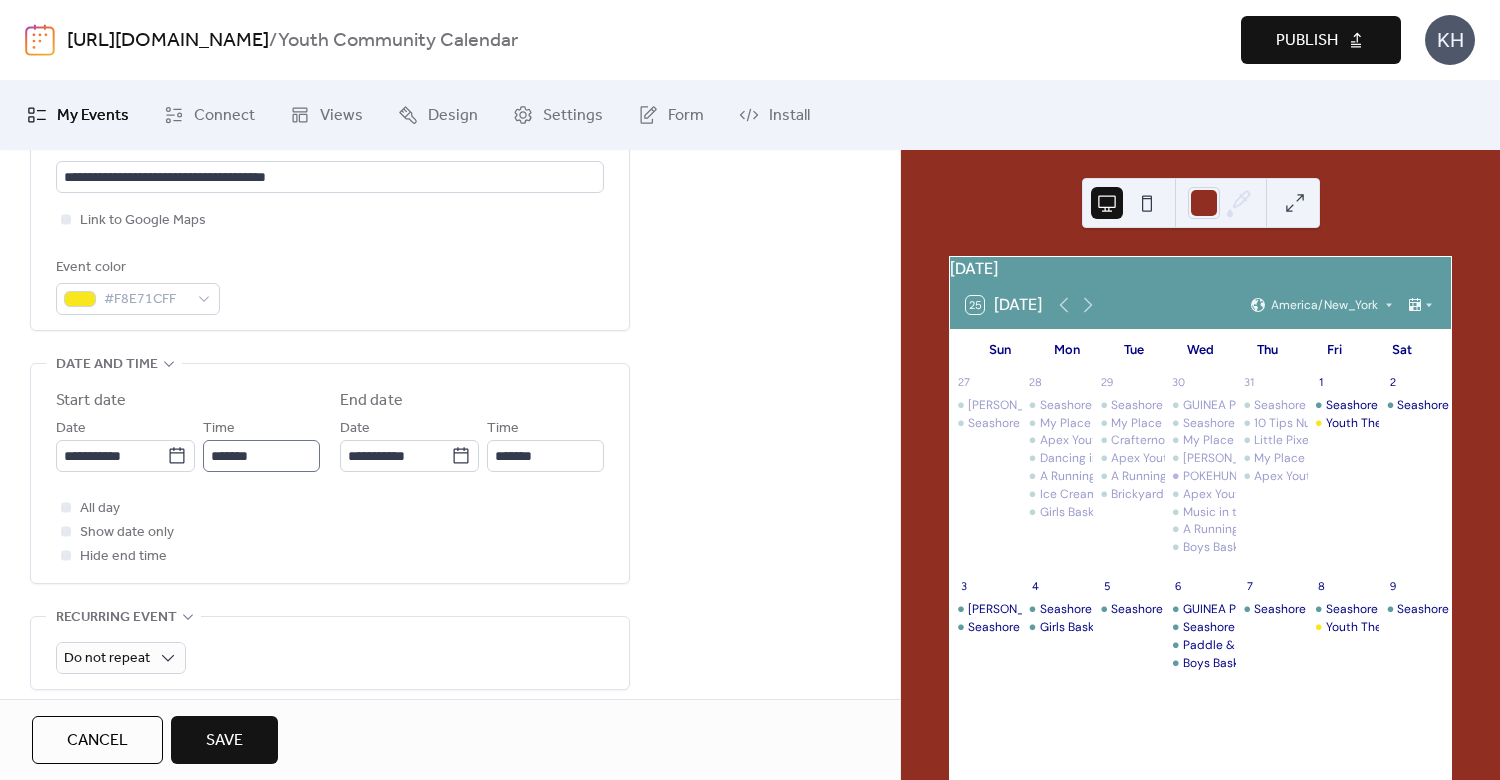 scroll, scrollTop: 0, scrollLeft: 0, axis: both 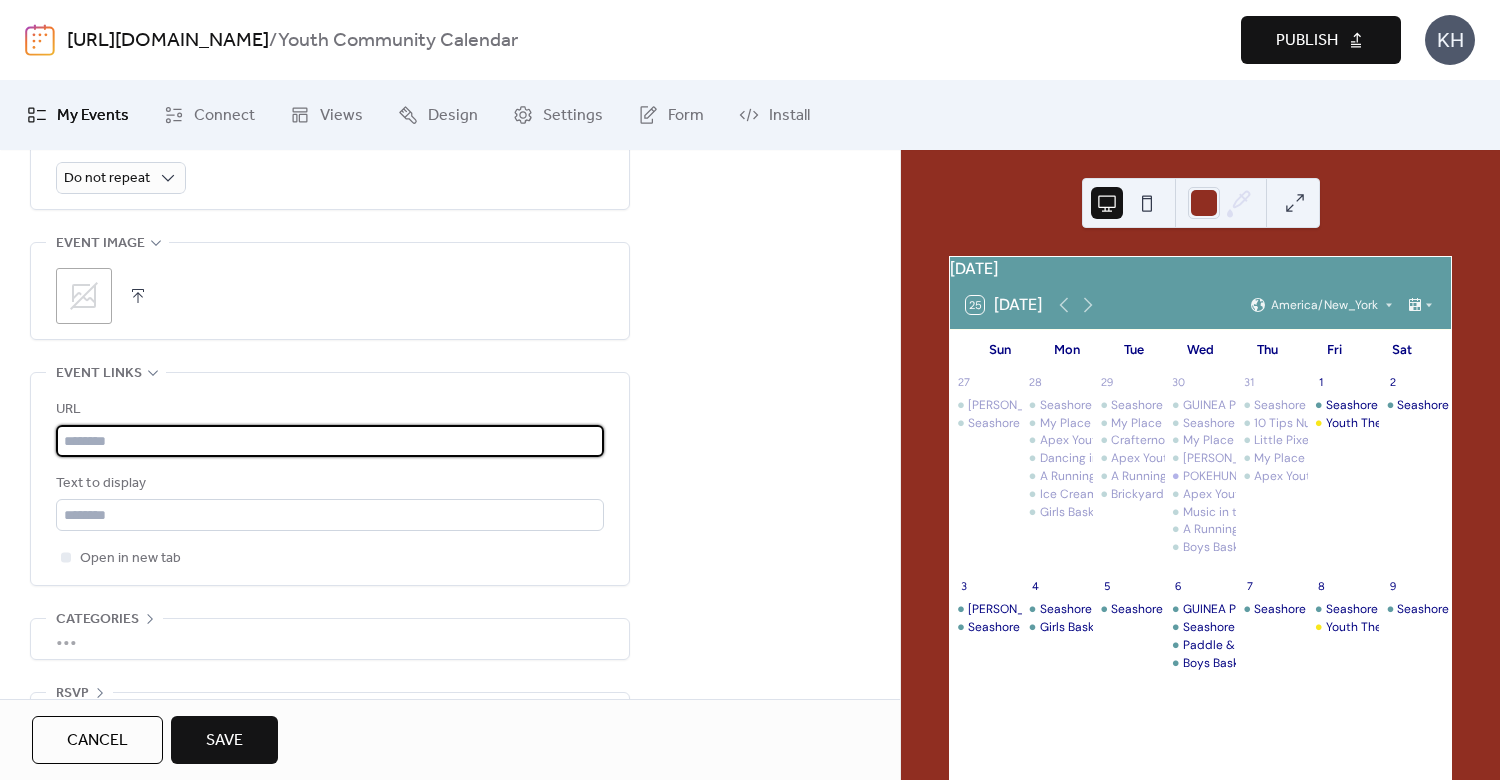 click at bounding box center [330, 441] 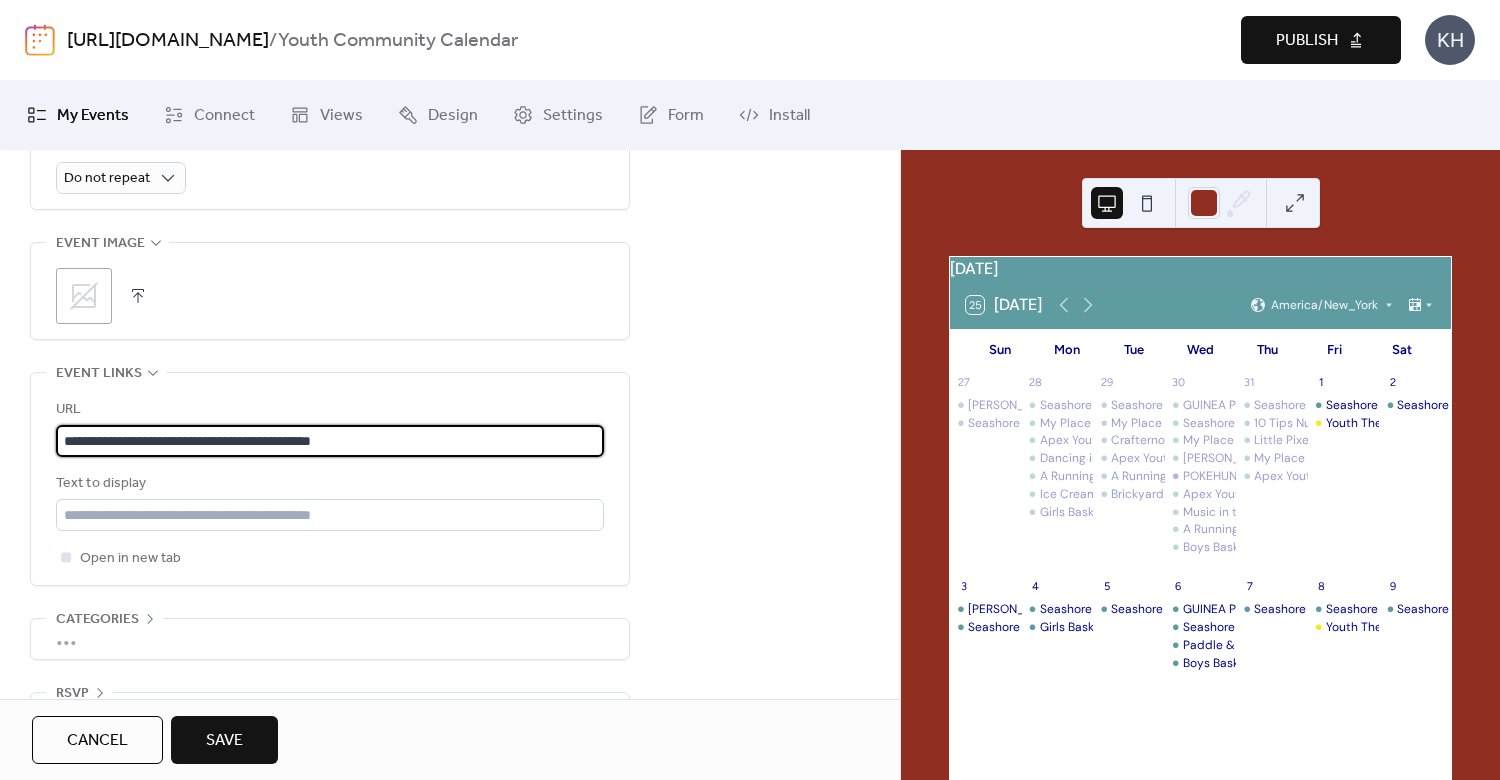 type on "**********" 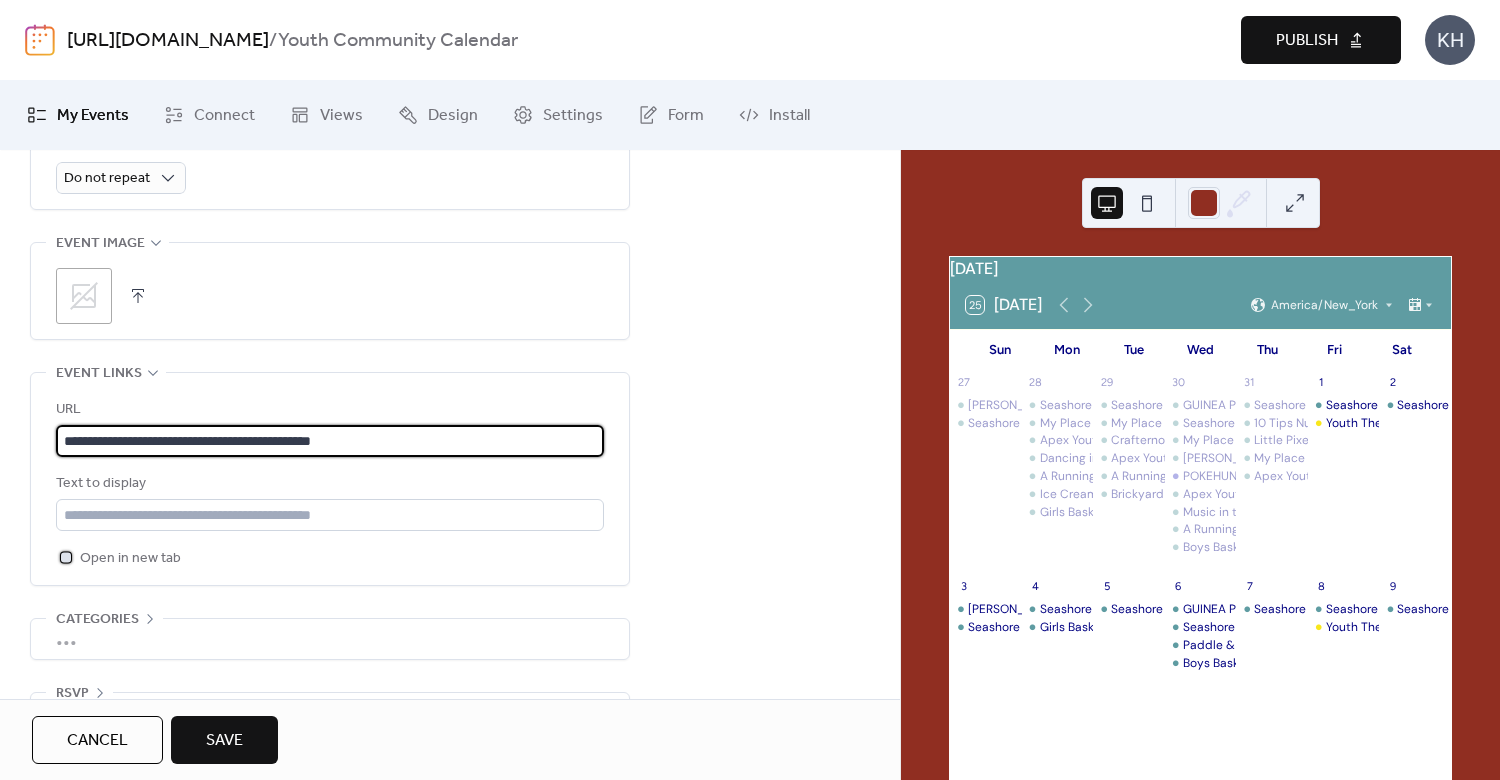 click at bounding box center [66, 557] 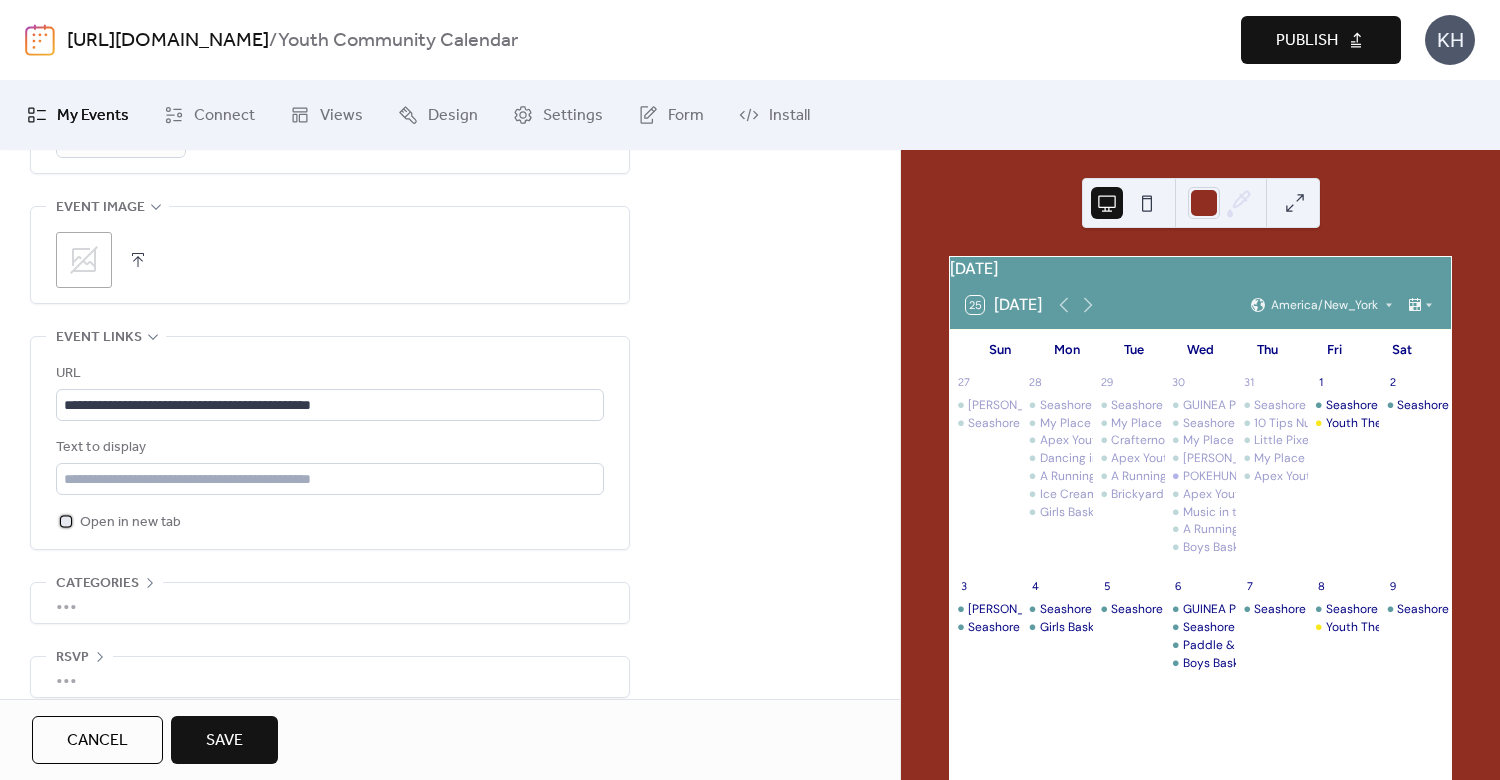 scroll, scrollTop: 1014, scrollLeft: 0, axis: vertical 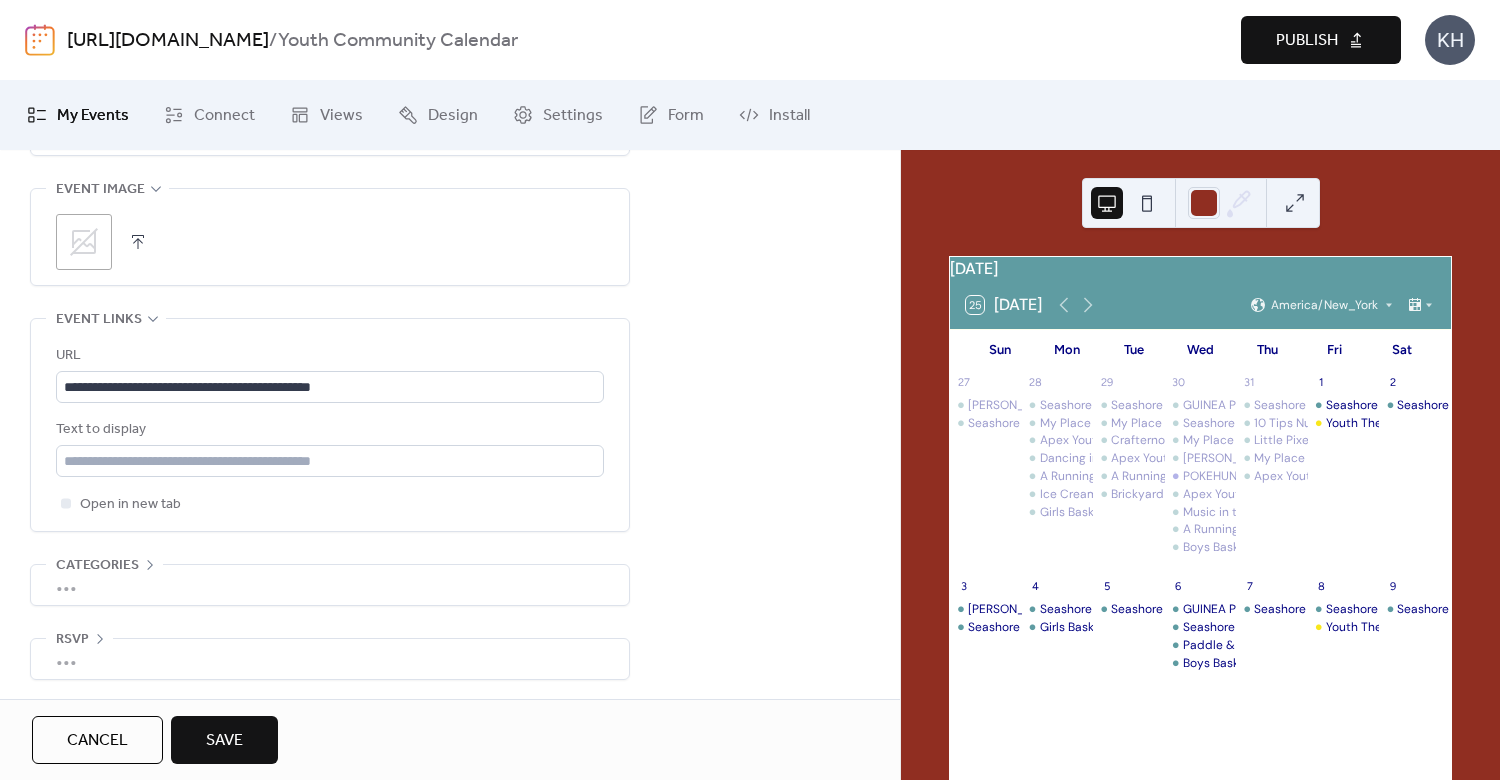 click on "Save" at bounding box center (224, 741) 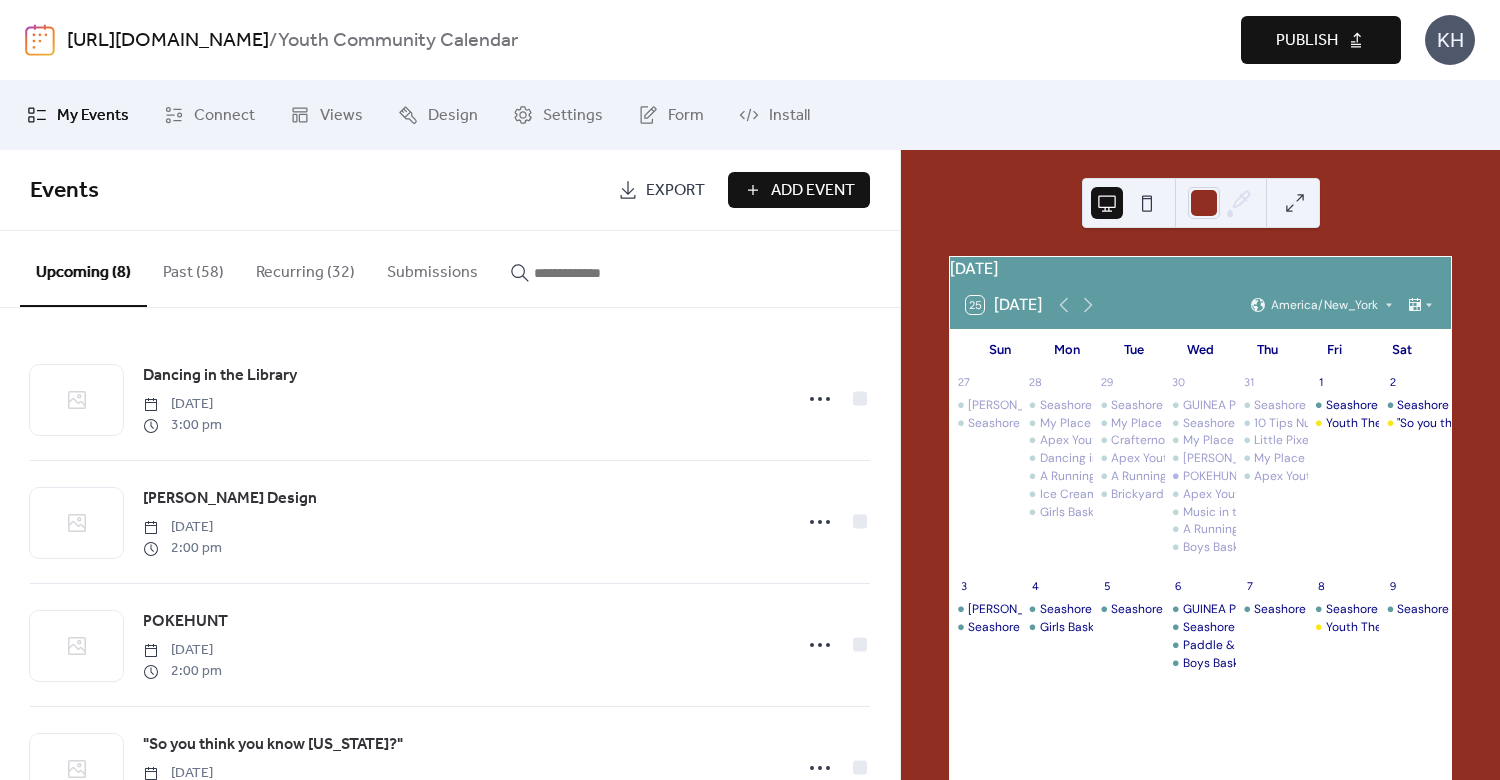 click at bounding box center [594, 273] 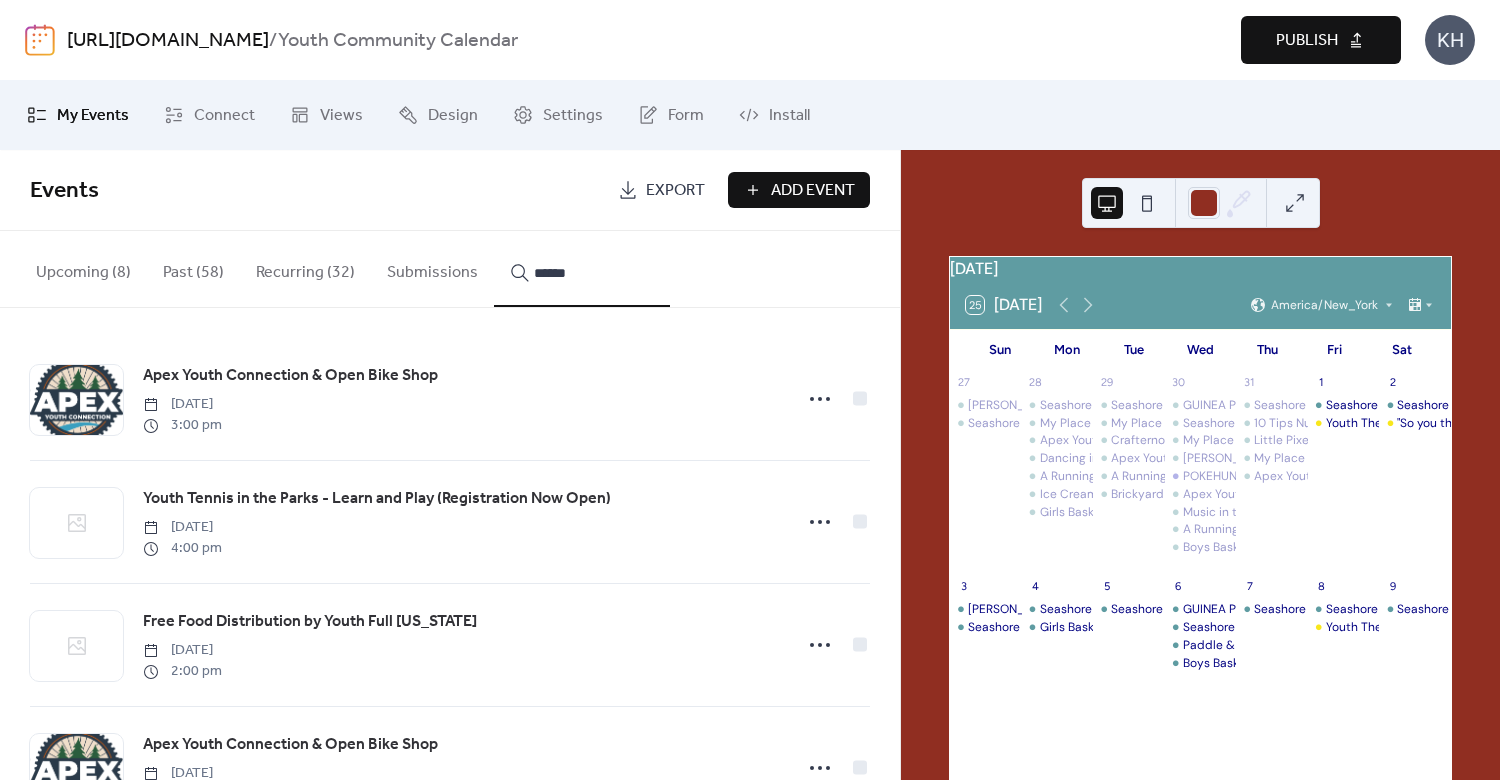 click on "*****" at bounding box center (582, 269) 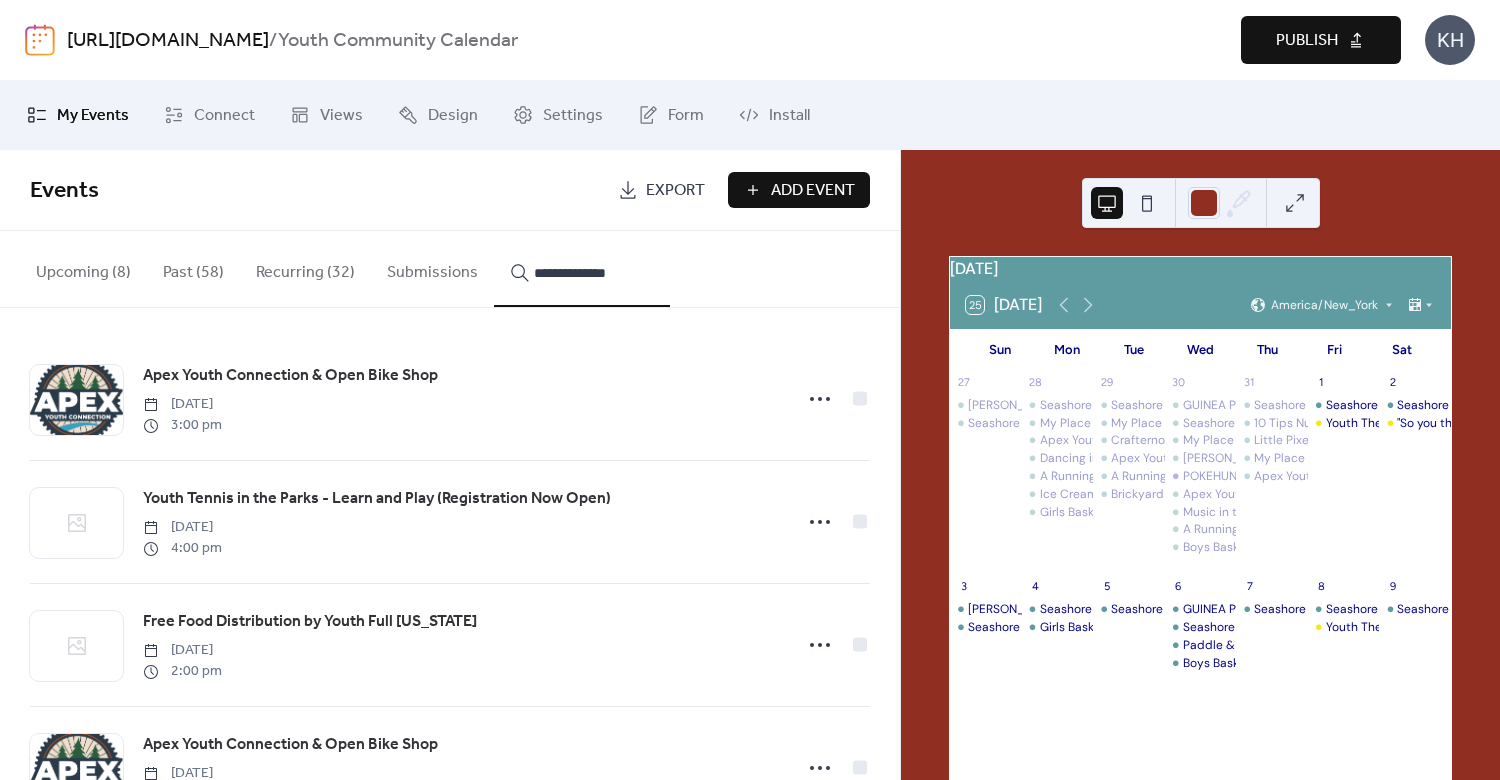 click on "**********" at bounding box center [582, 269] 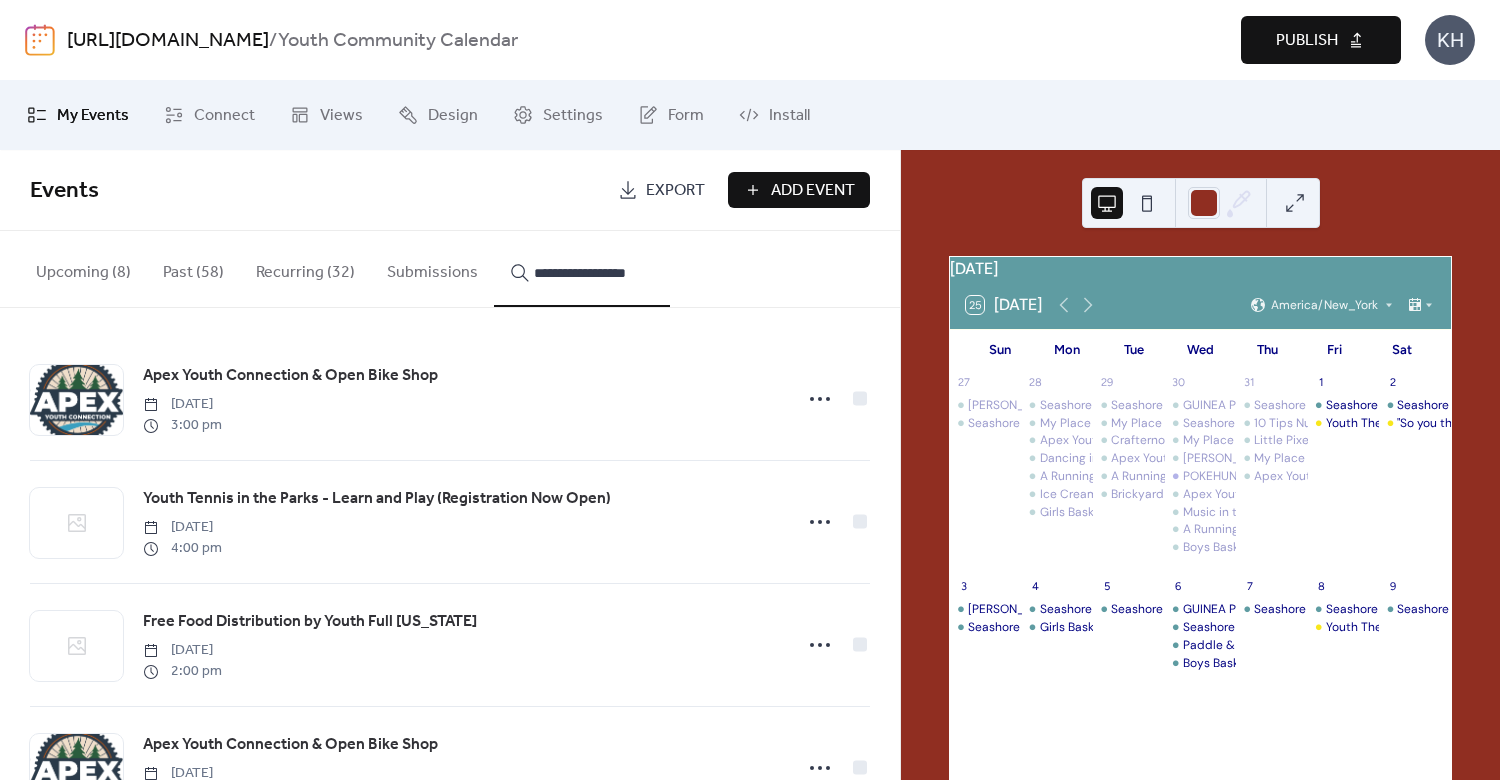 type on "**********" 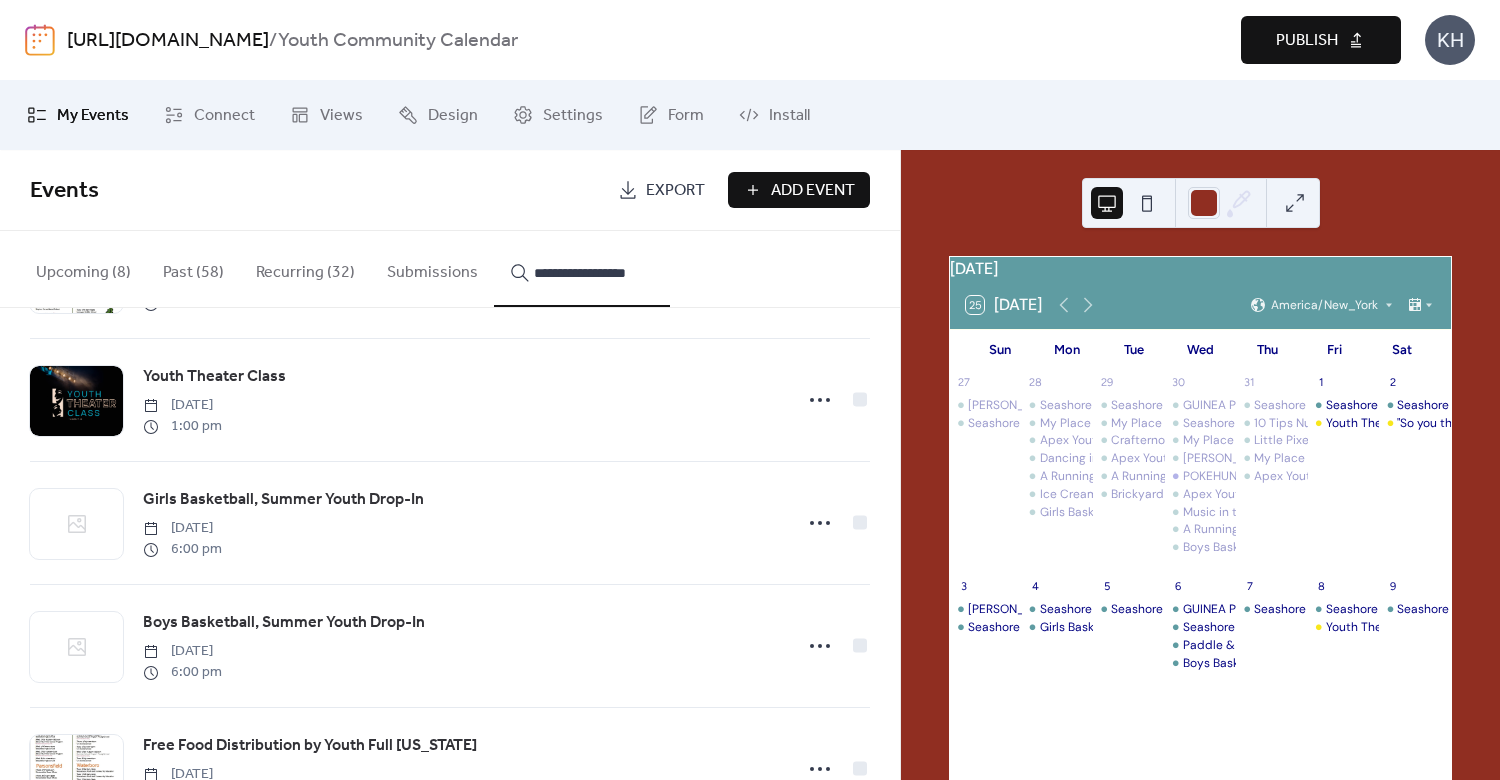 scroll, scrollTop: 0, scrollLeft: 0, axis: both 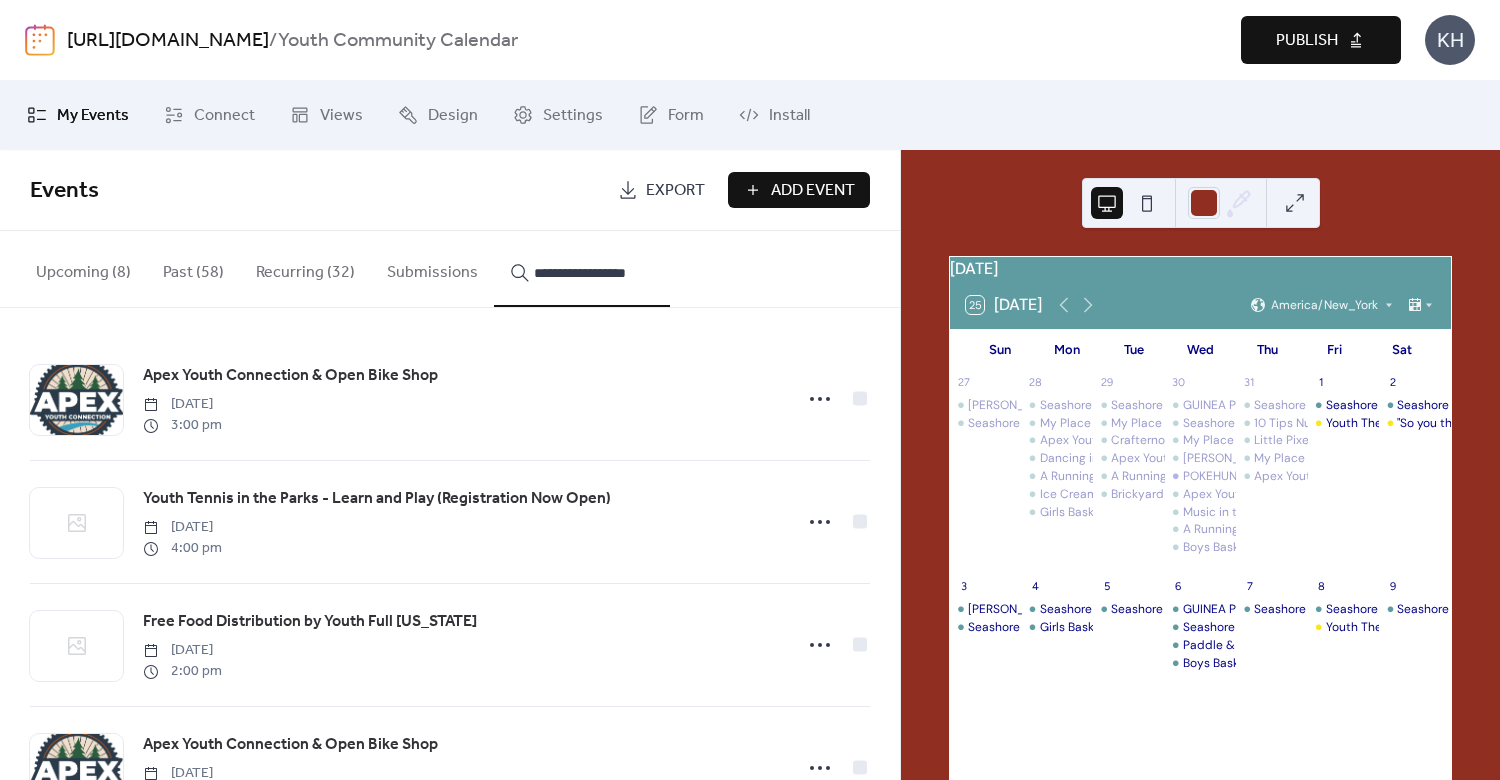 drag, startPoint x: 1075, startPoint y: 314, endPoint x: 1069, endPoint y: 331, distance: 18.027756 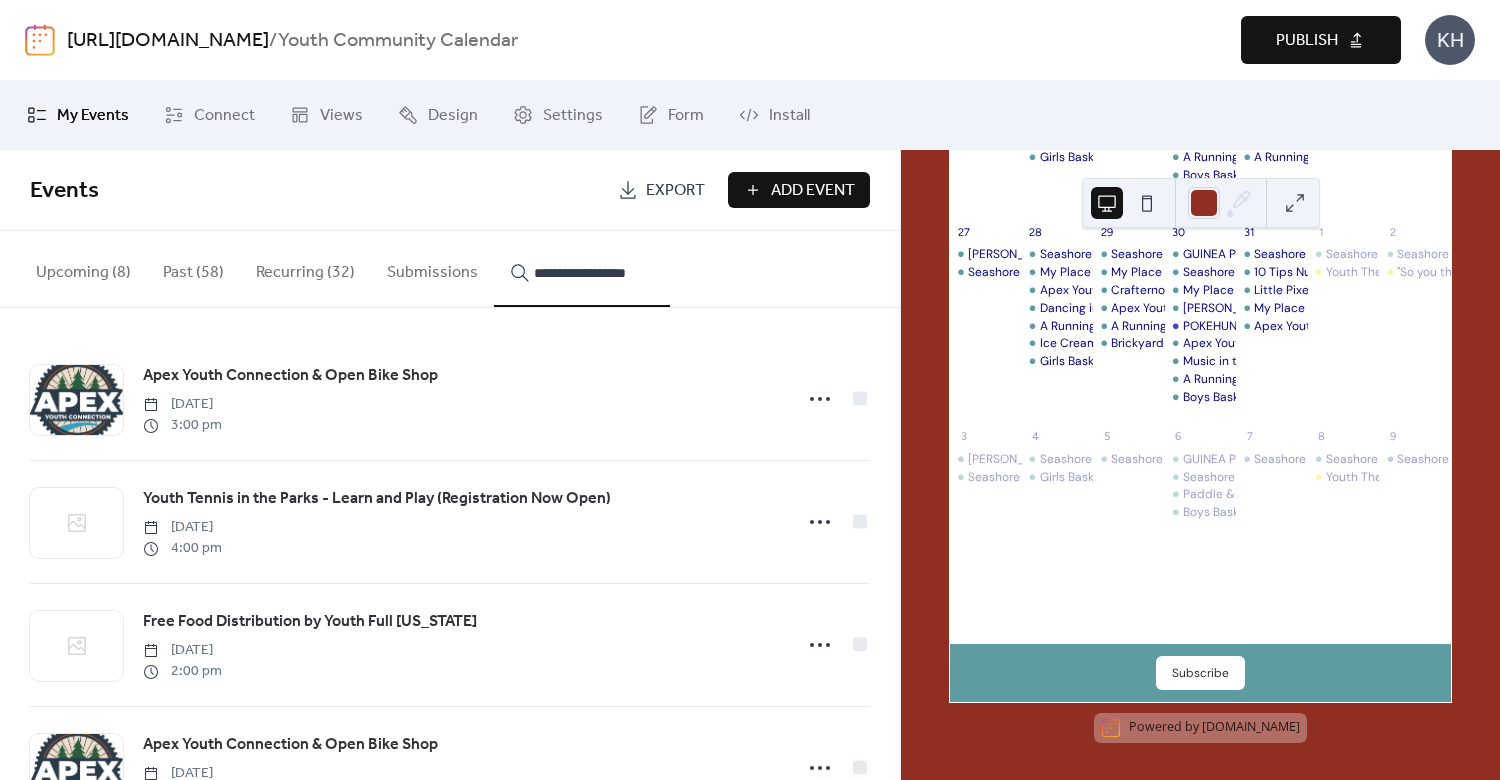 scroll, scrollTop: 428, scrollLeft: 0, axis: vertical 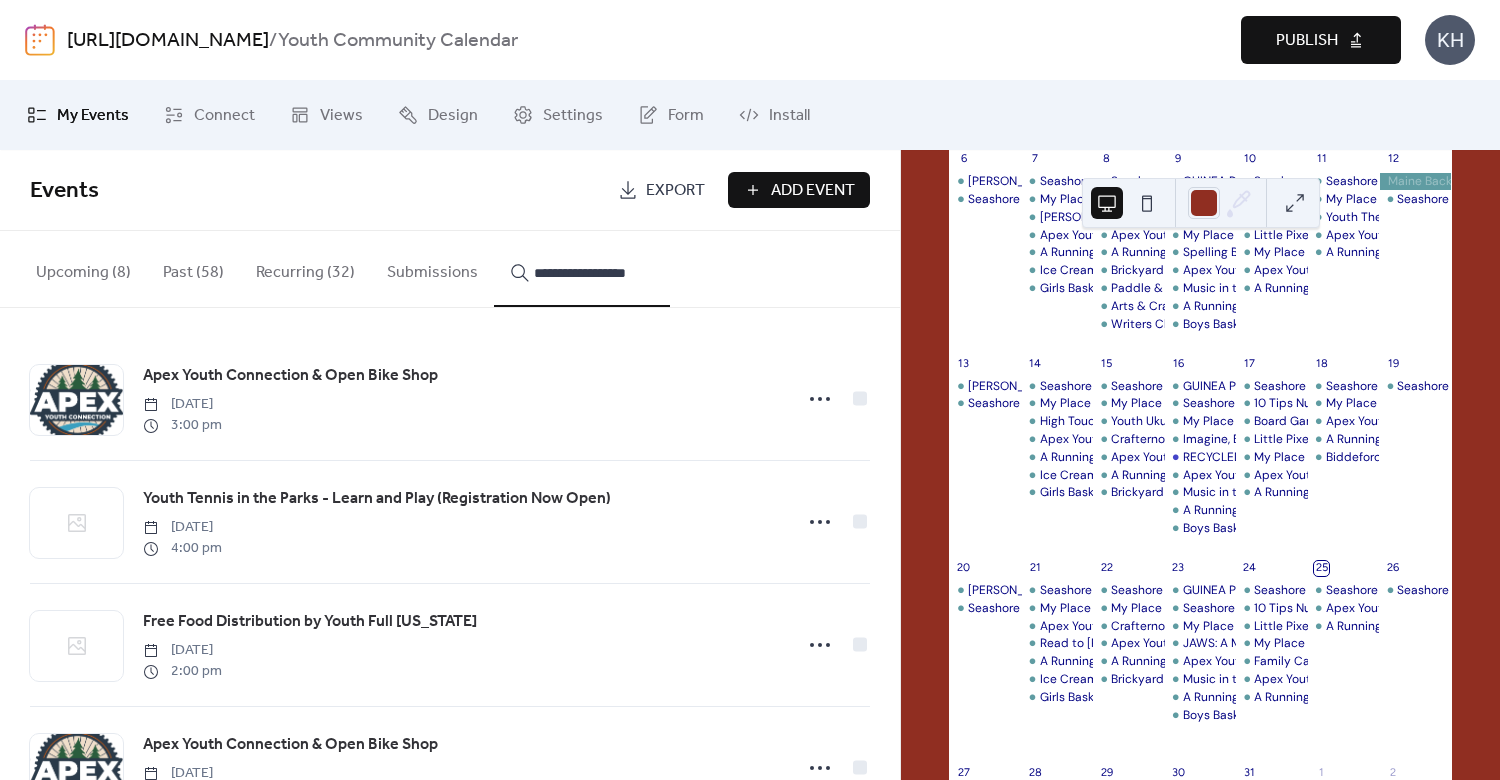 click on "Add Event" at bounding box center (813, 191) 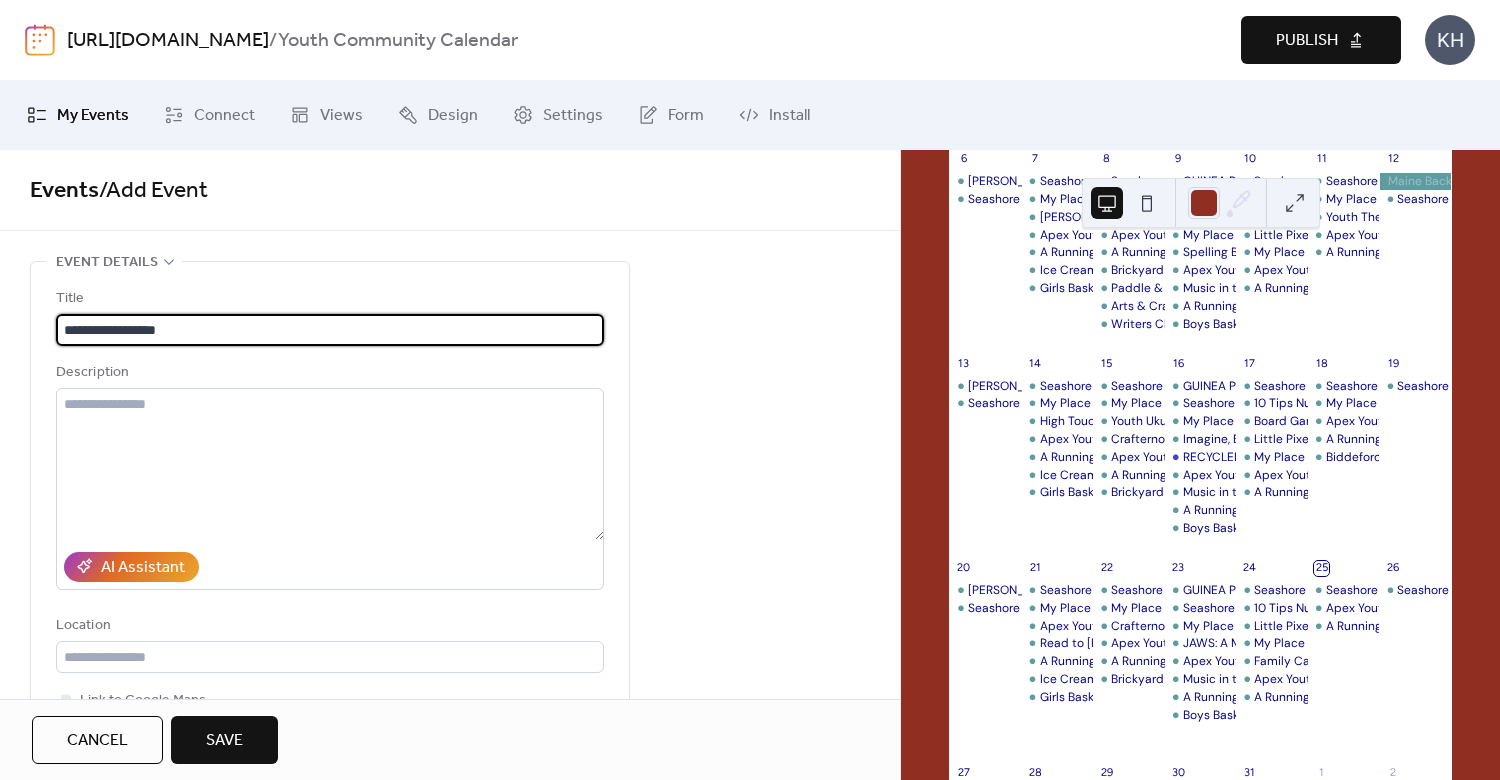 type on "**********" 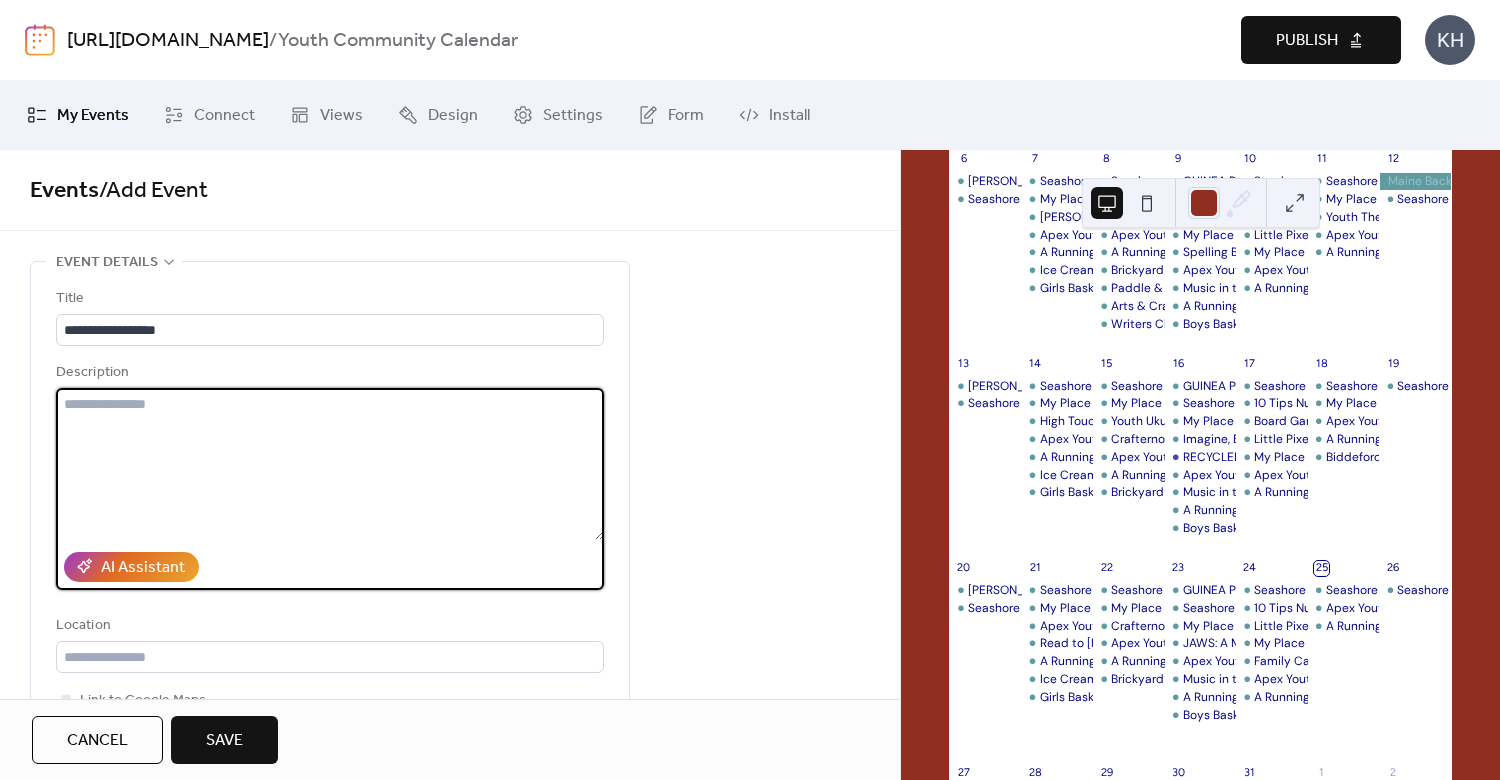 paste on "**********" 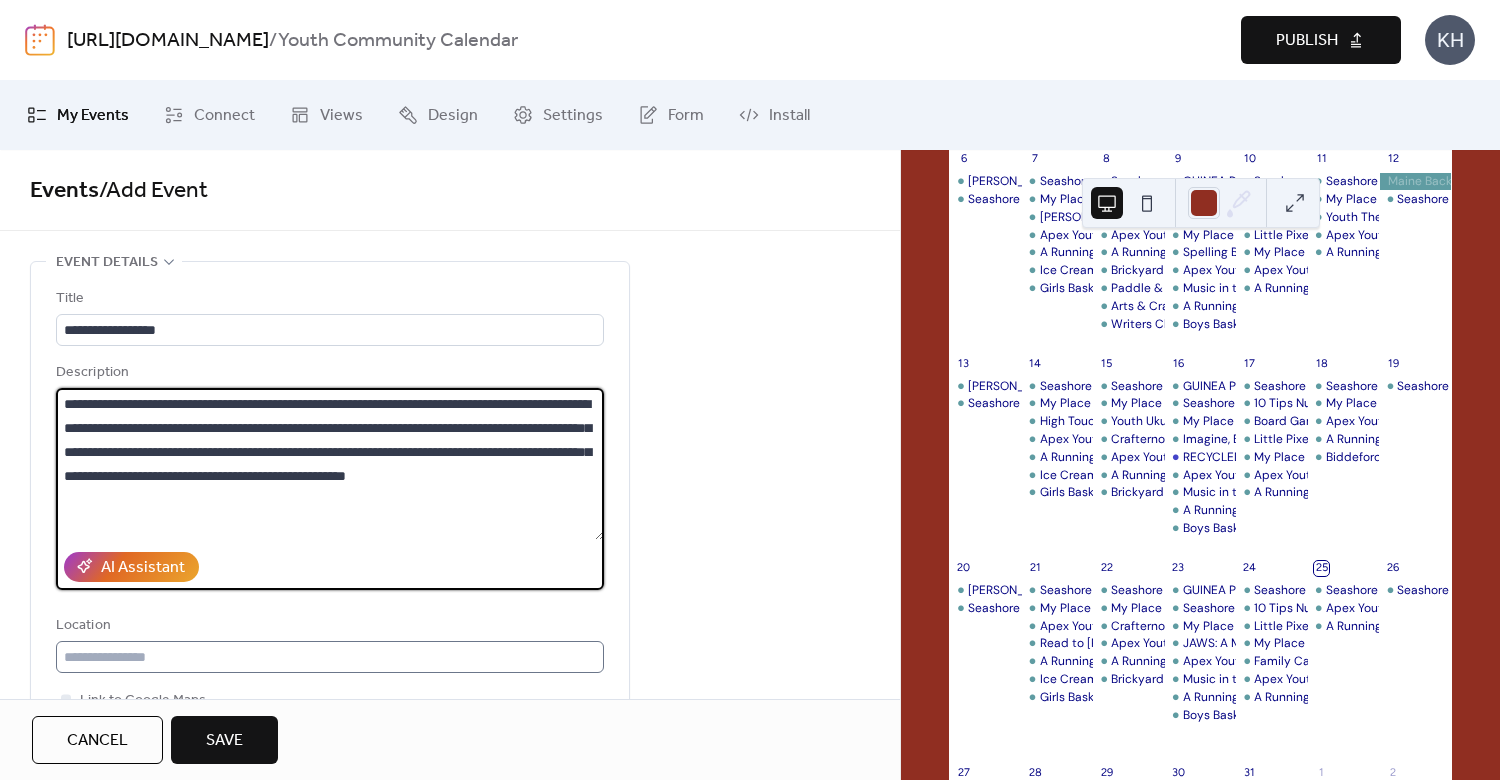 type on "**********" 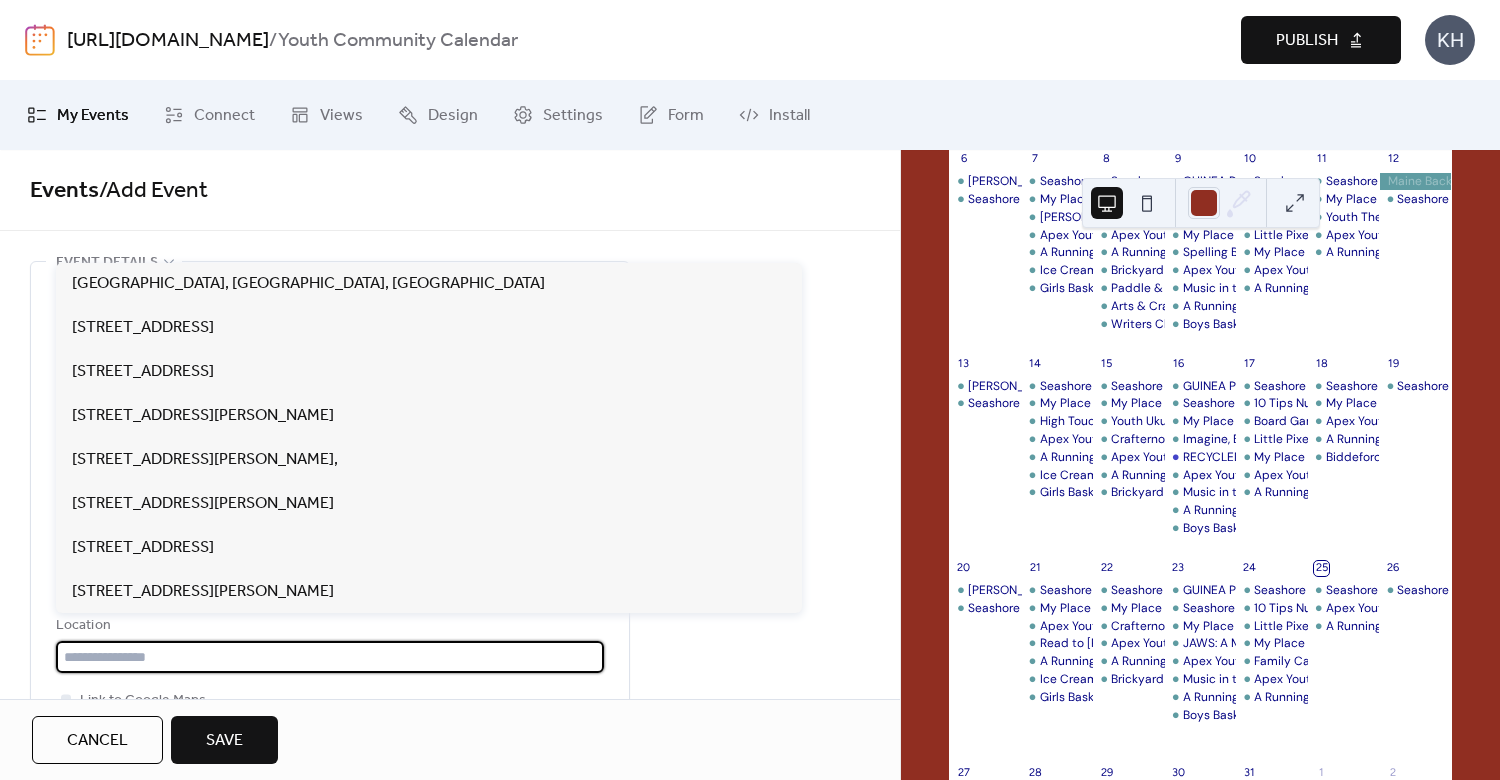 click at bounding box center (330, 657) 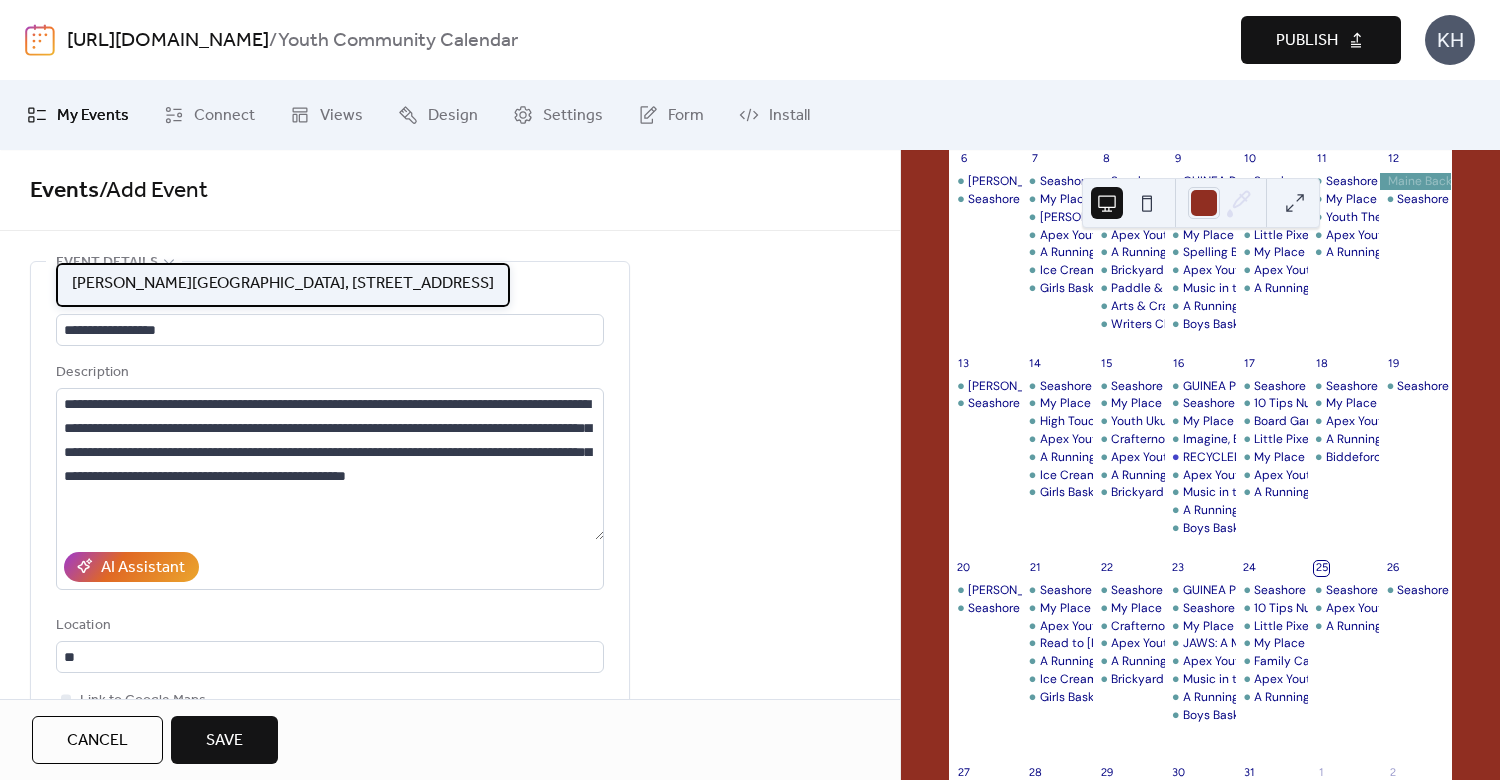 click on "[PERSON_NAME][GEOGRAPHIC_DATA], [STREET_ADDRESS]" at bounding box center [283, 284] 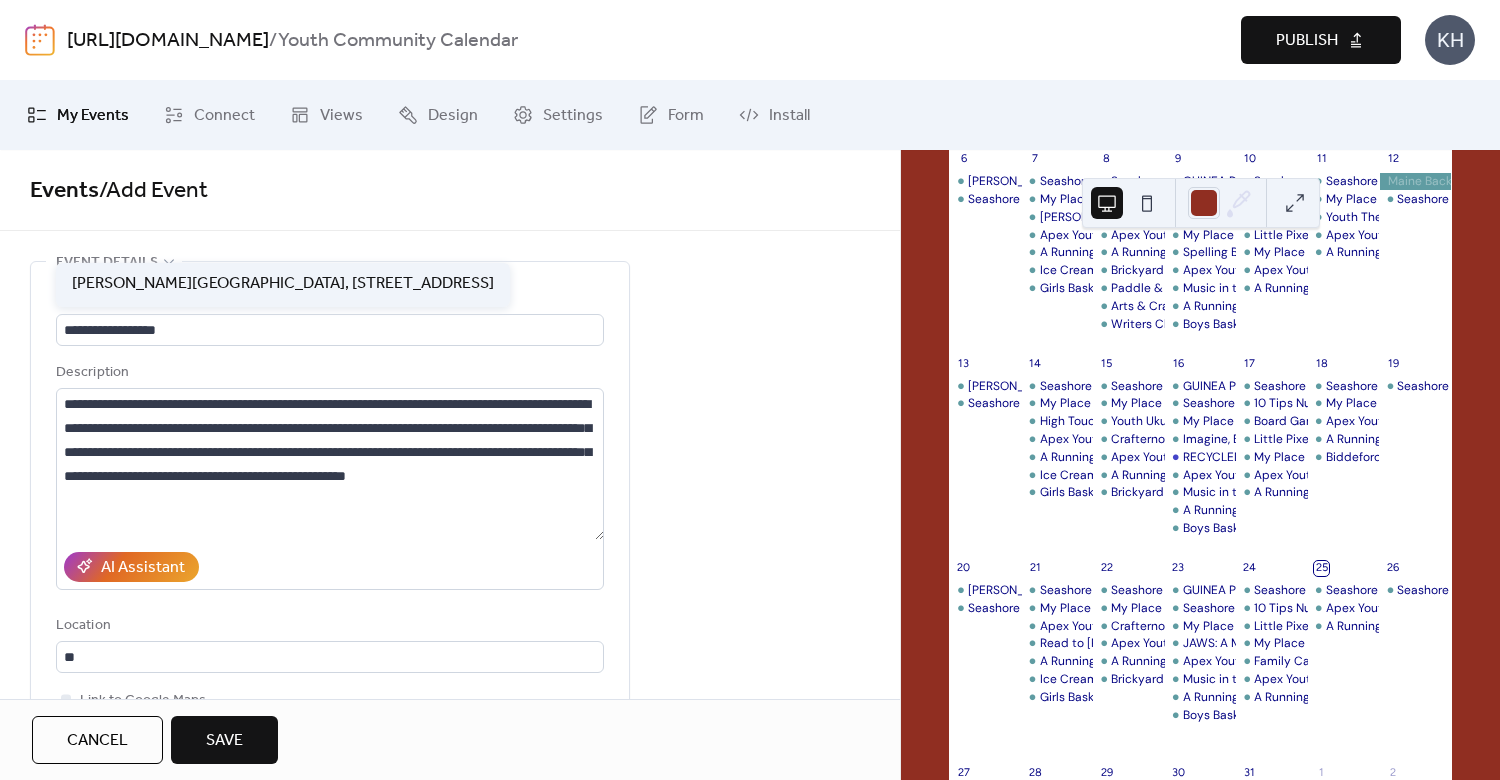type on "**********" 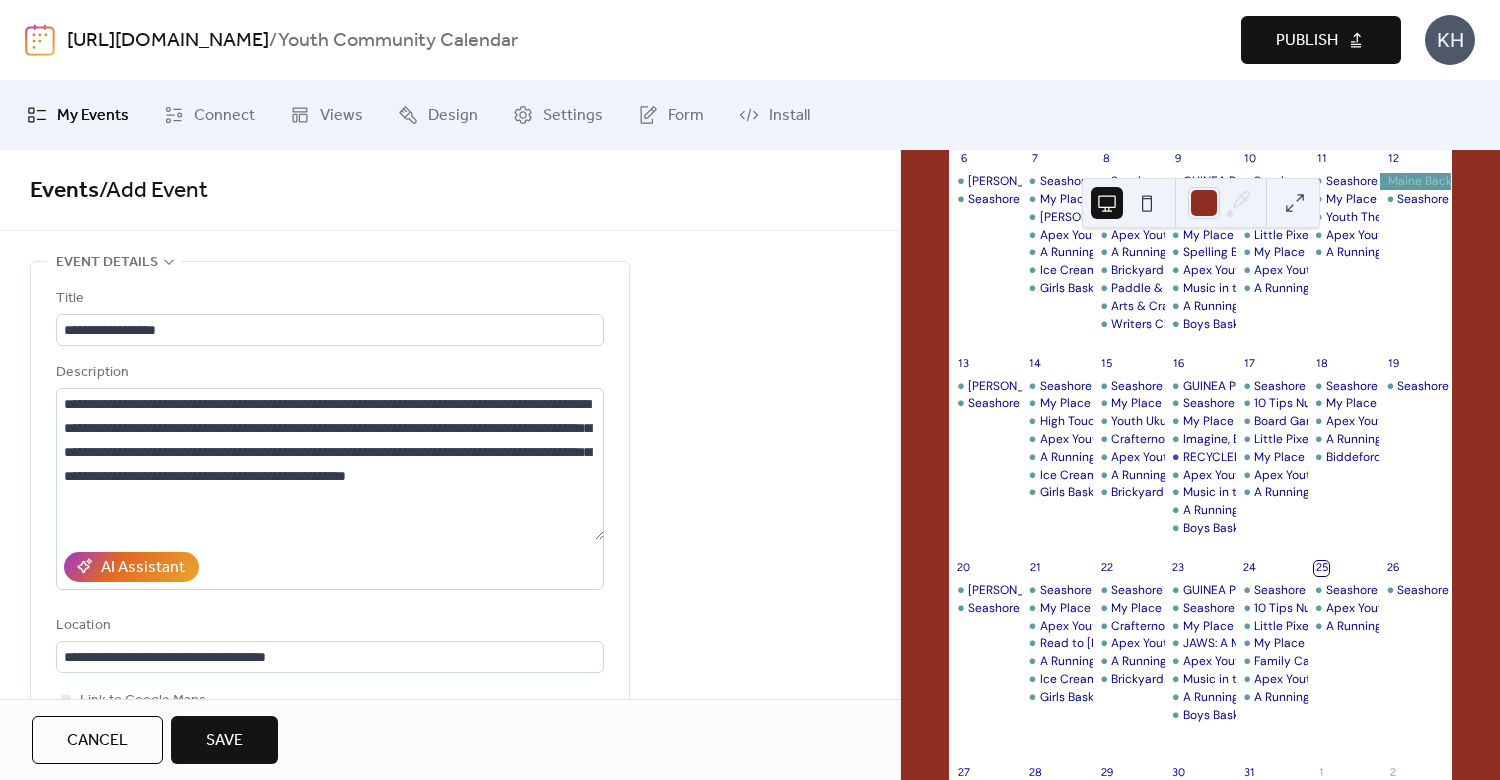 scroll, scrollTop: 480, scrollLeft: 0, axis: vertical 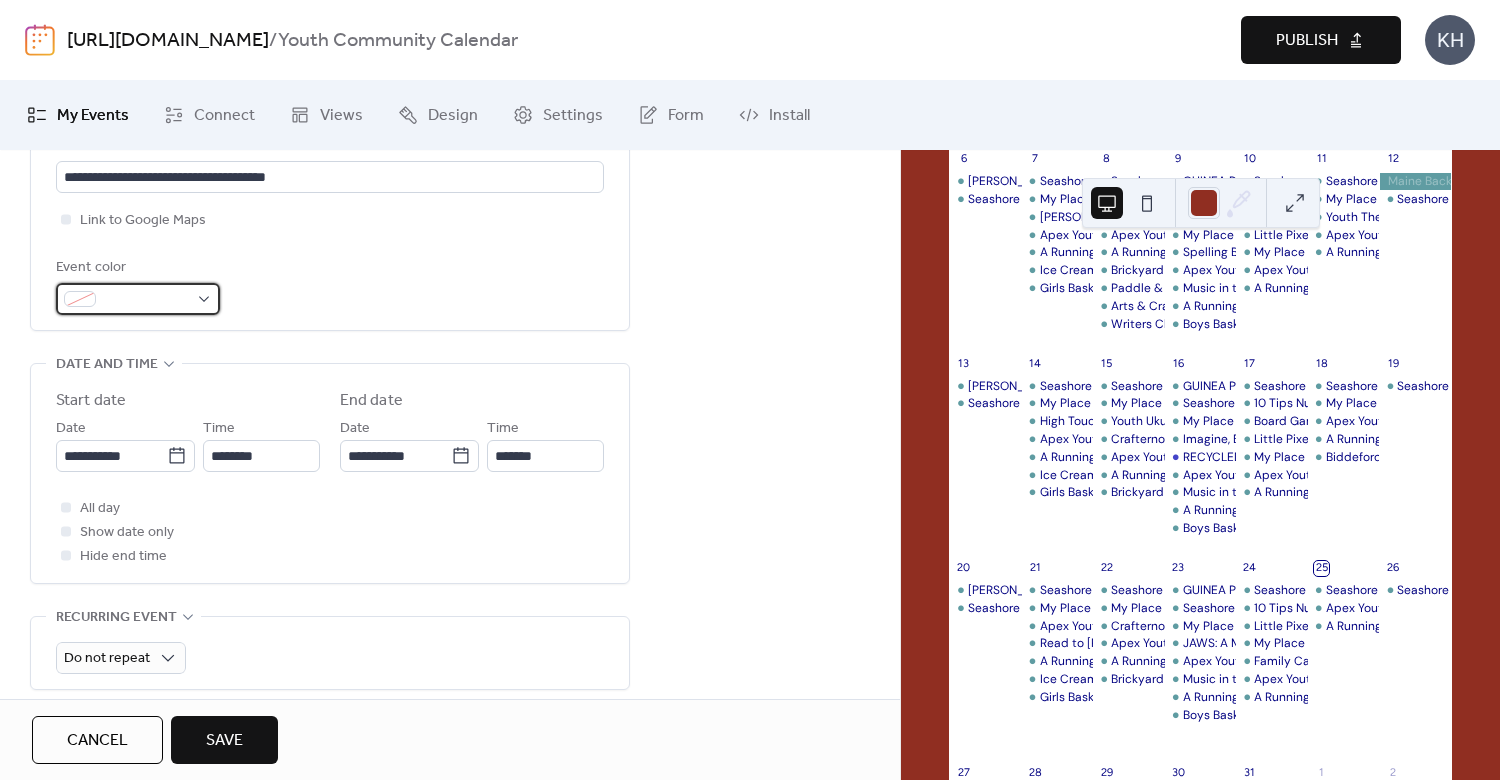 click at bounding box center (138, 299) 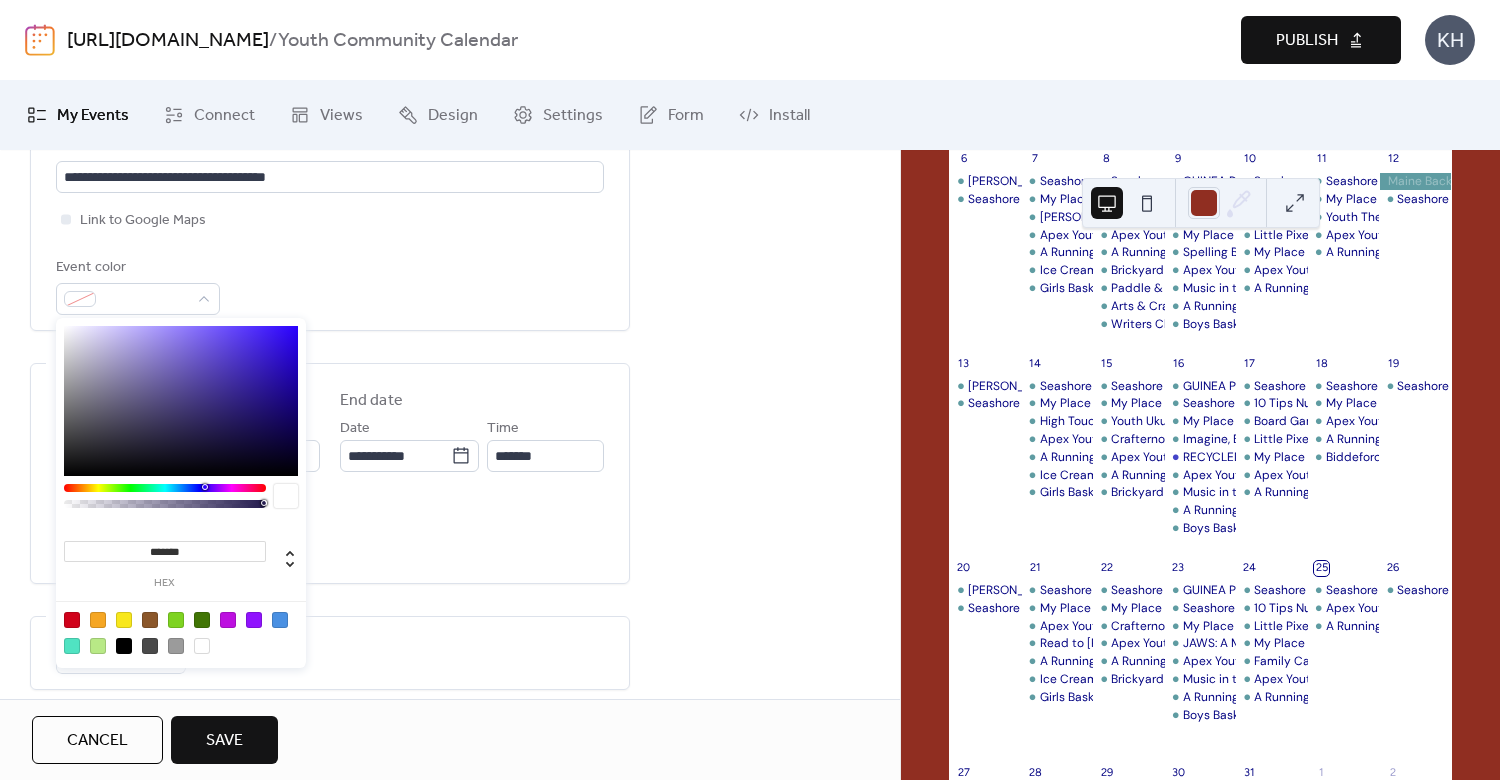 click at bounding box center [124, 620] 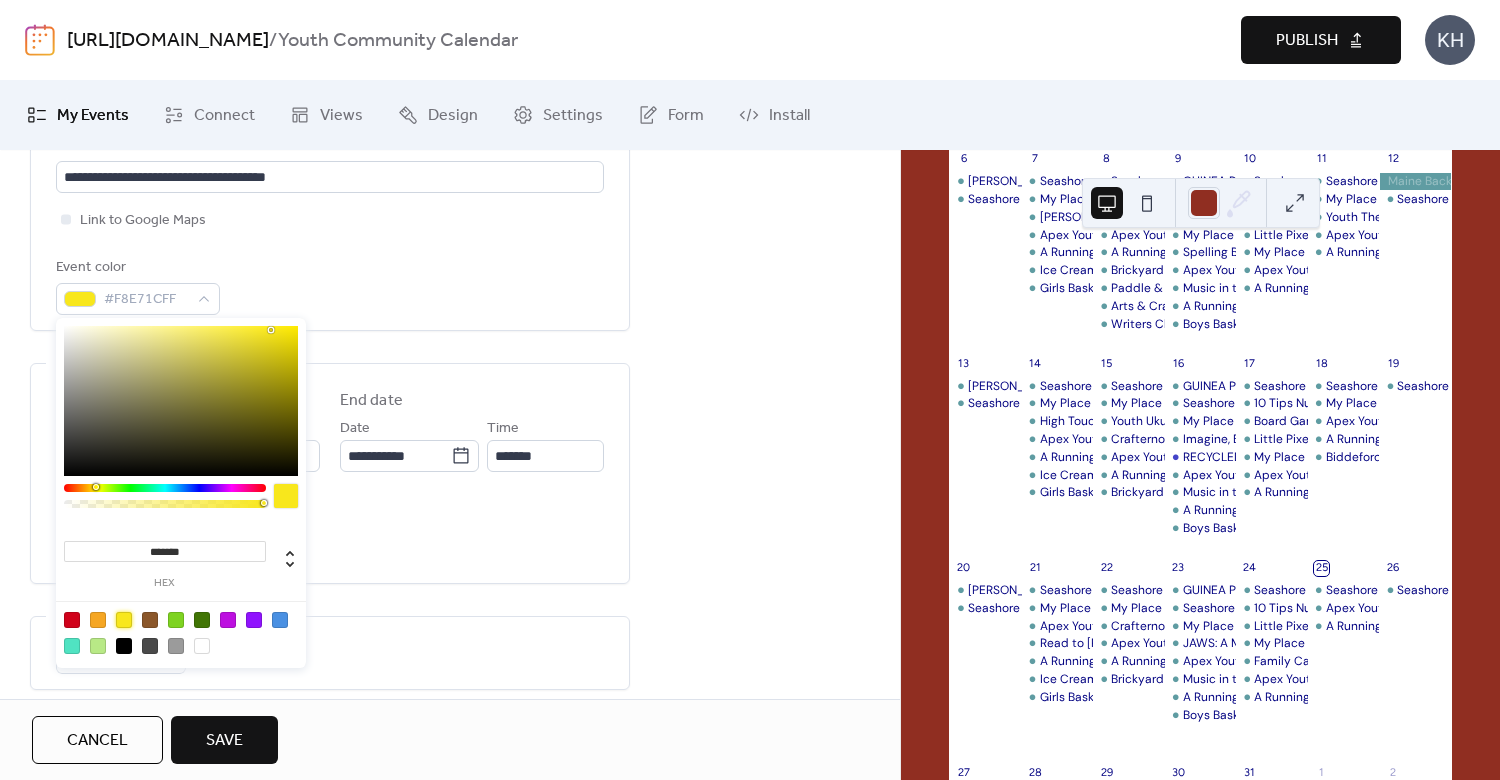 click on "Event color #F8E71CFF" at bounding box center [330, 285] 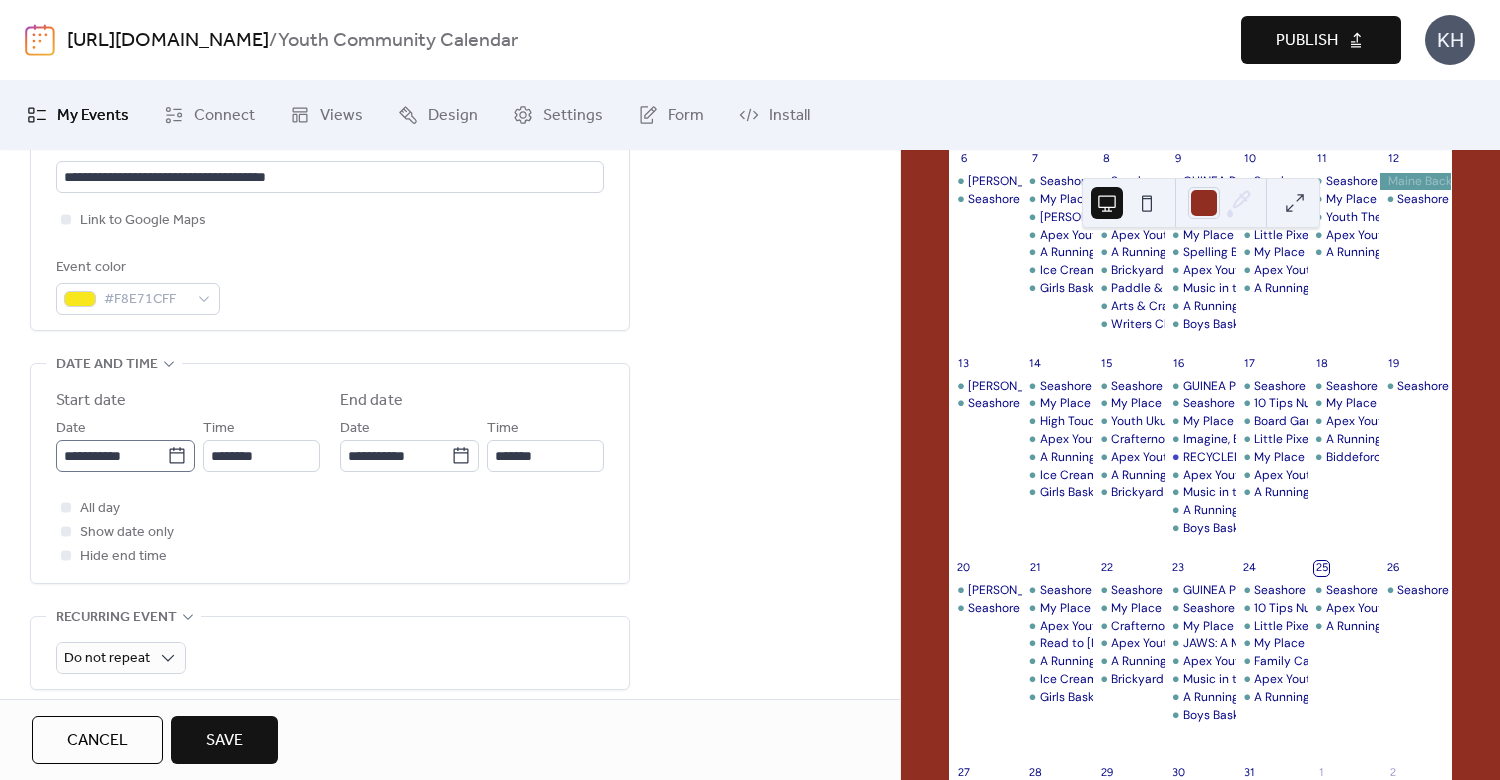 click 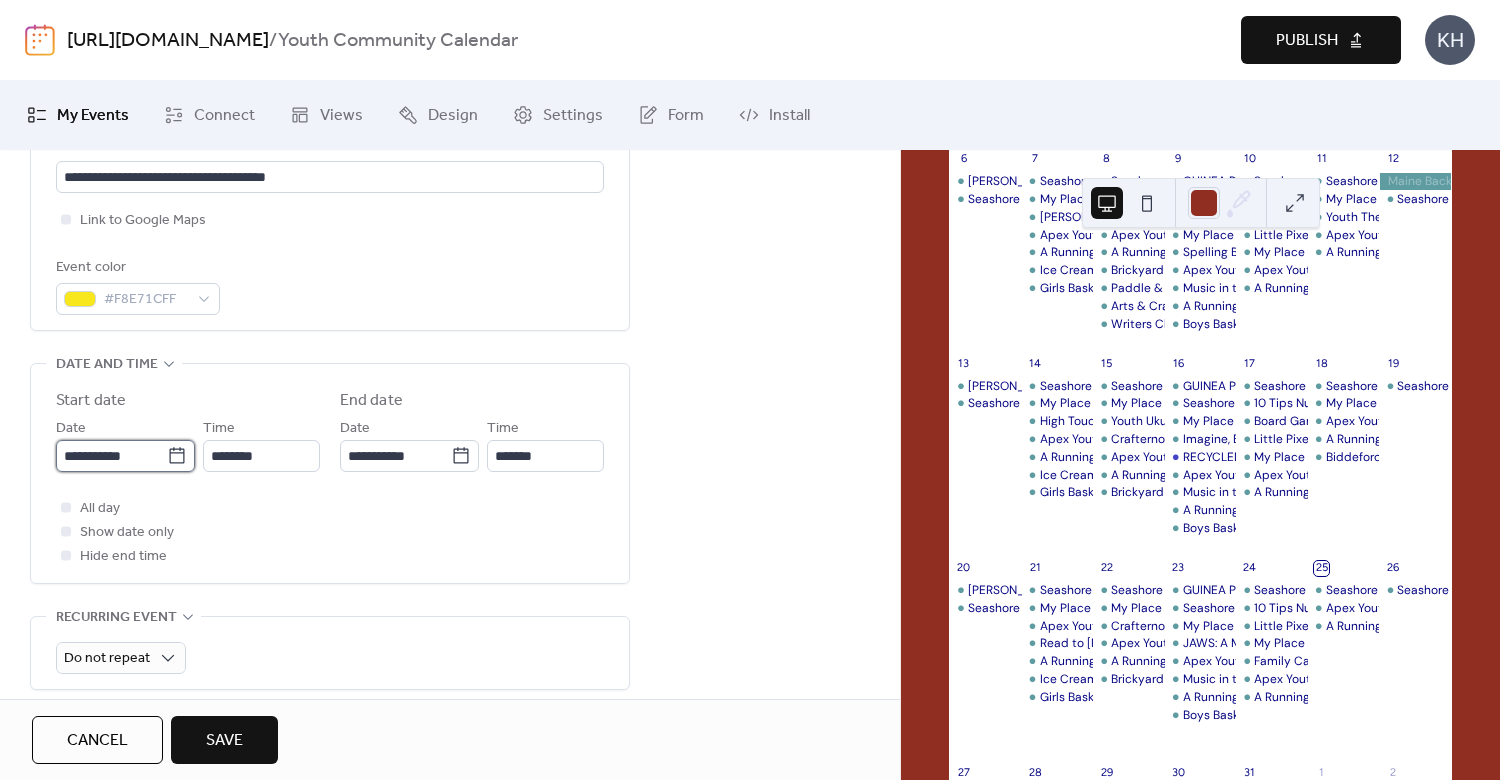 click on "**********" at bounding box center [111, 456] 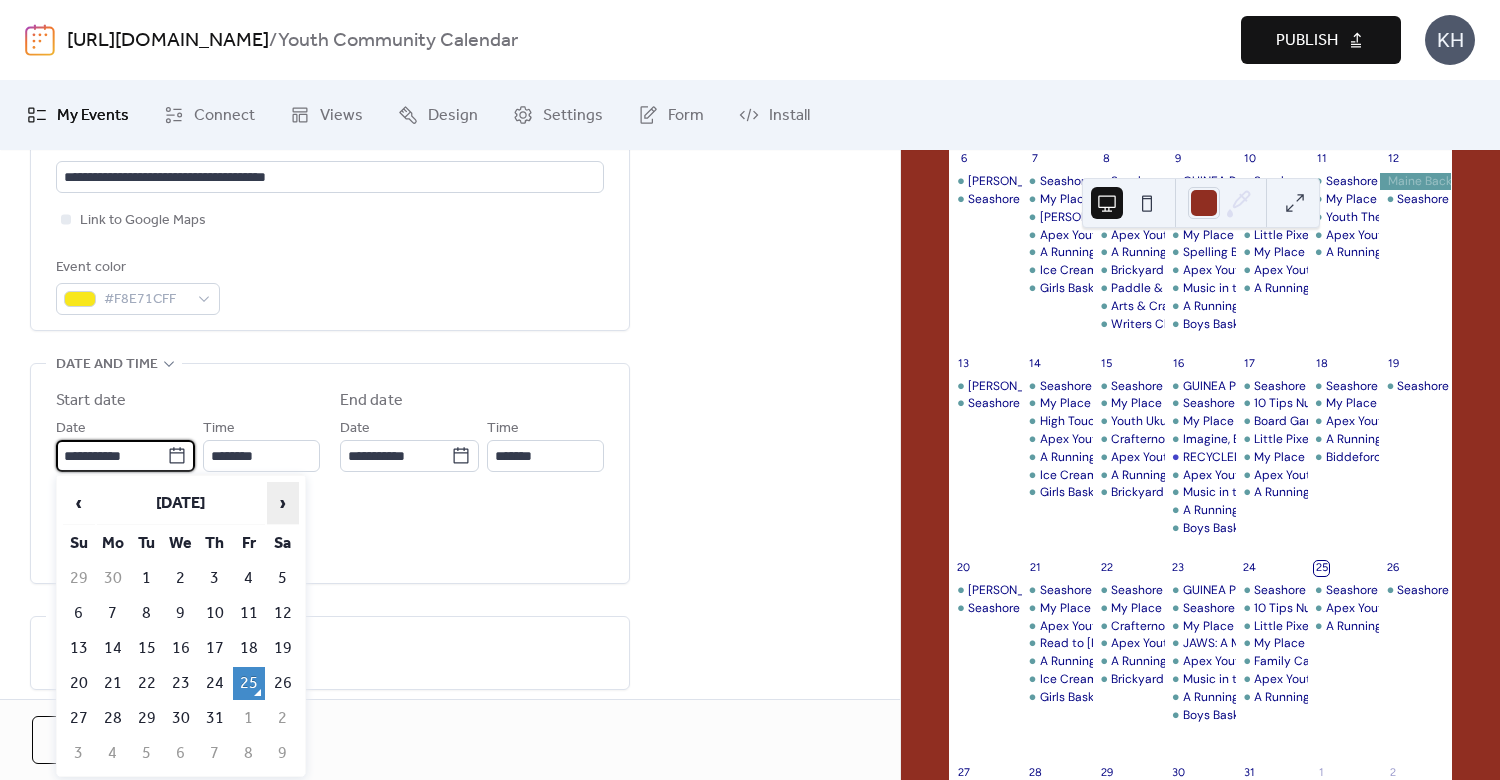 click on "›" at bounding box center [283, 503] 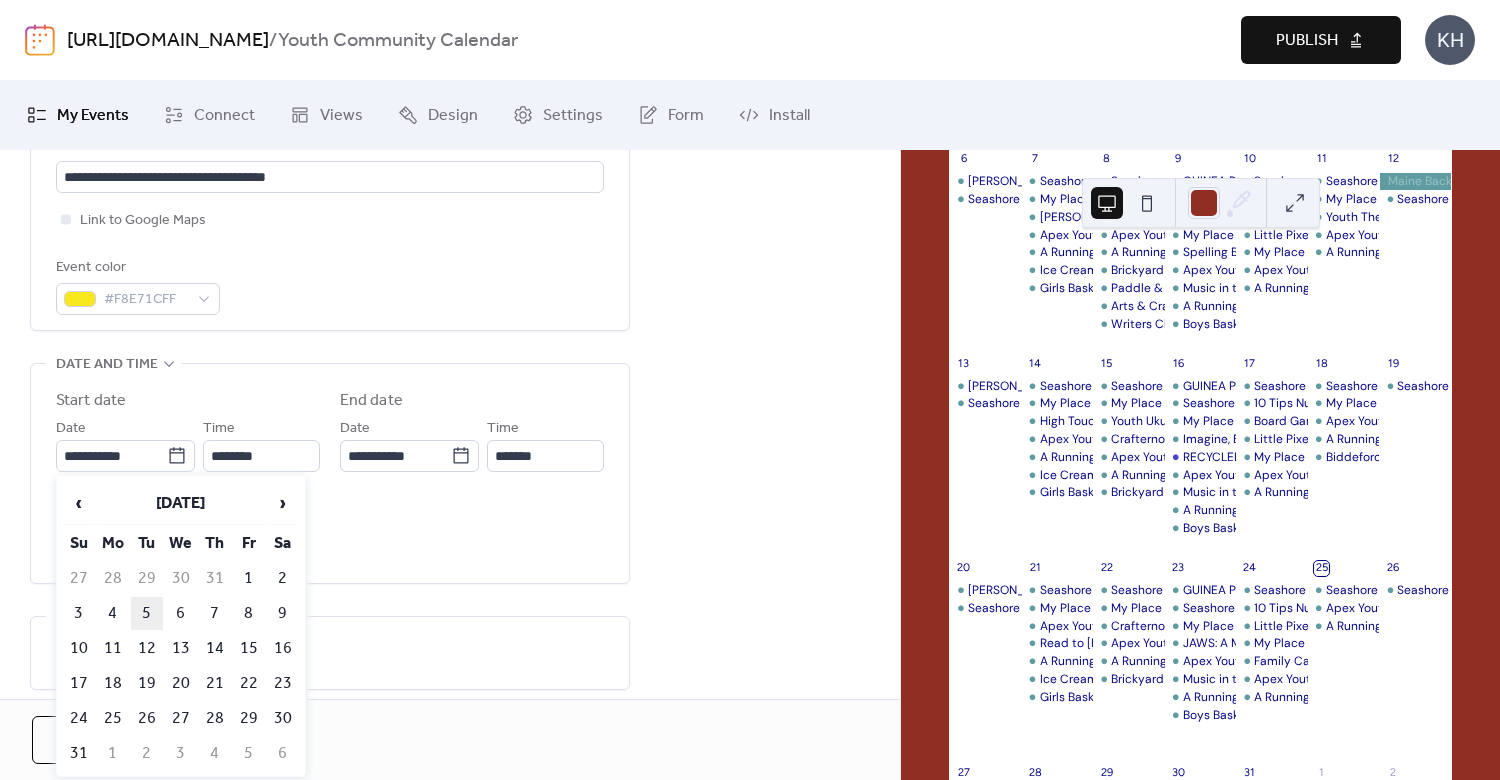 click on "5" at bounding box center (147, 613) 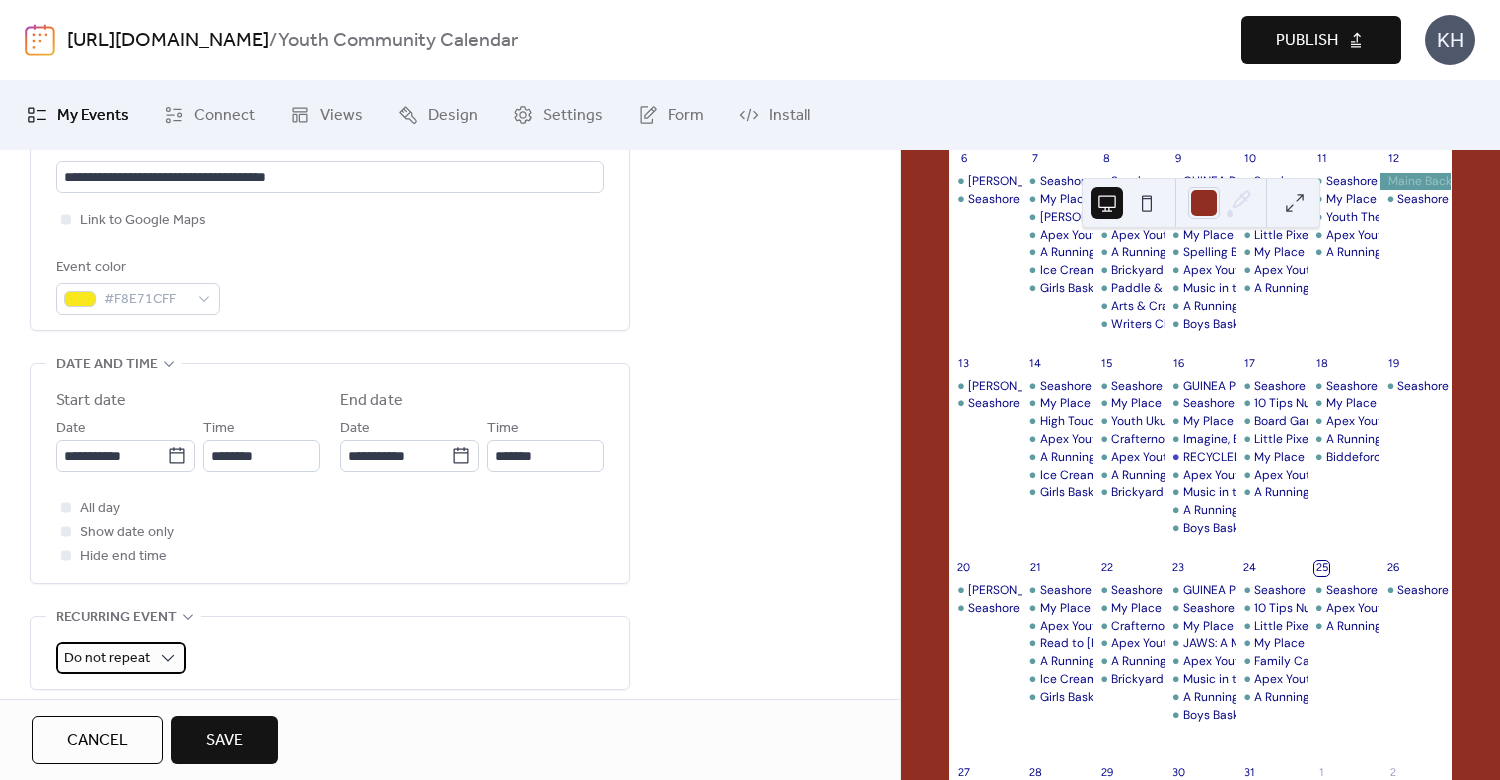 click on "Do not repeat" at bounding box center (121, 658) 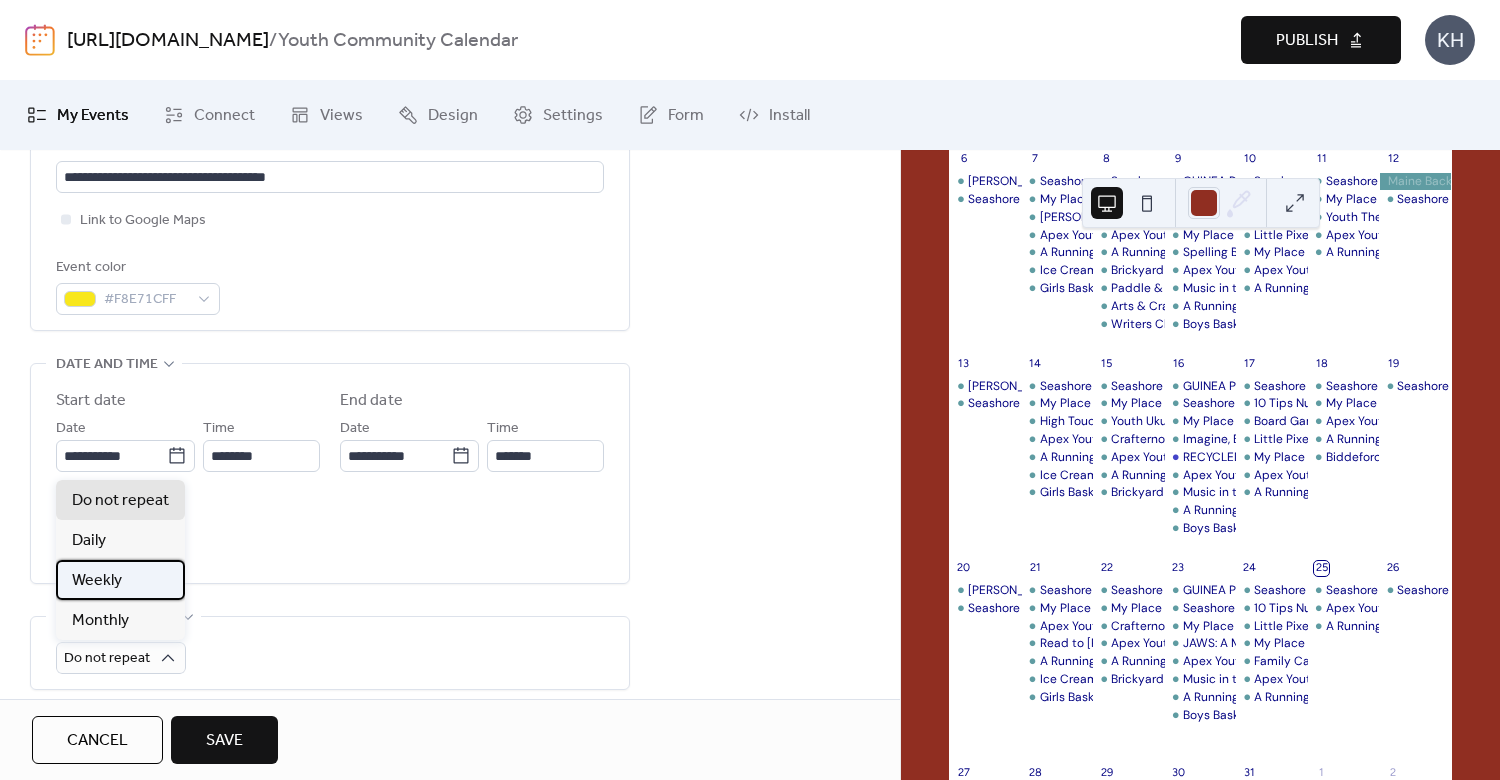 click on "Weekly" at bounding box center [120, 580] 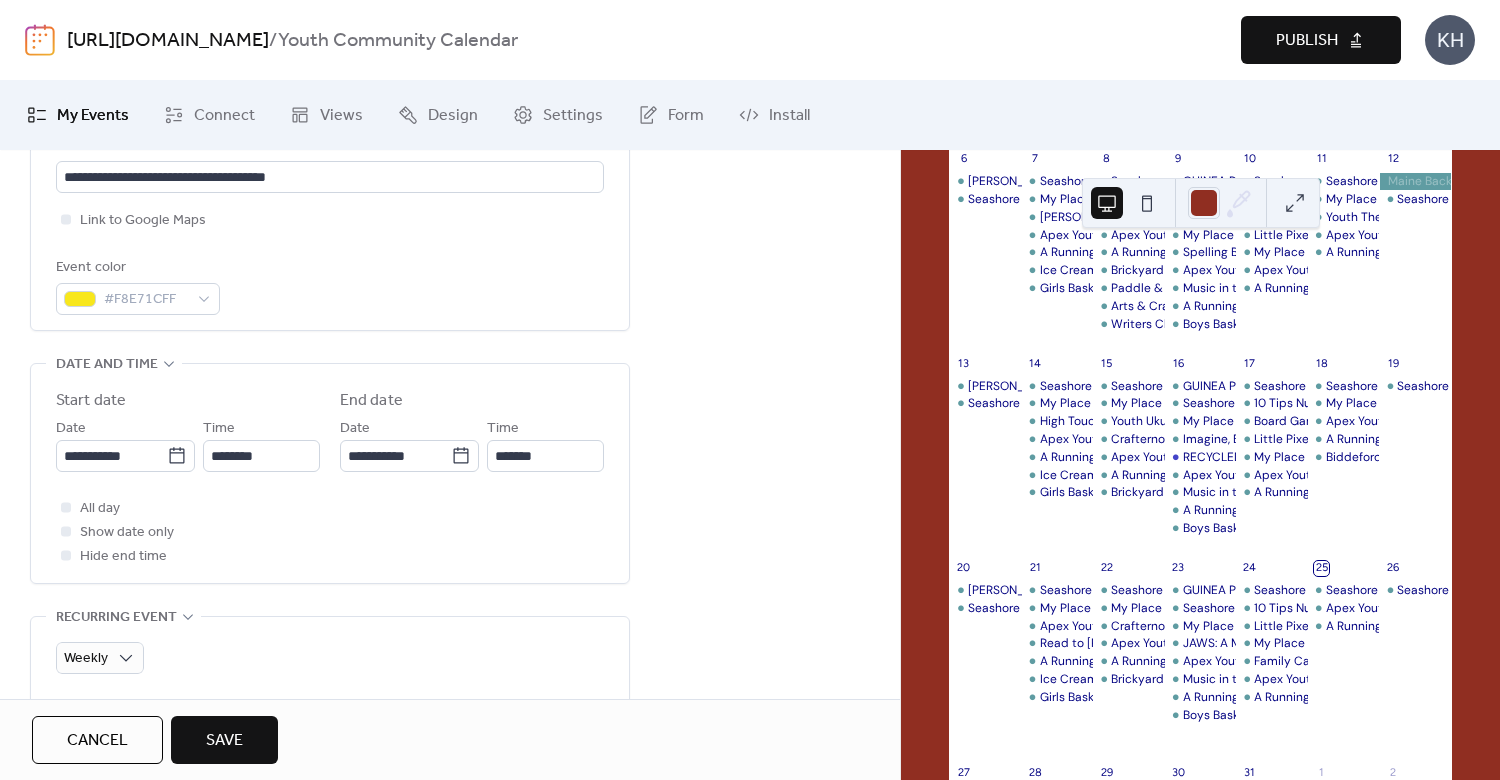 scroll, scrollTop: 960, scrollLeft: 0, axis: vertical 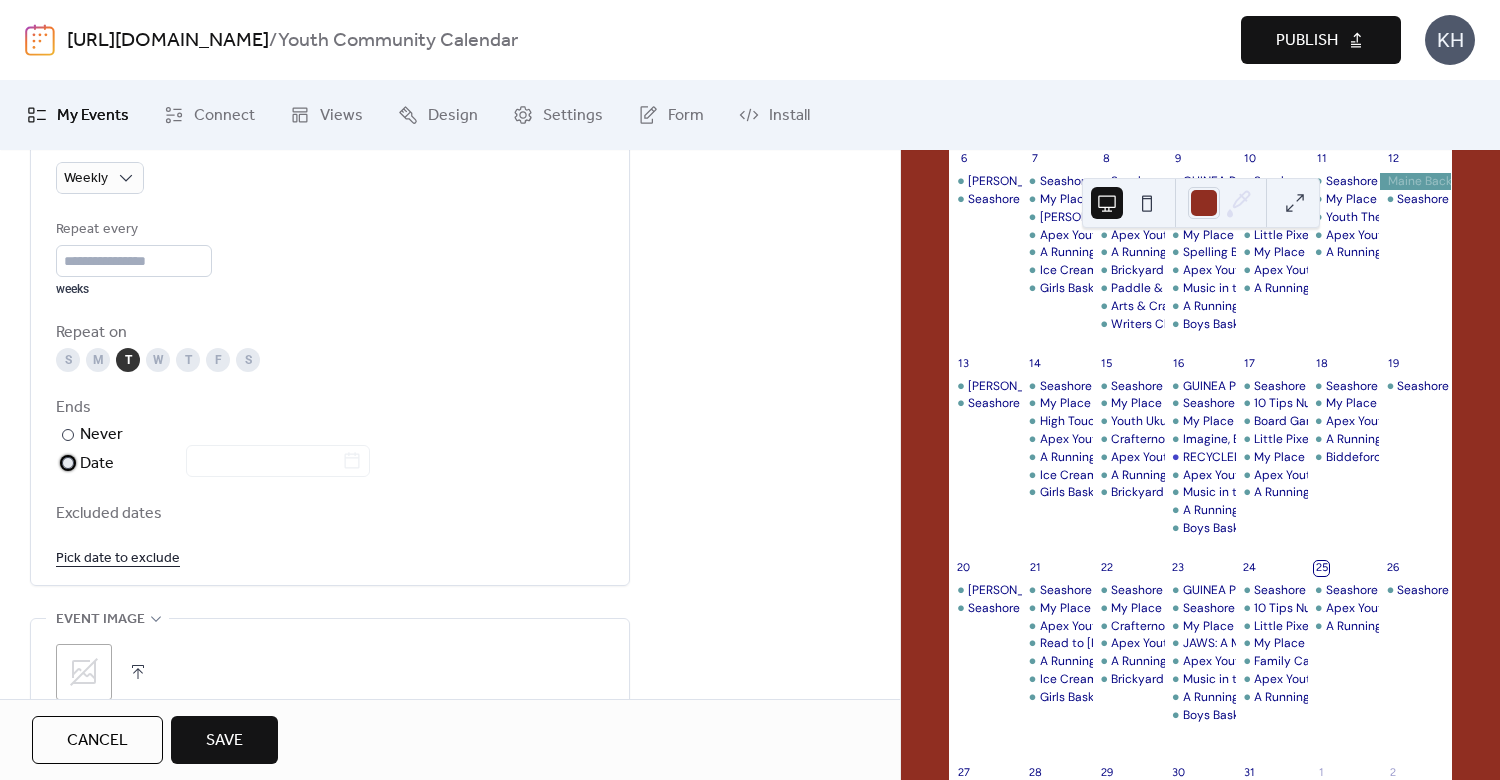 click at bounding box center [68, 463] 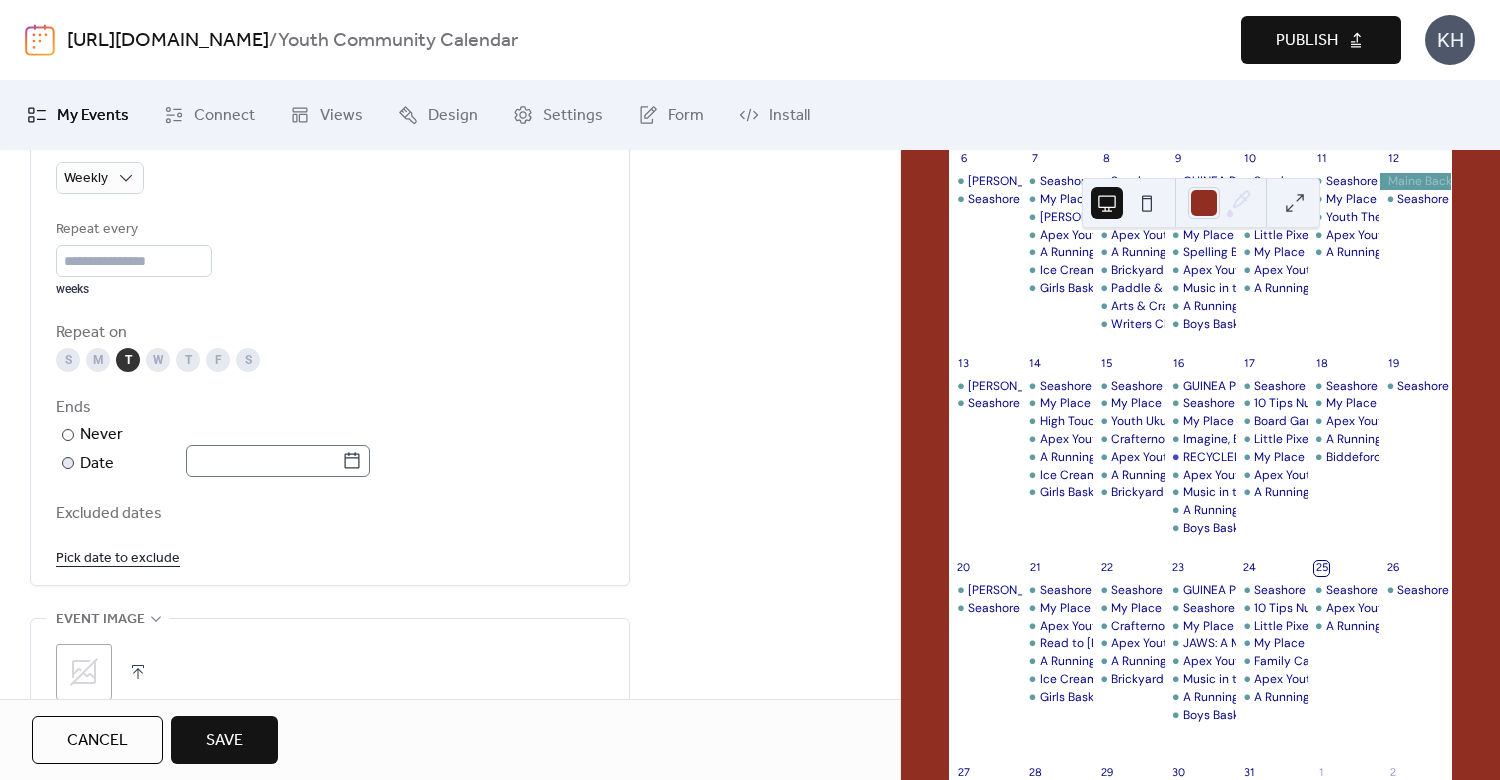 click 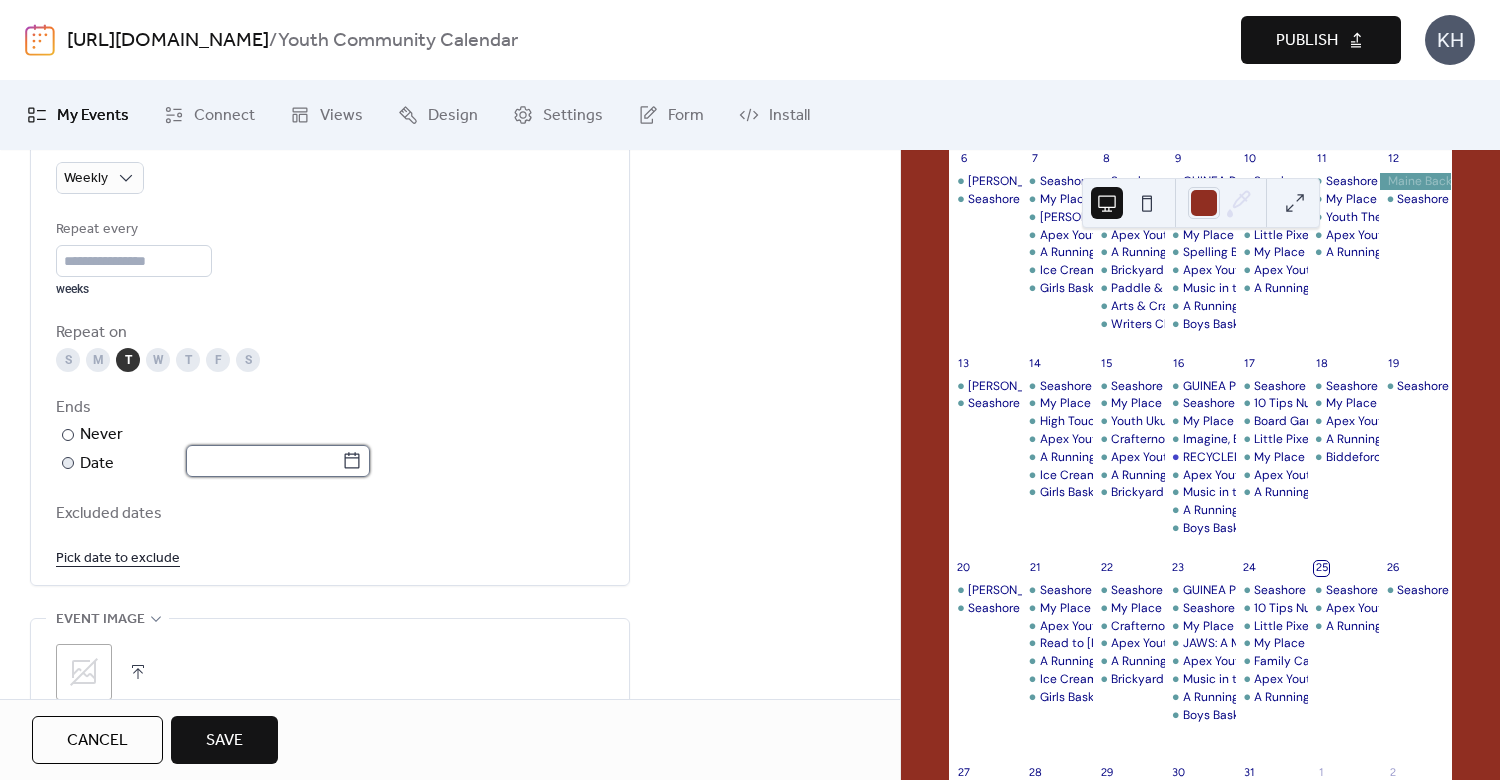 click at bounding box center (264, 461) 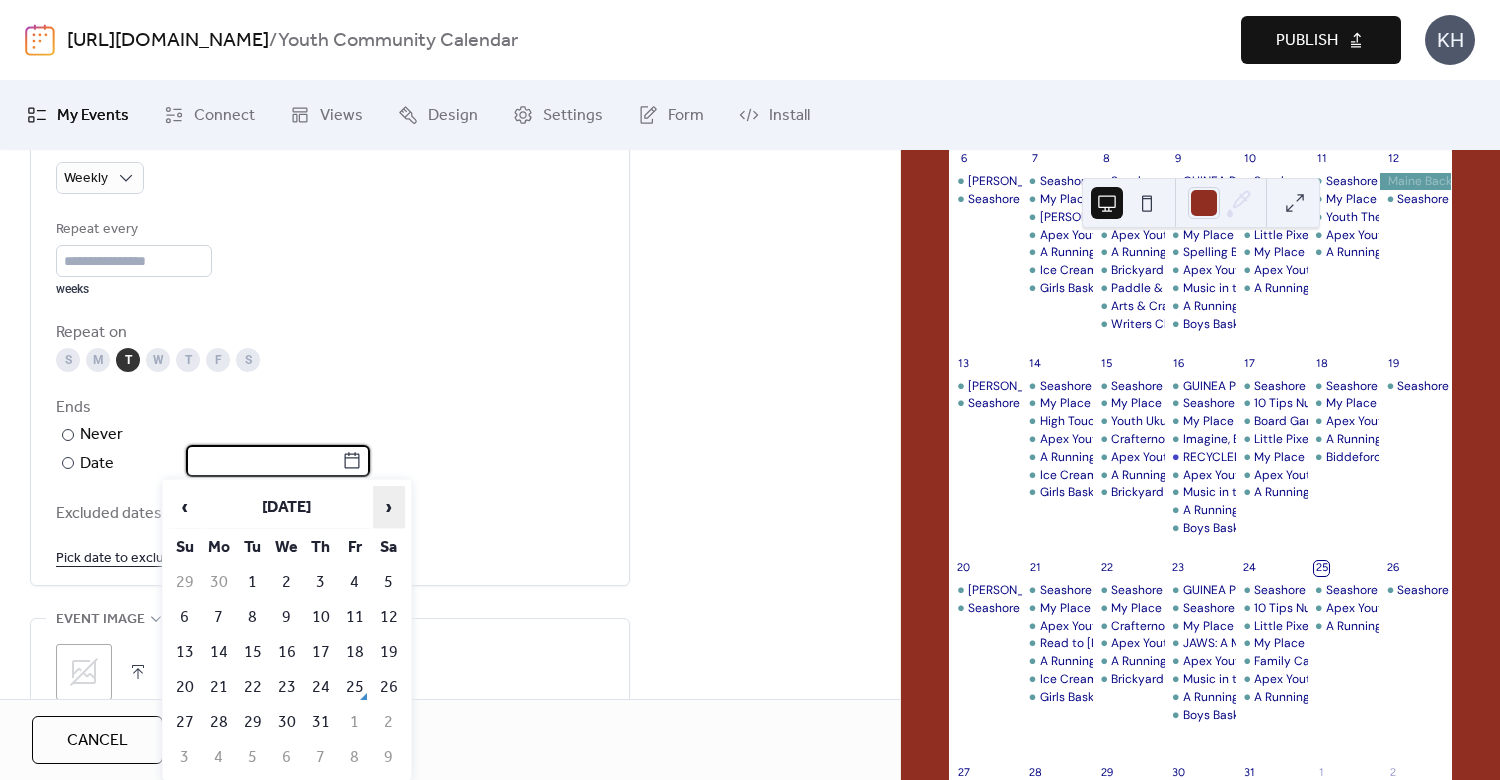 click on "›" at bounding box center [389, 507] 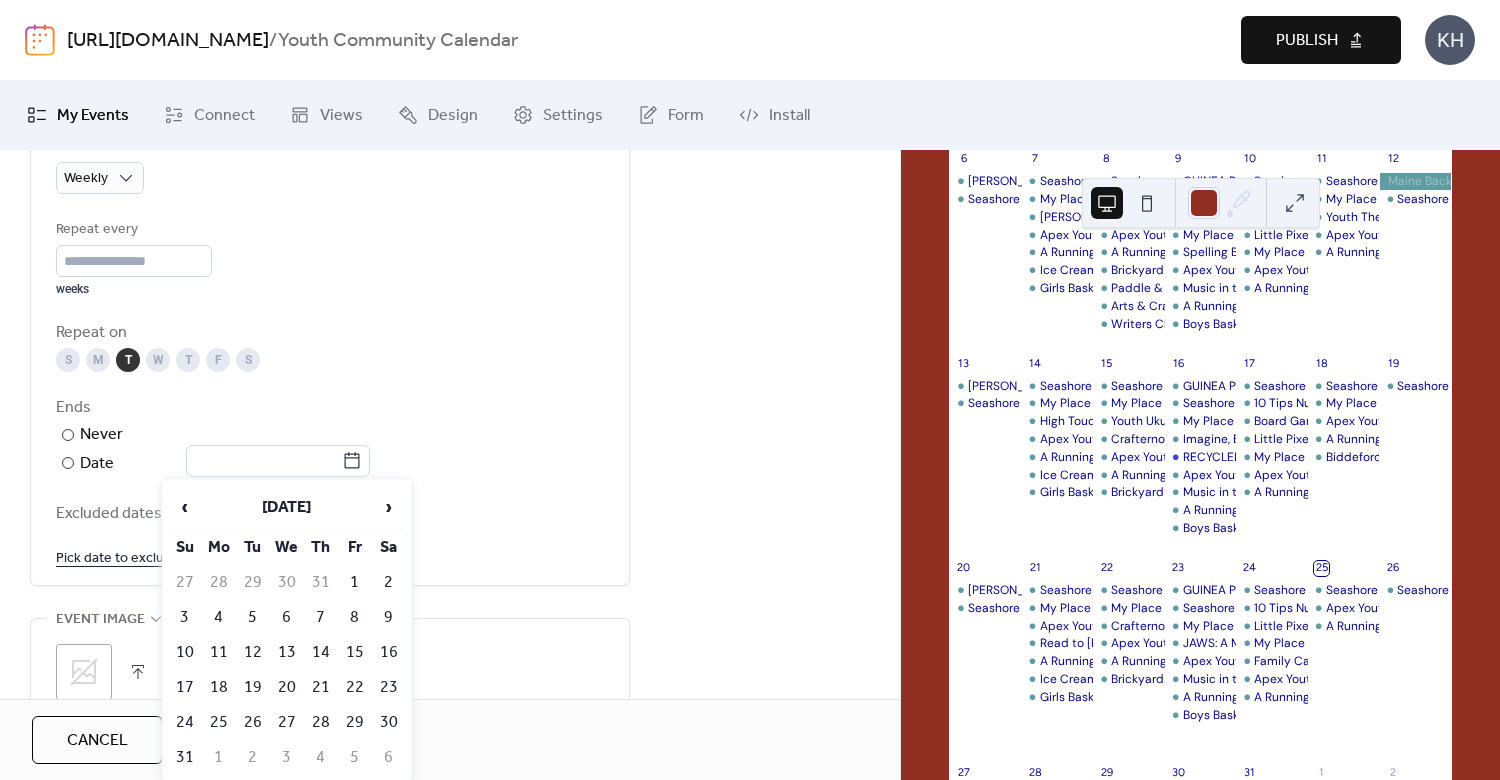click on "13" at bounding box center (287, 652) 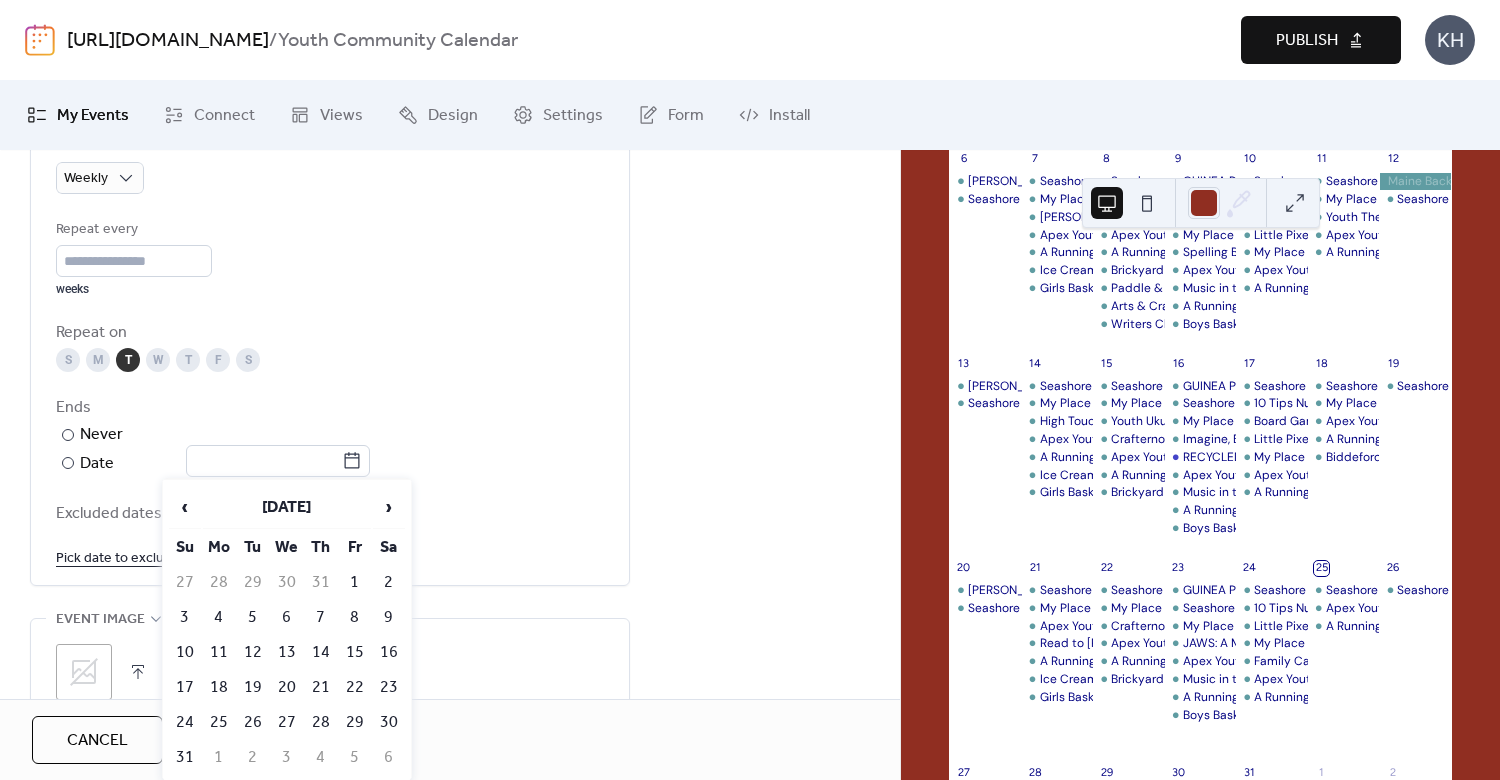 type on "**********" 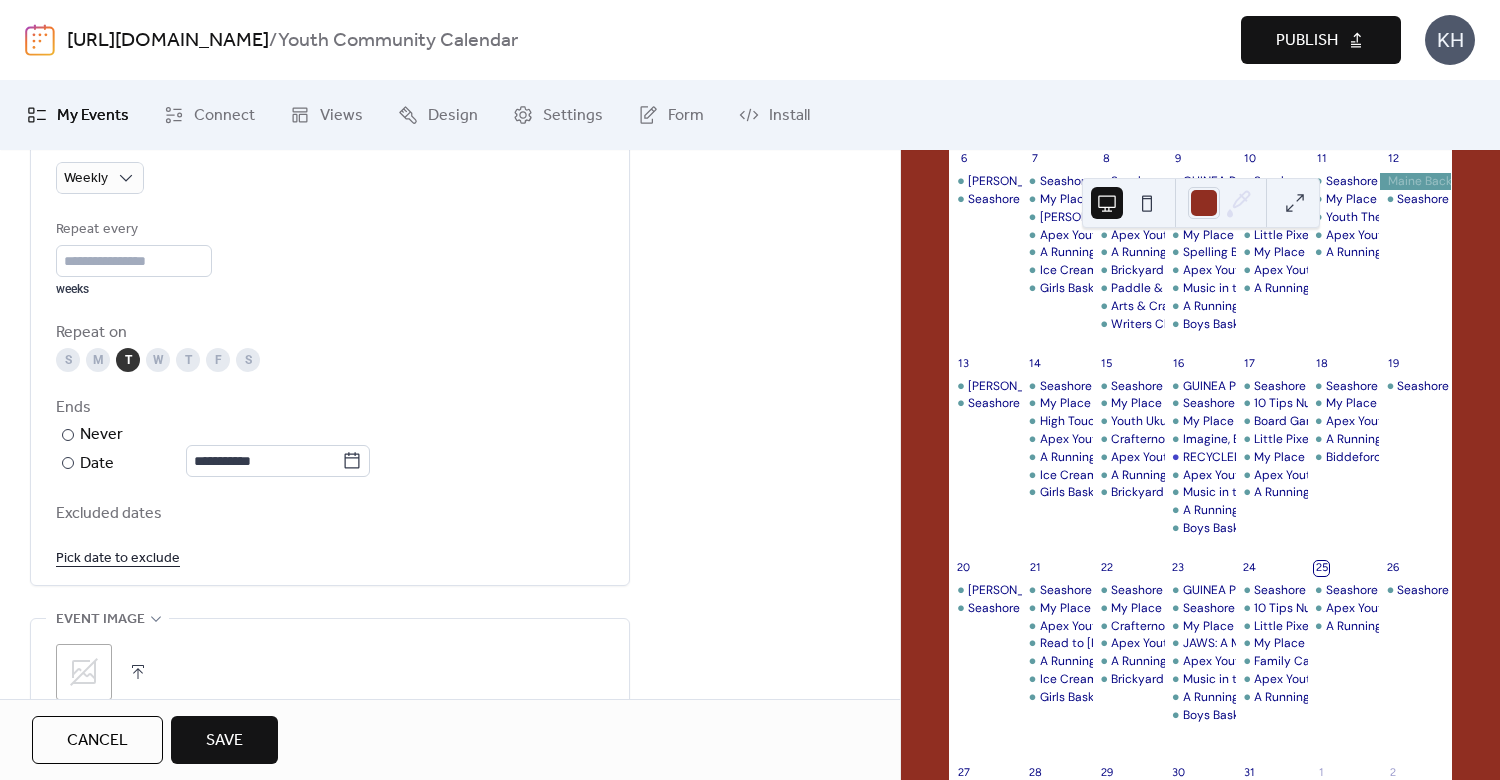 scroll, scrollTop: 1389, scrollLeft: 0, axis: vertical 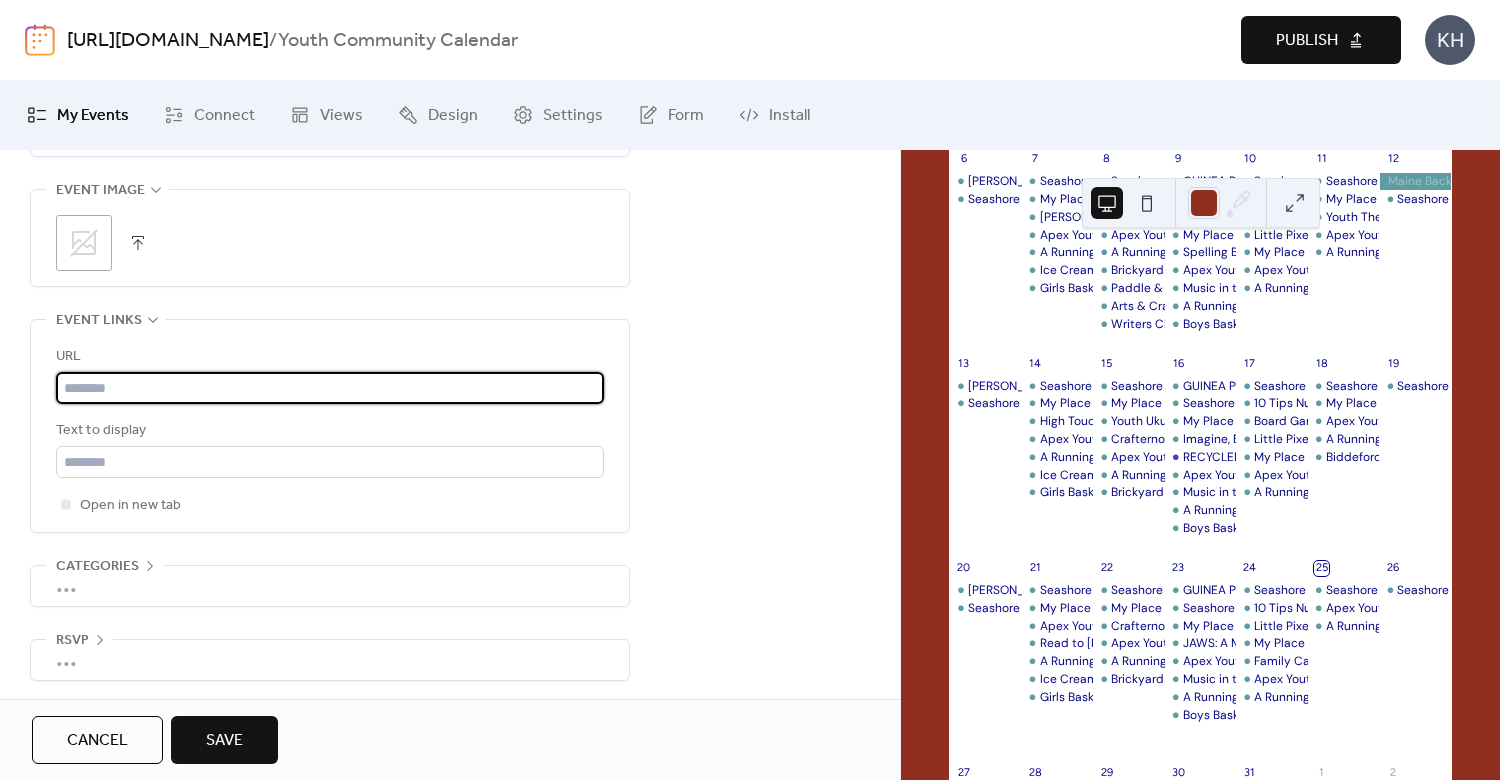 paste on "**********" 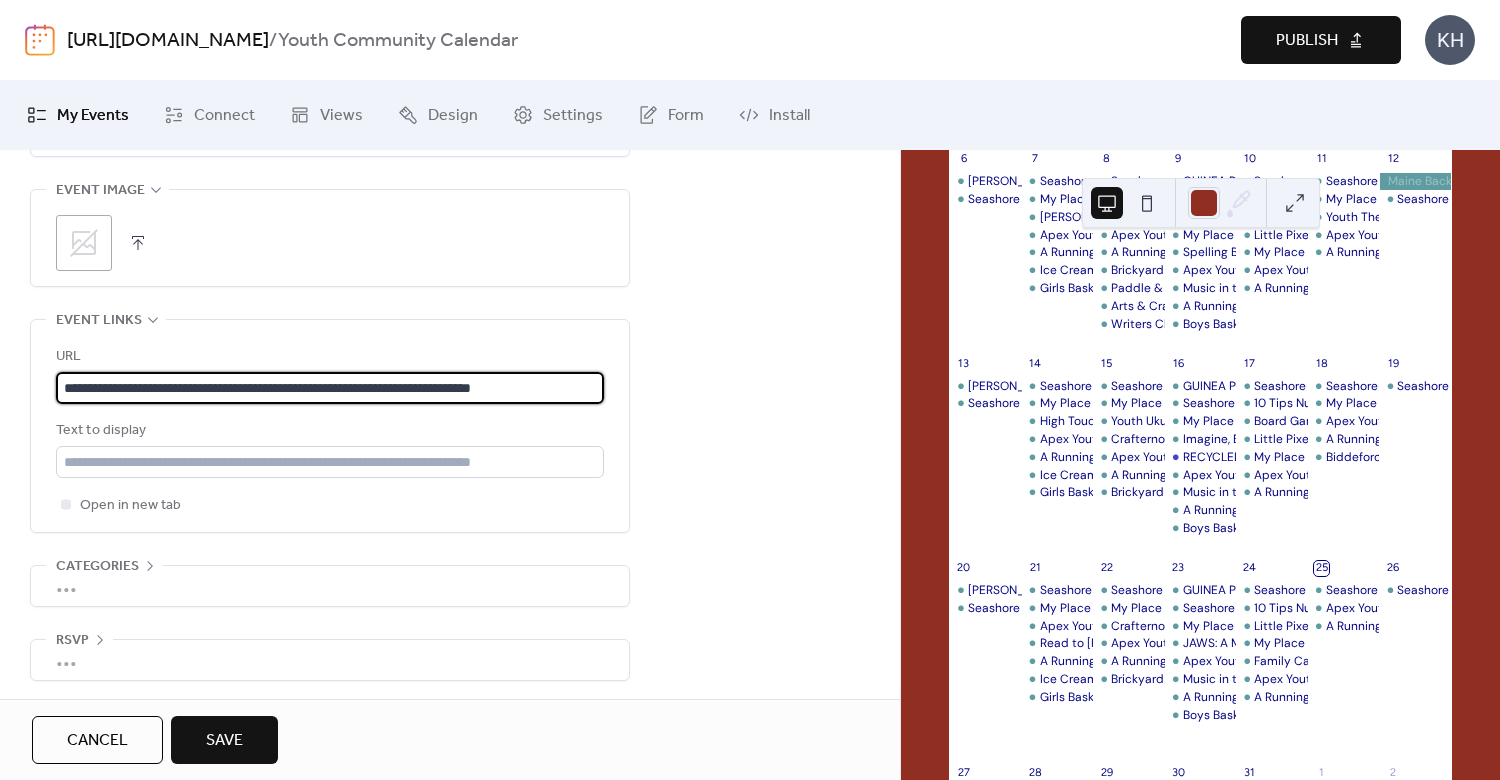scroll, scrollTop: 0, scrollLeft: 35, axis: horizontal 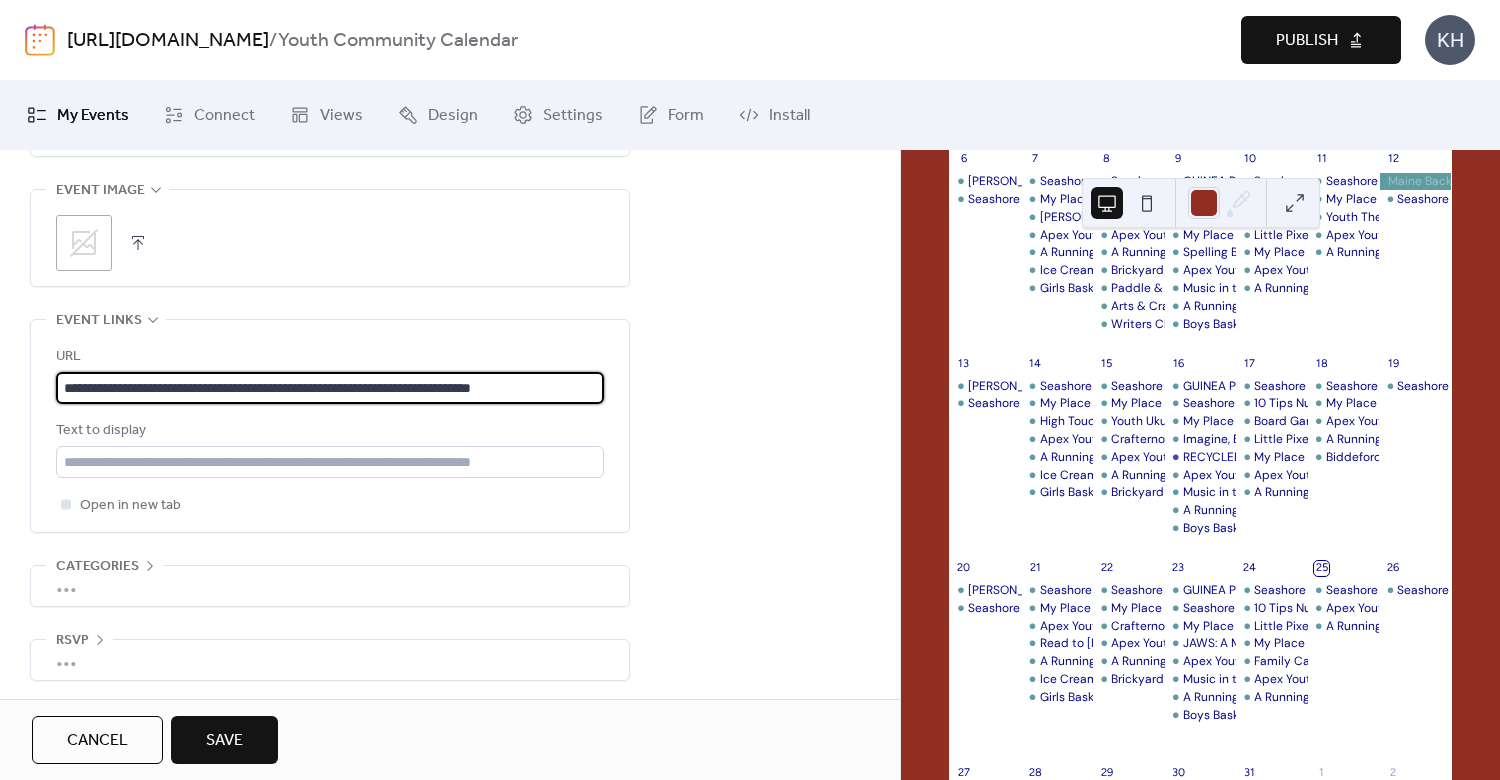 type on "**********" 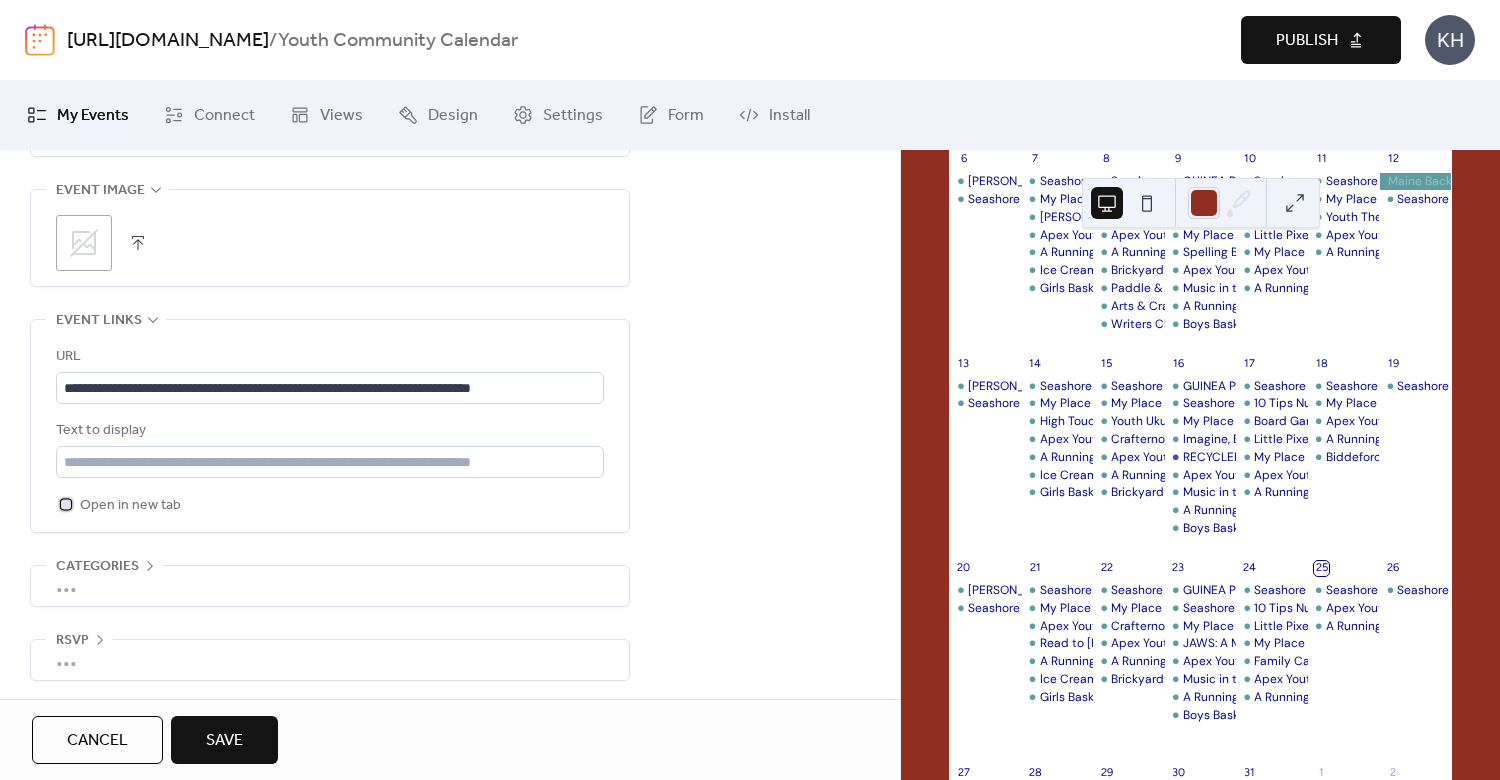 click 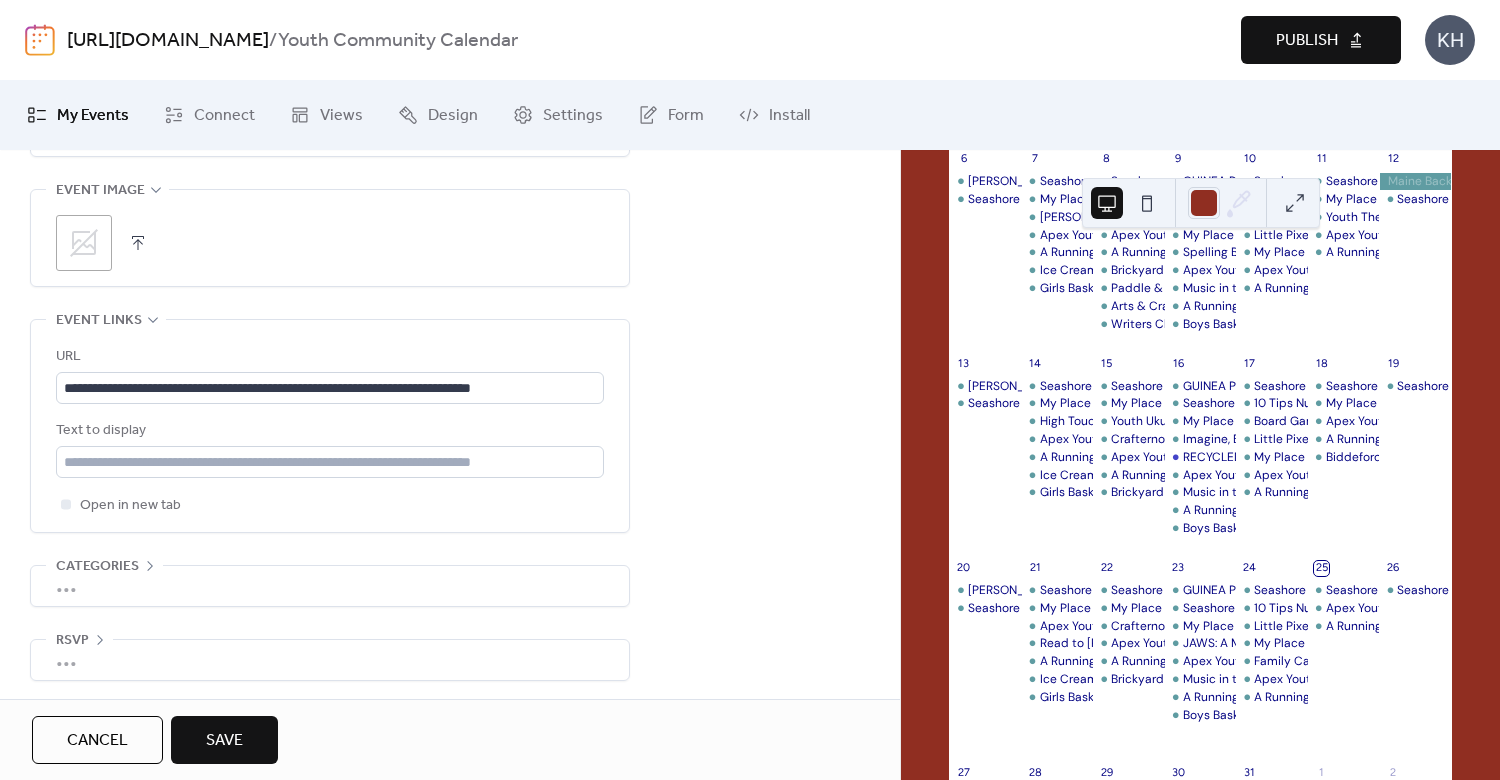 click on "Save" at bounding box center [224, 741] 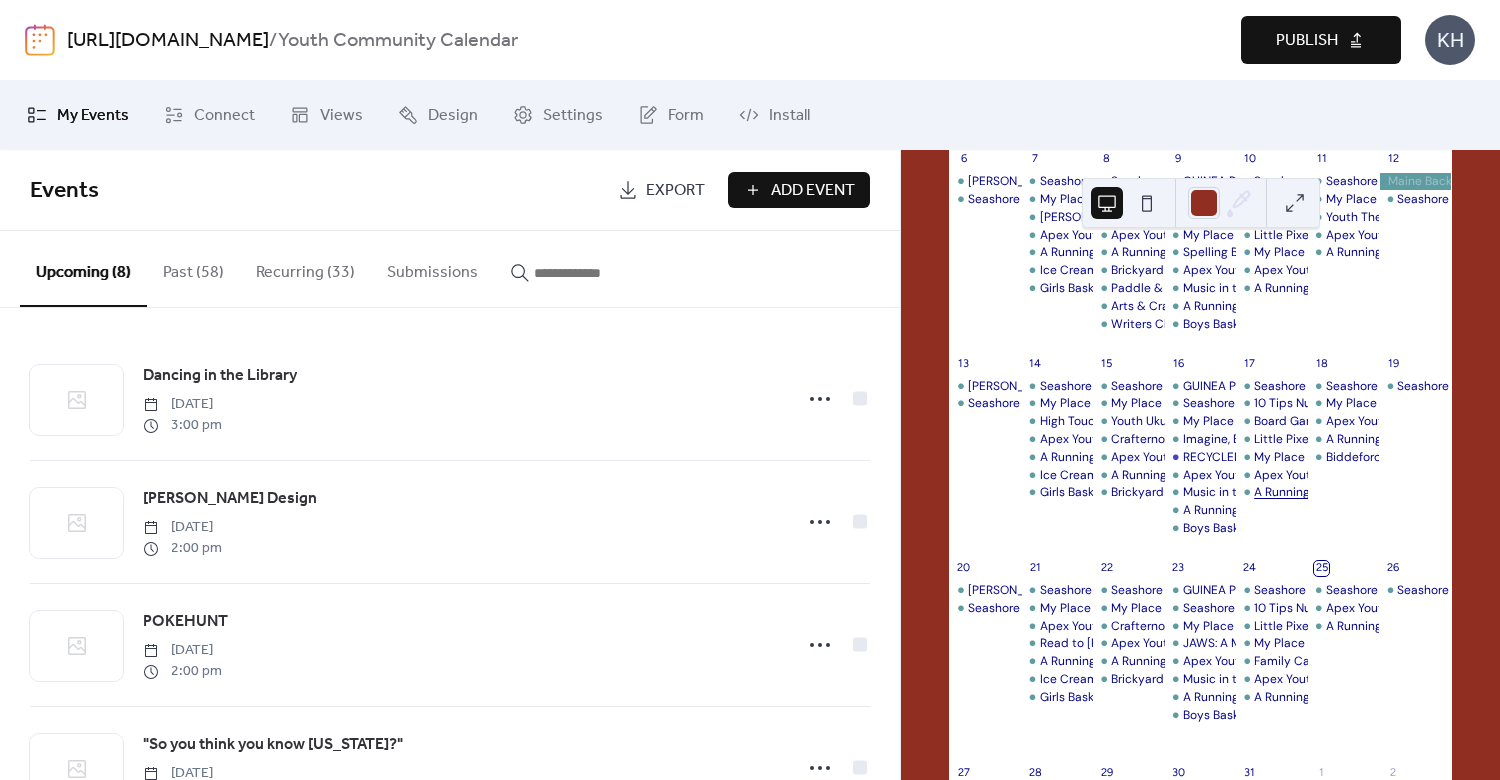 scroll, scrollTop: 0, scrollLeft: 0, axis: both 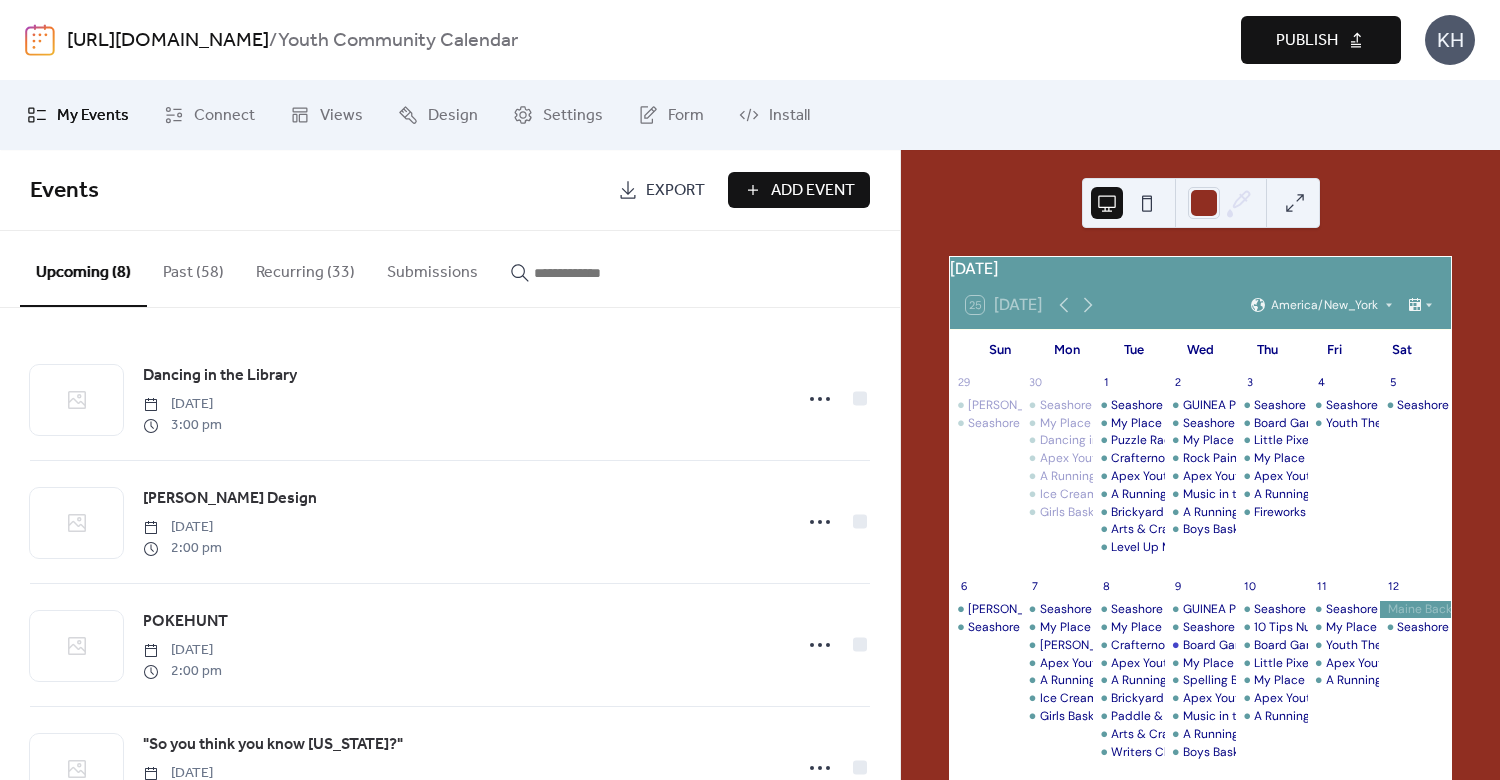 click on "25 [DATE] America/New_York" at bounding box center (1200, 305) 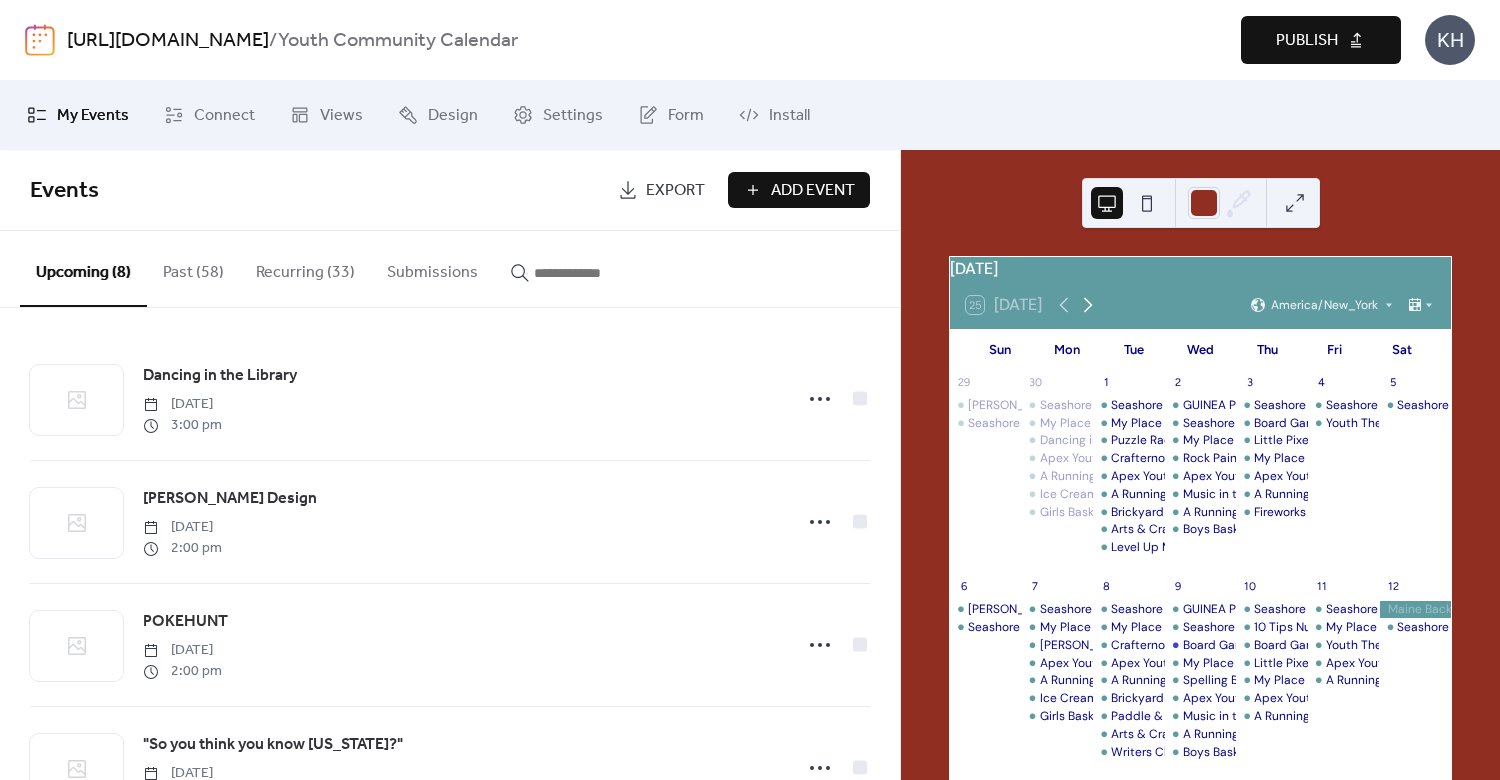 click 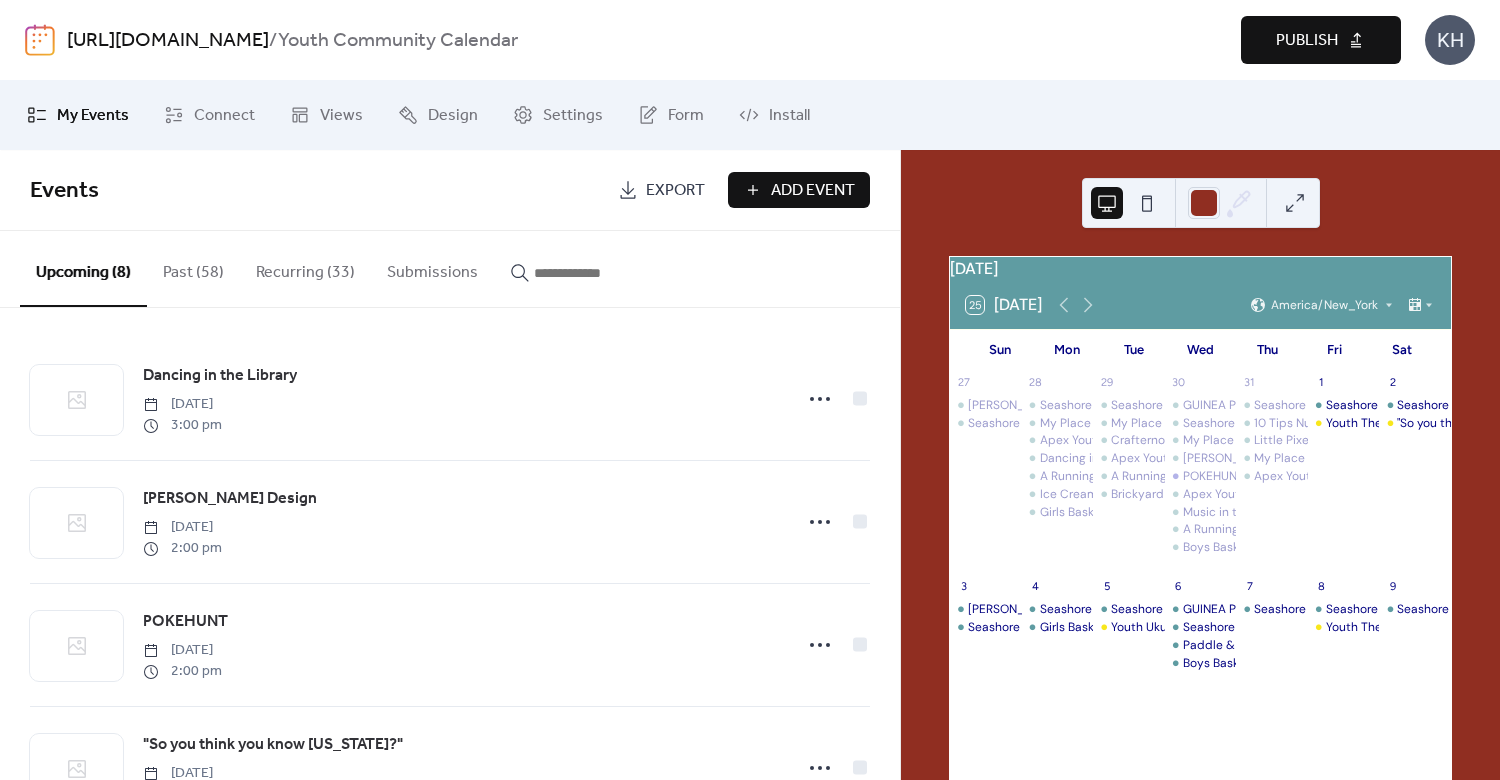 click on "Add Event" at bounding box center (799, 190) 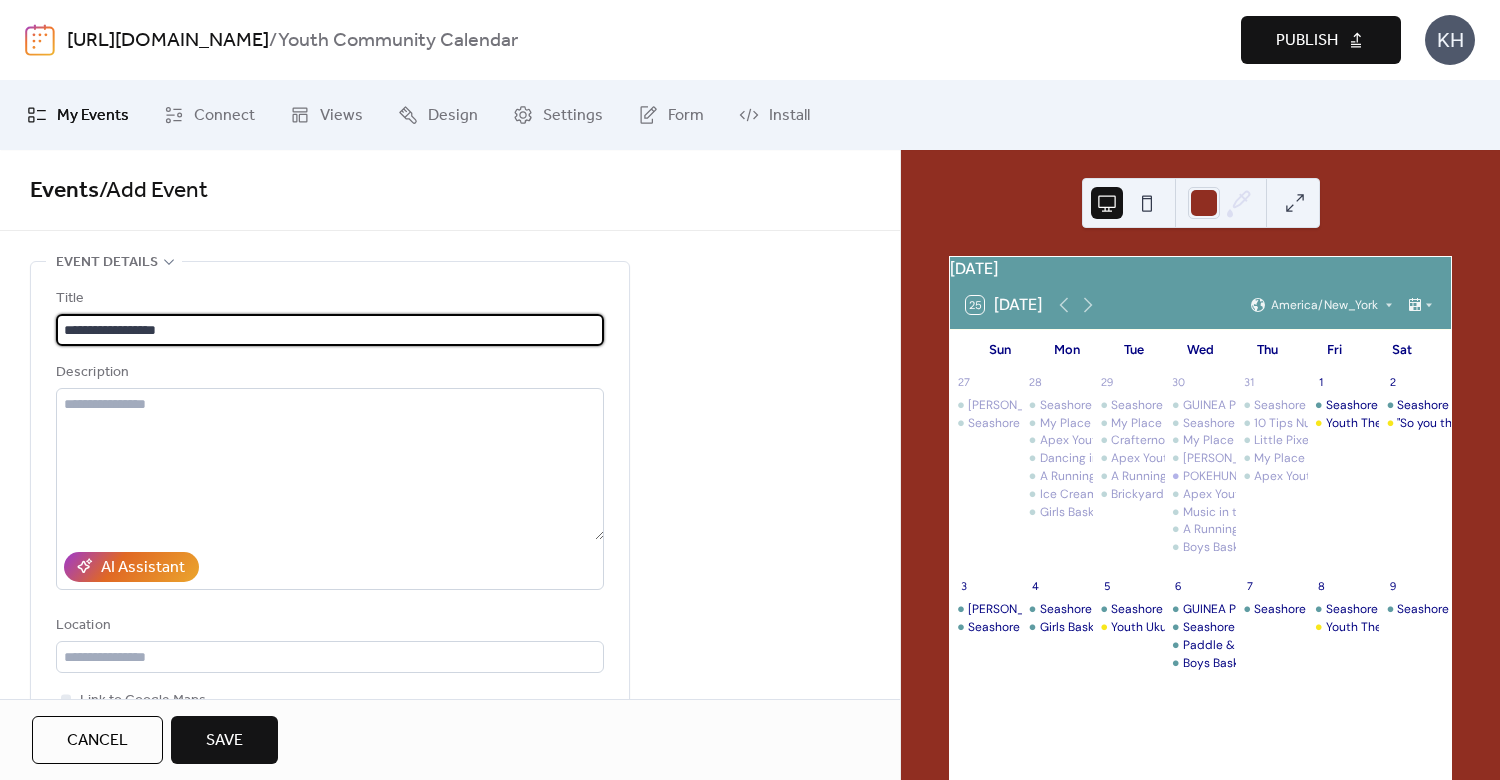 type on "**********" 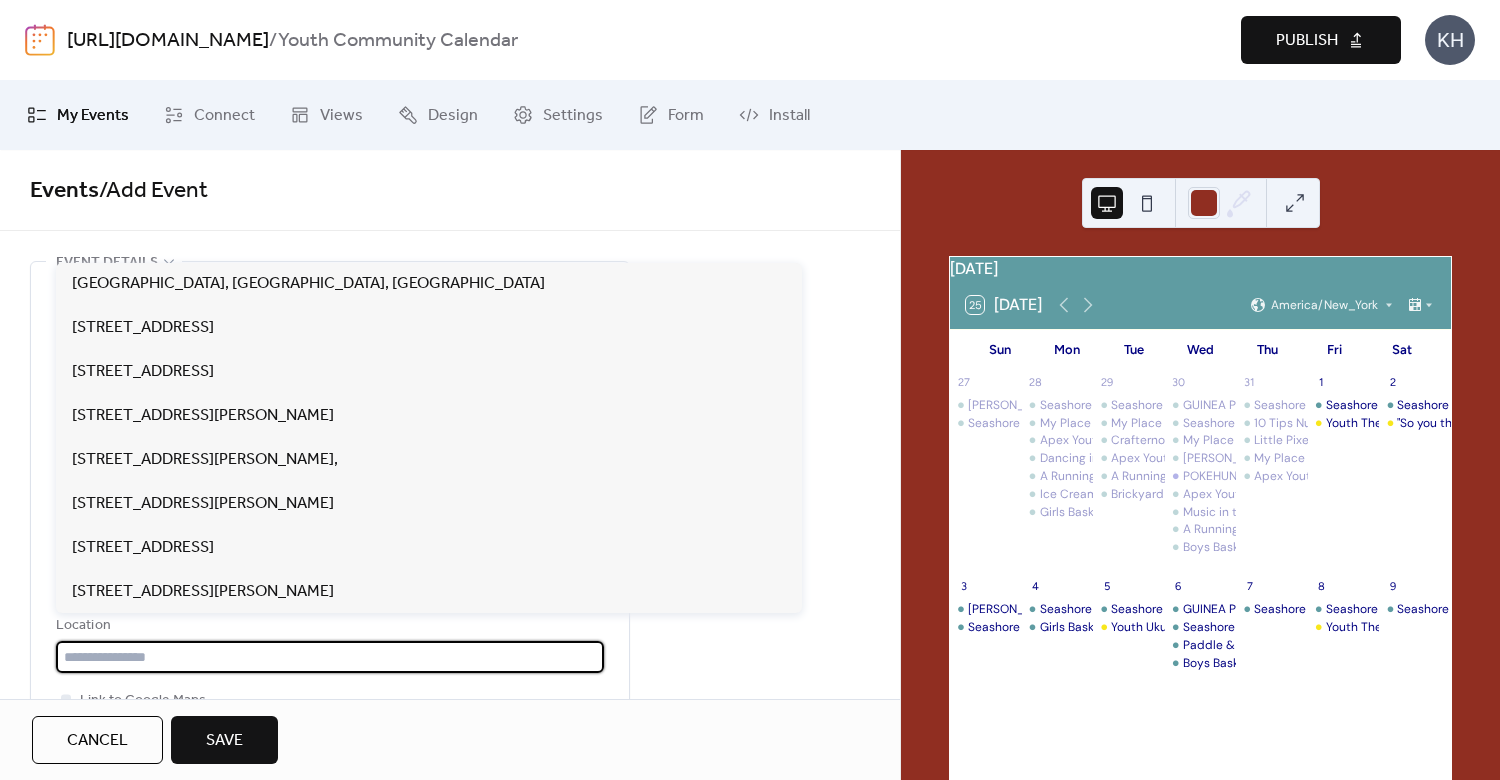 paste on "**********" 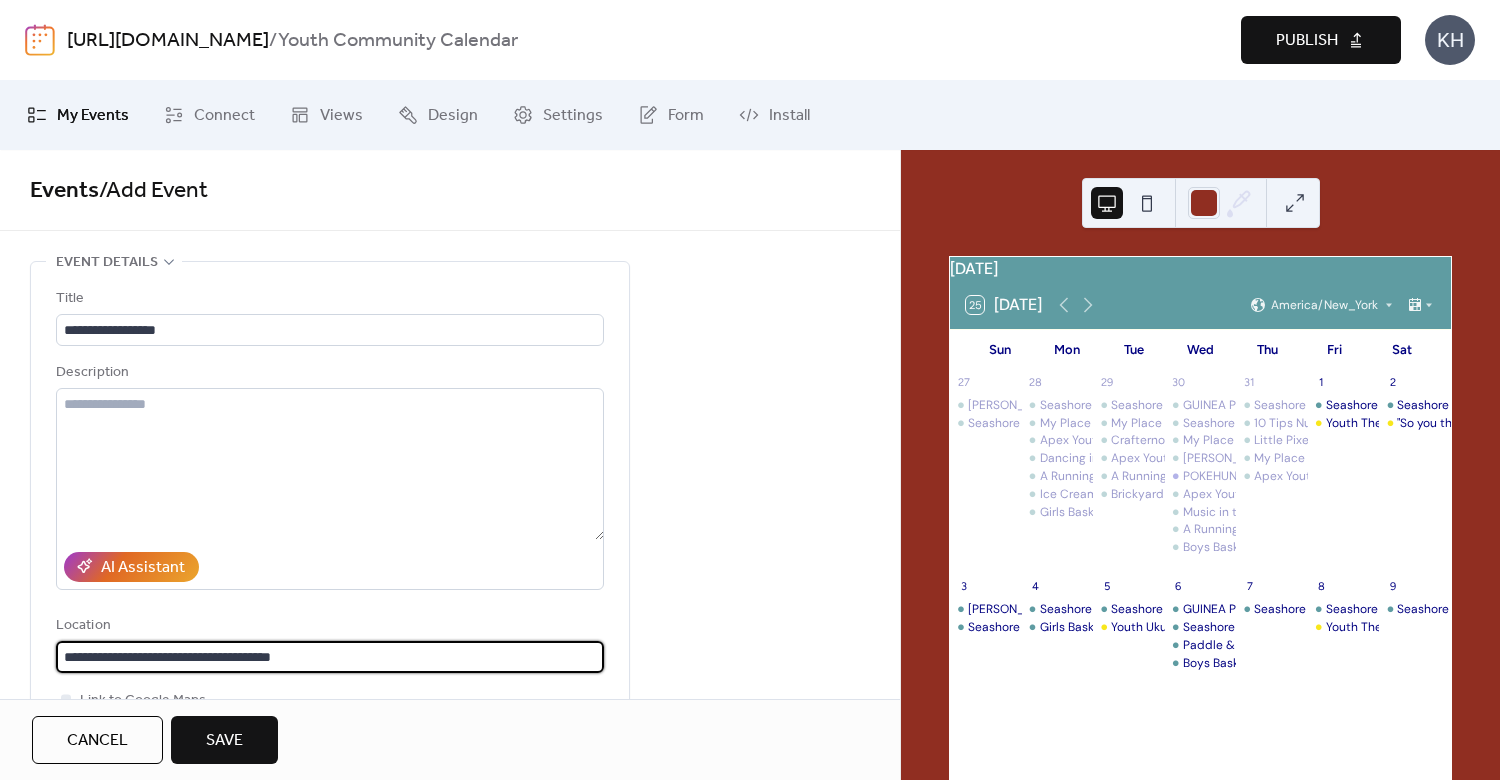 type on "**********" 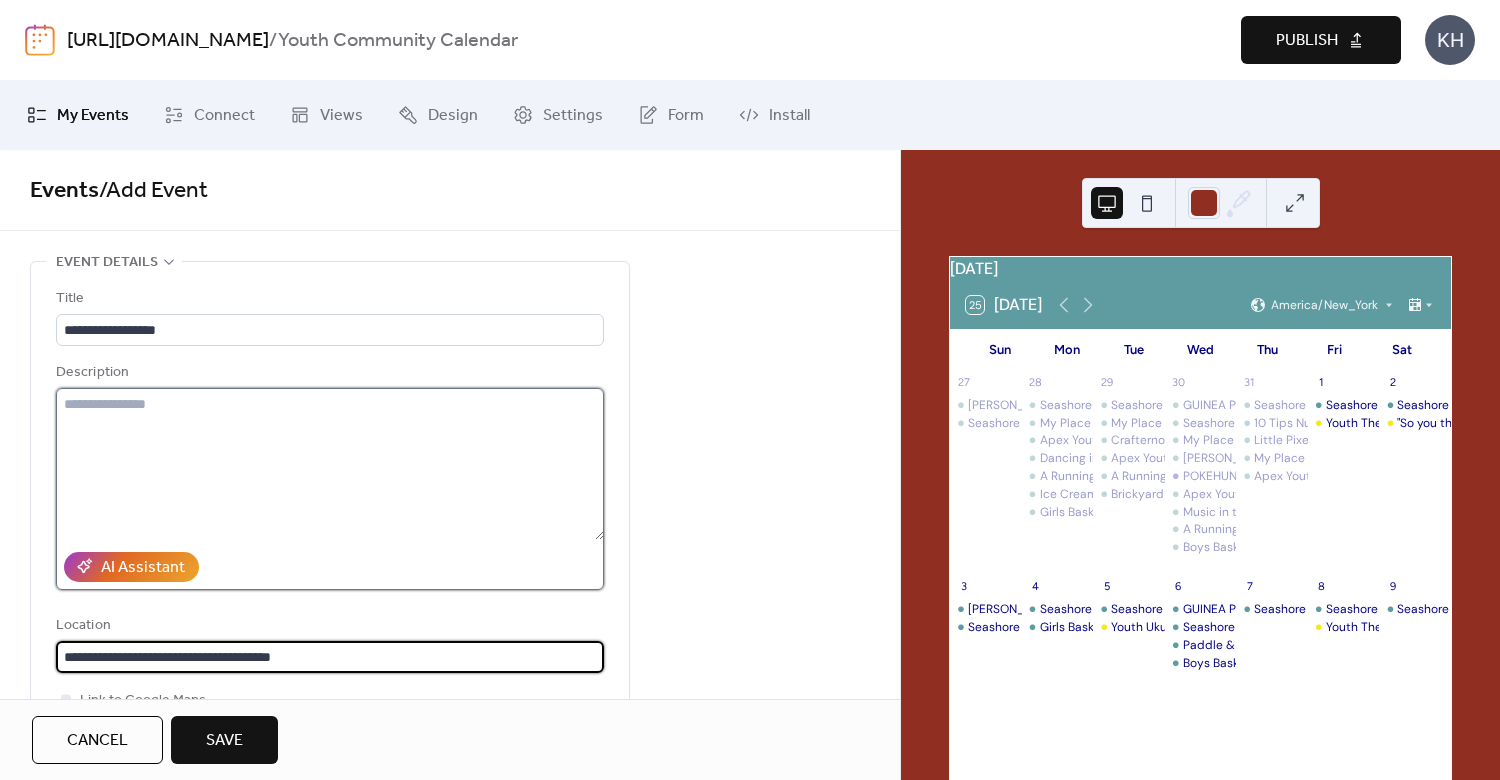 type 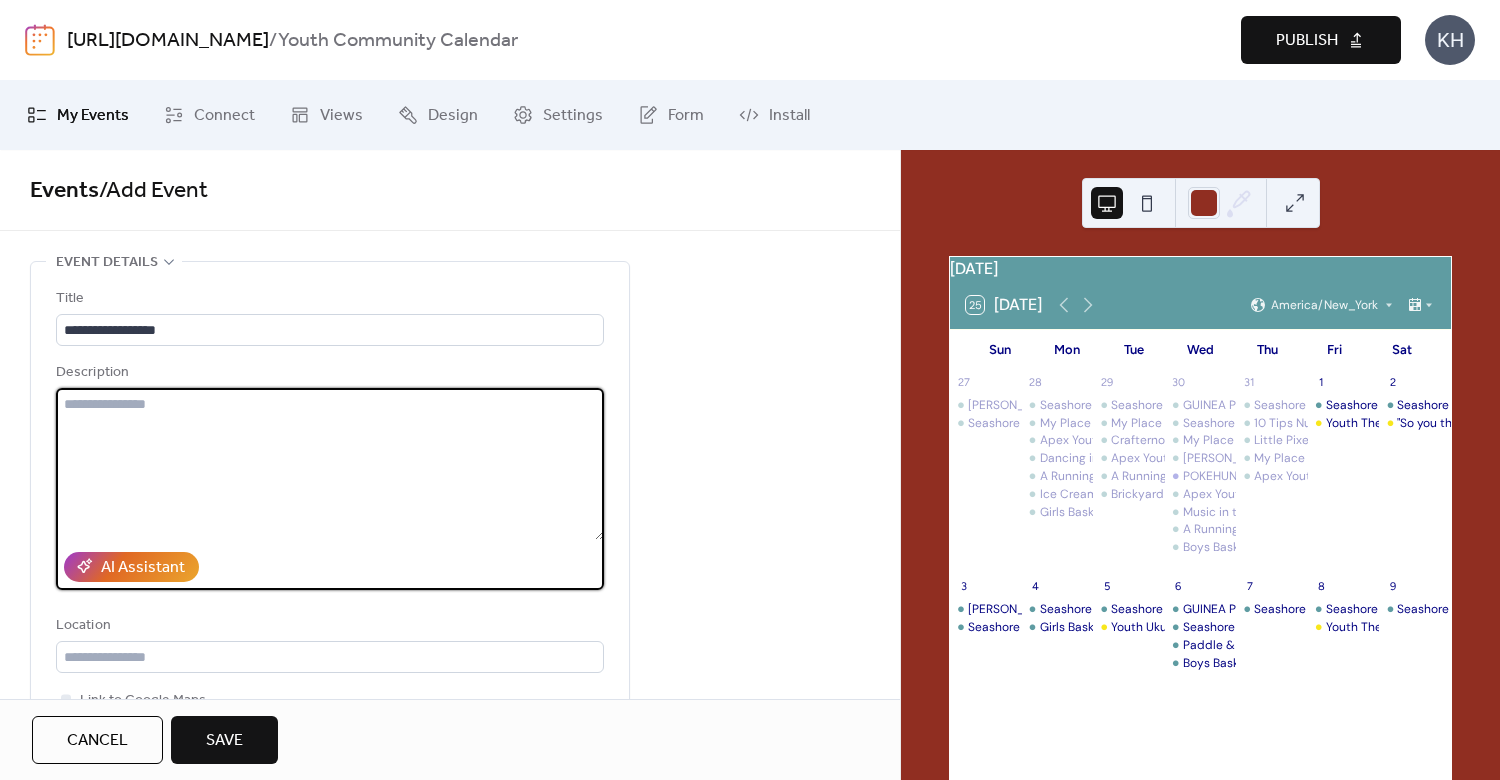 paste on "**********" 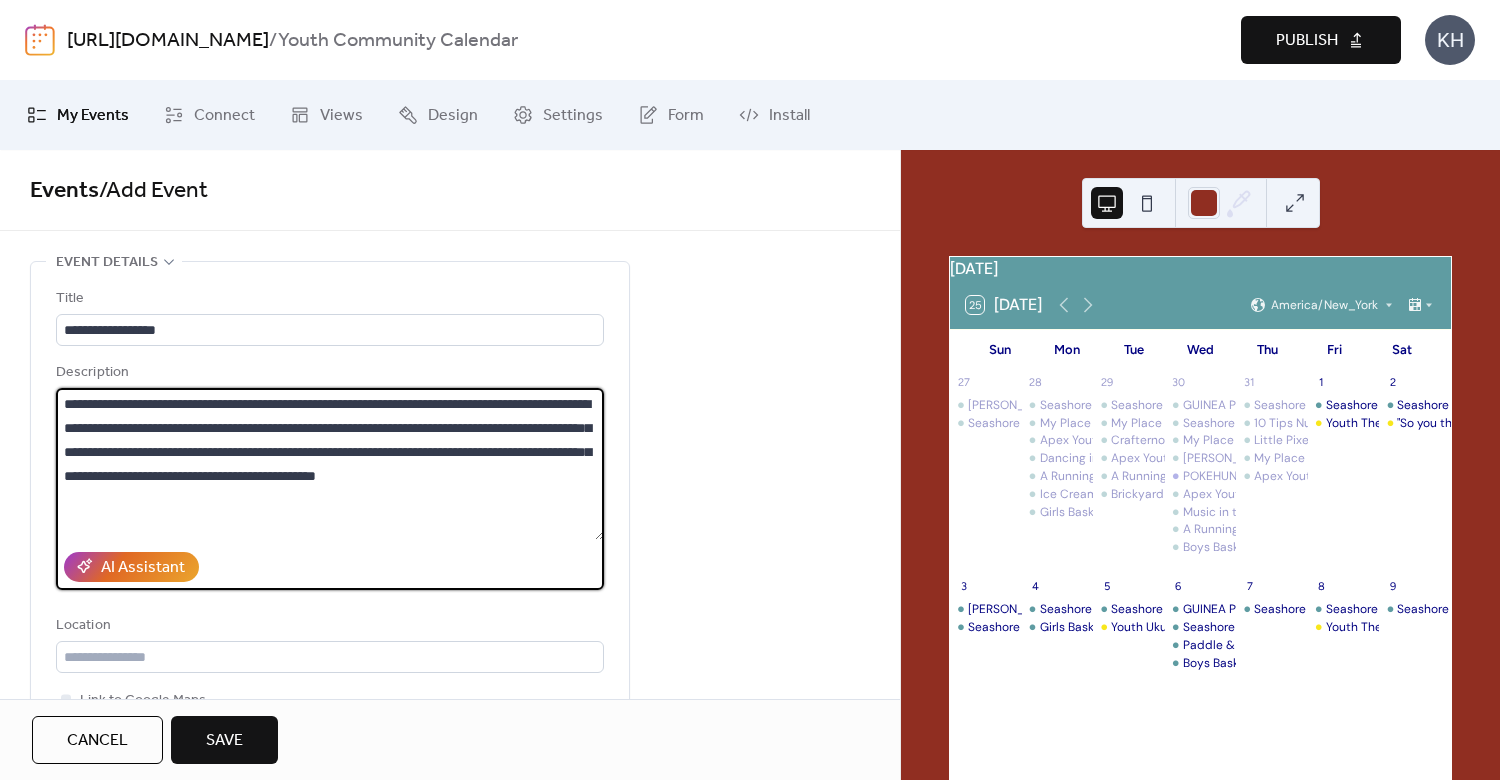 type on "**********" 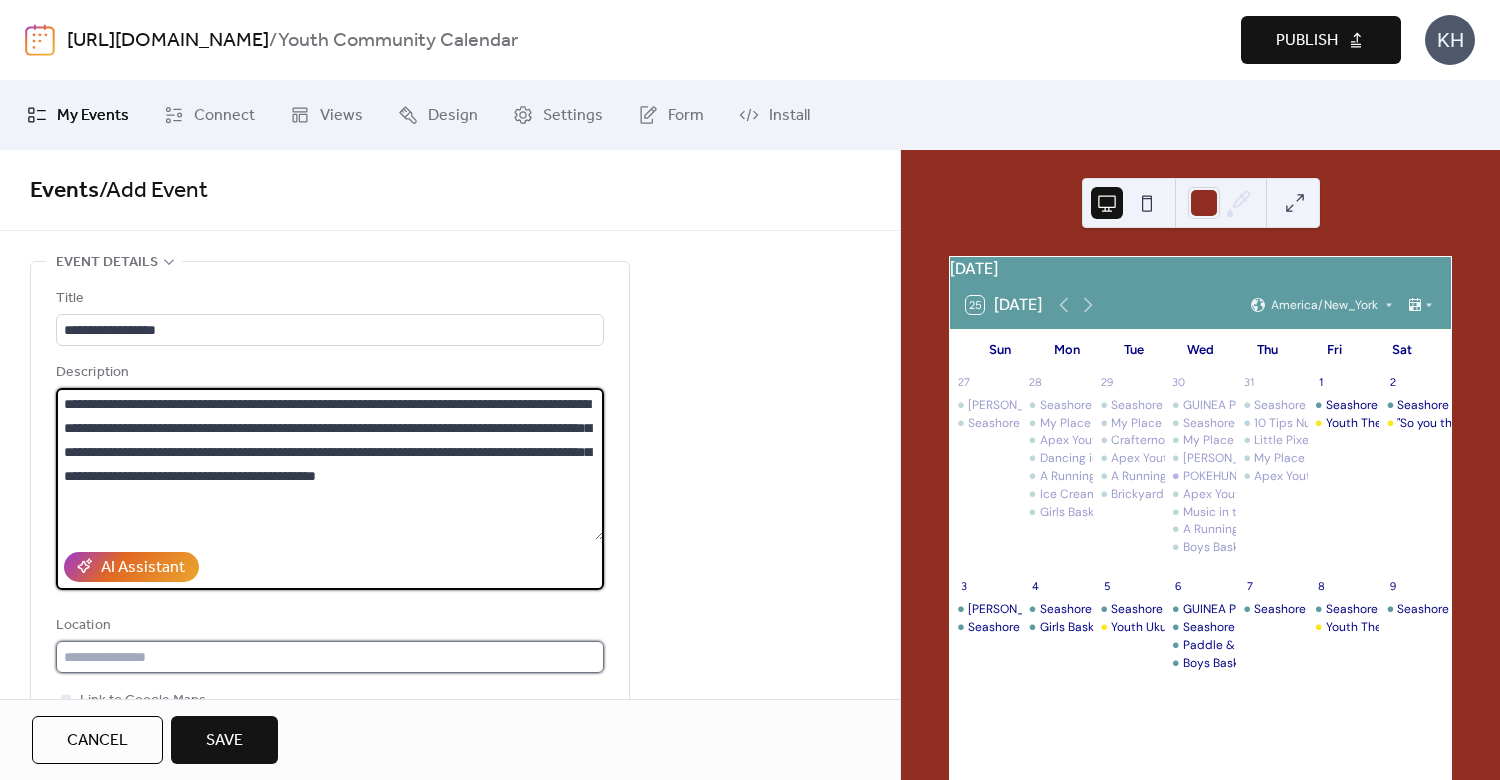 click at bounding box center [330, 657] 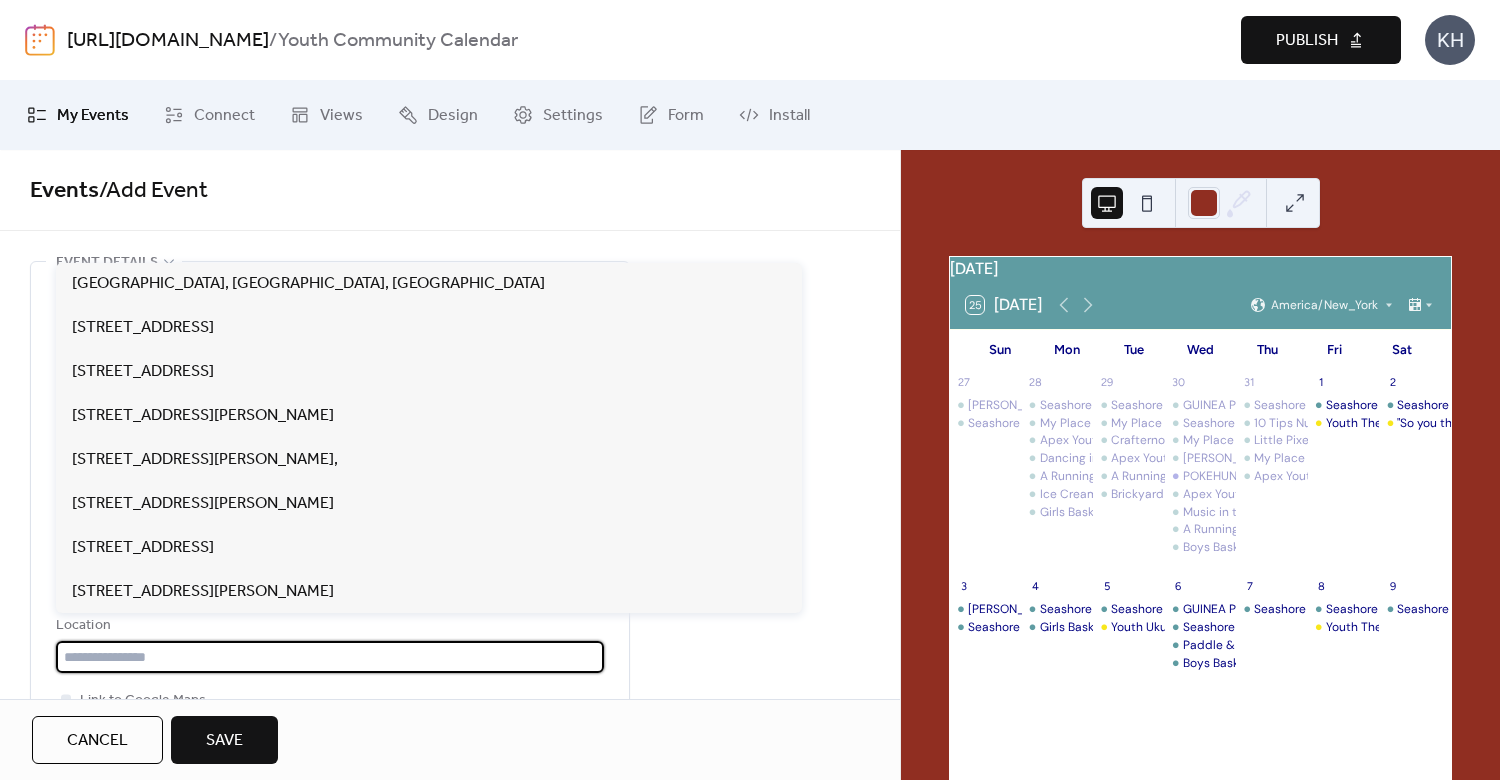 paste on "**********" 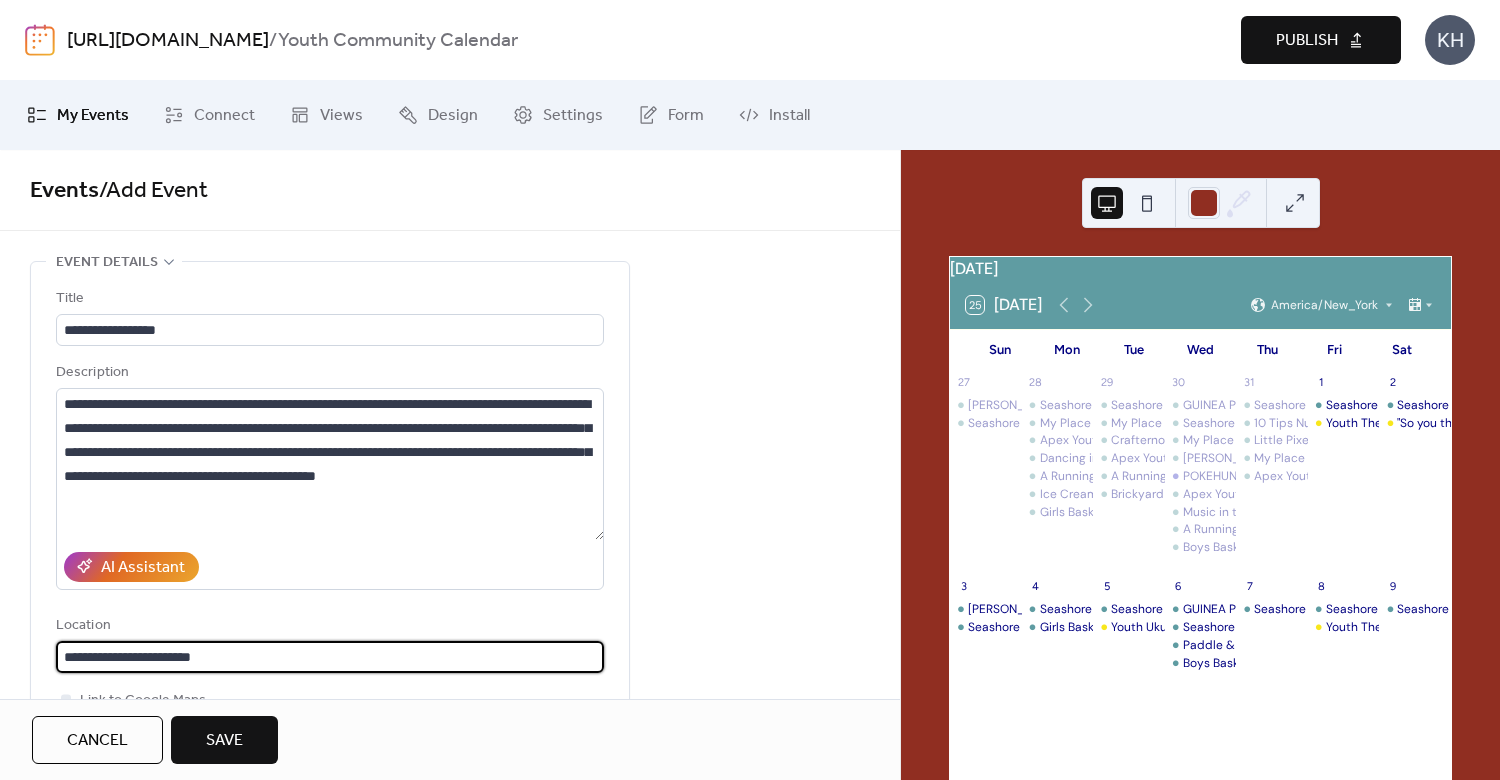 scroll, scrollTop: 480, scrollLeft: 0, axis: vertical 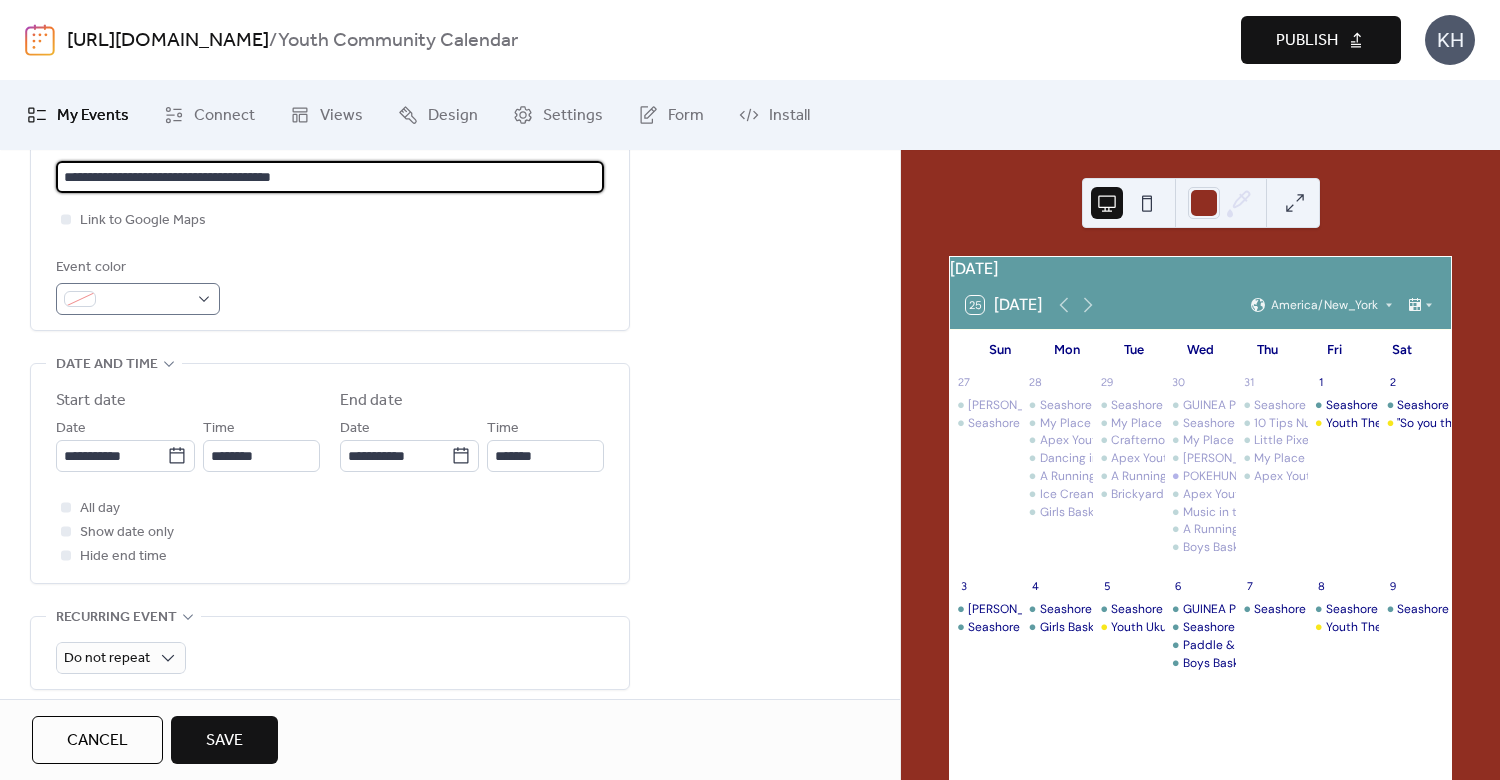 type on "**********" 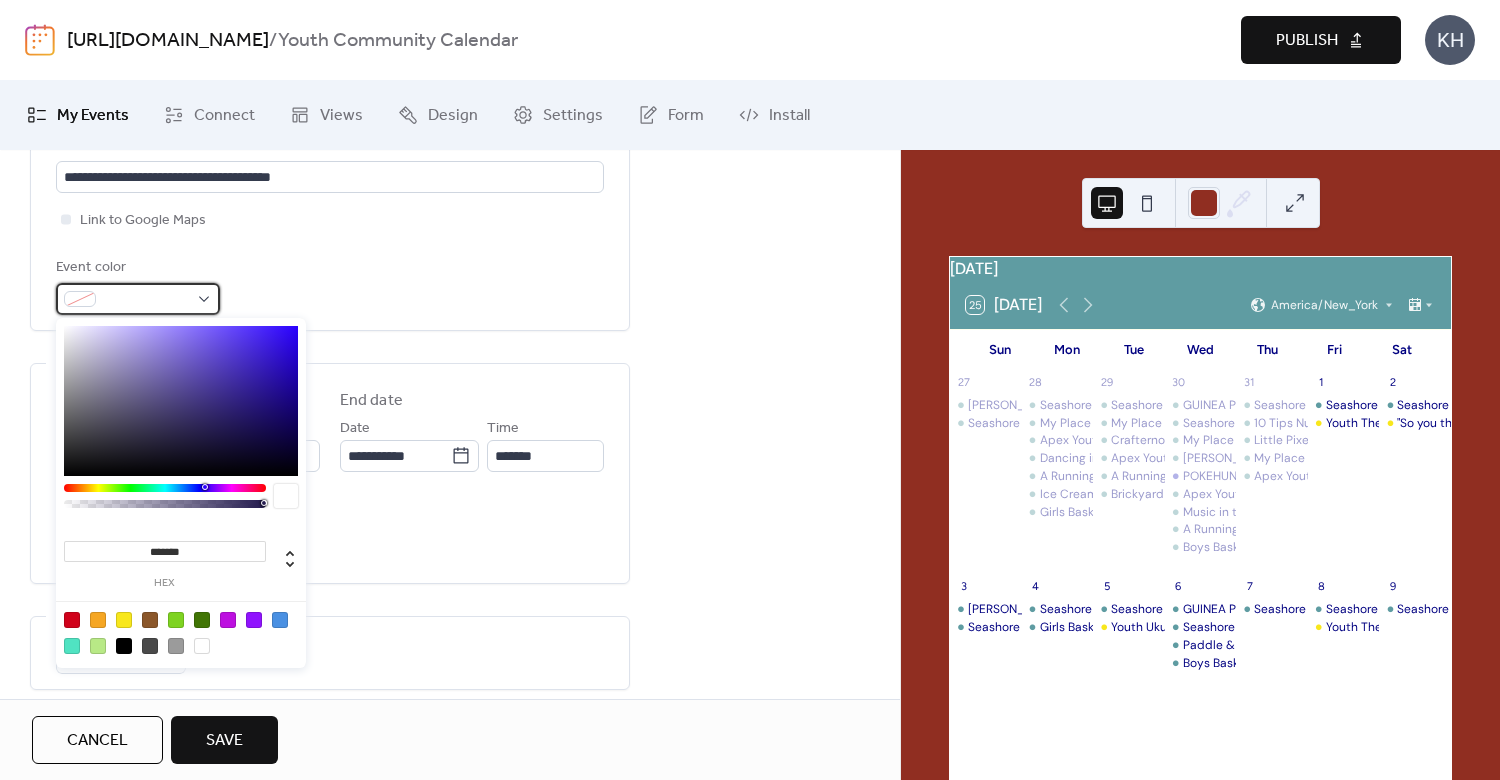 click at bounding box center [138, 299] 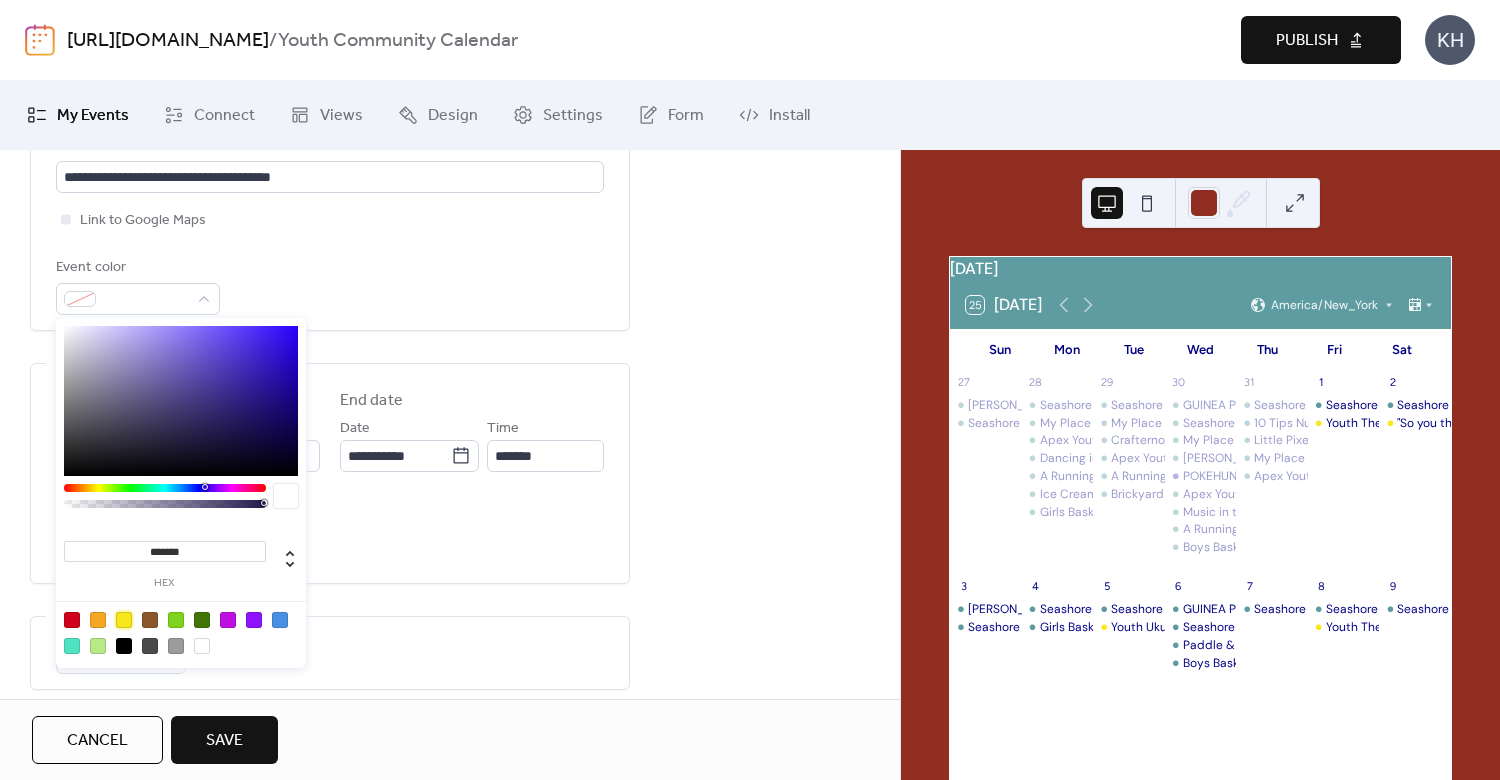 click at bounding box center [124, 620] 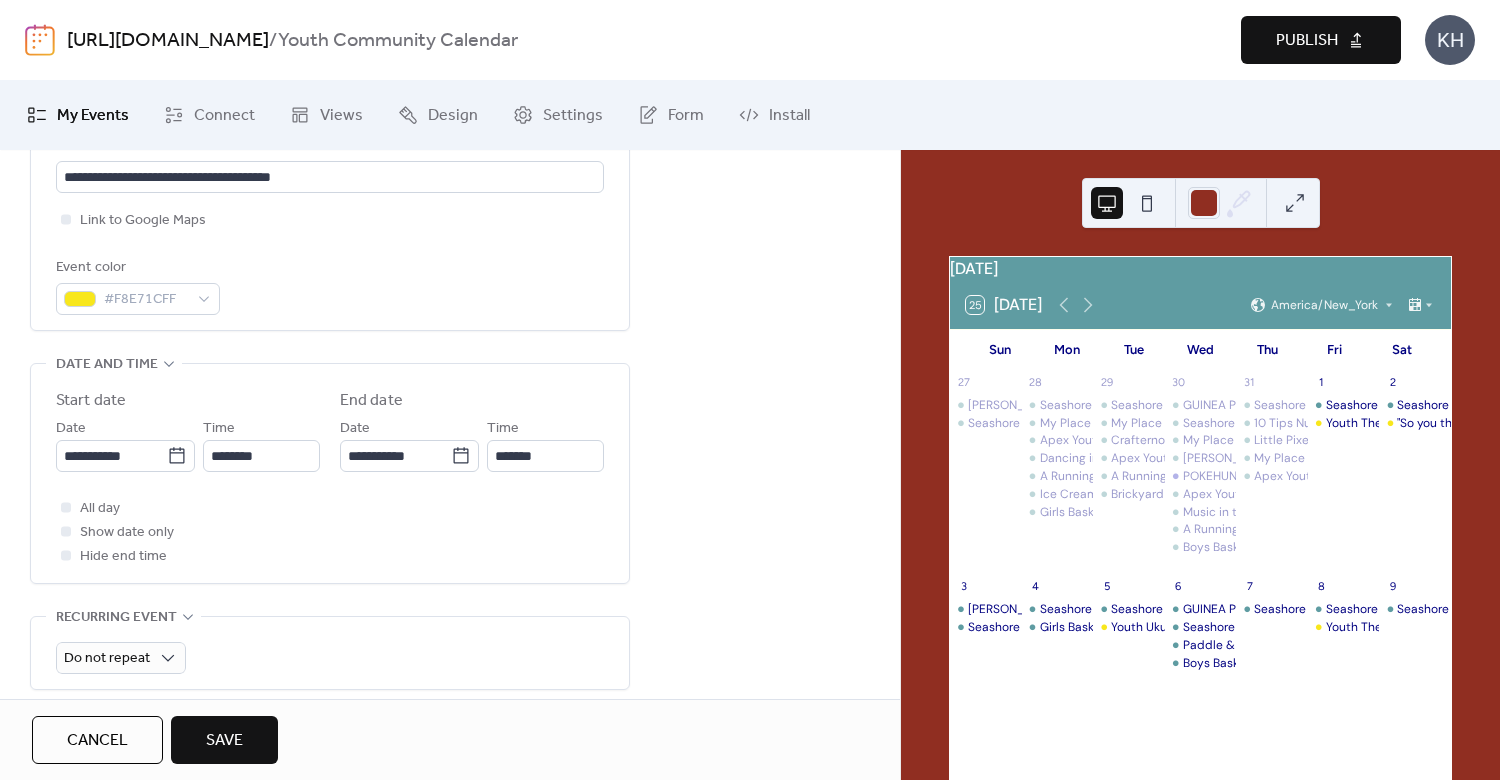 click on "Event color #F8E71CFF" at bounding box center (330, 285) 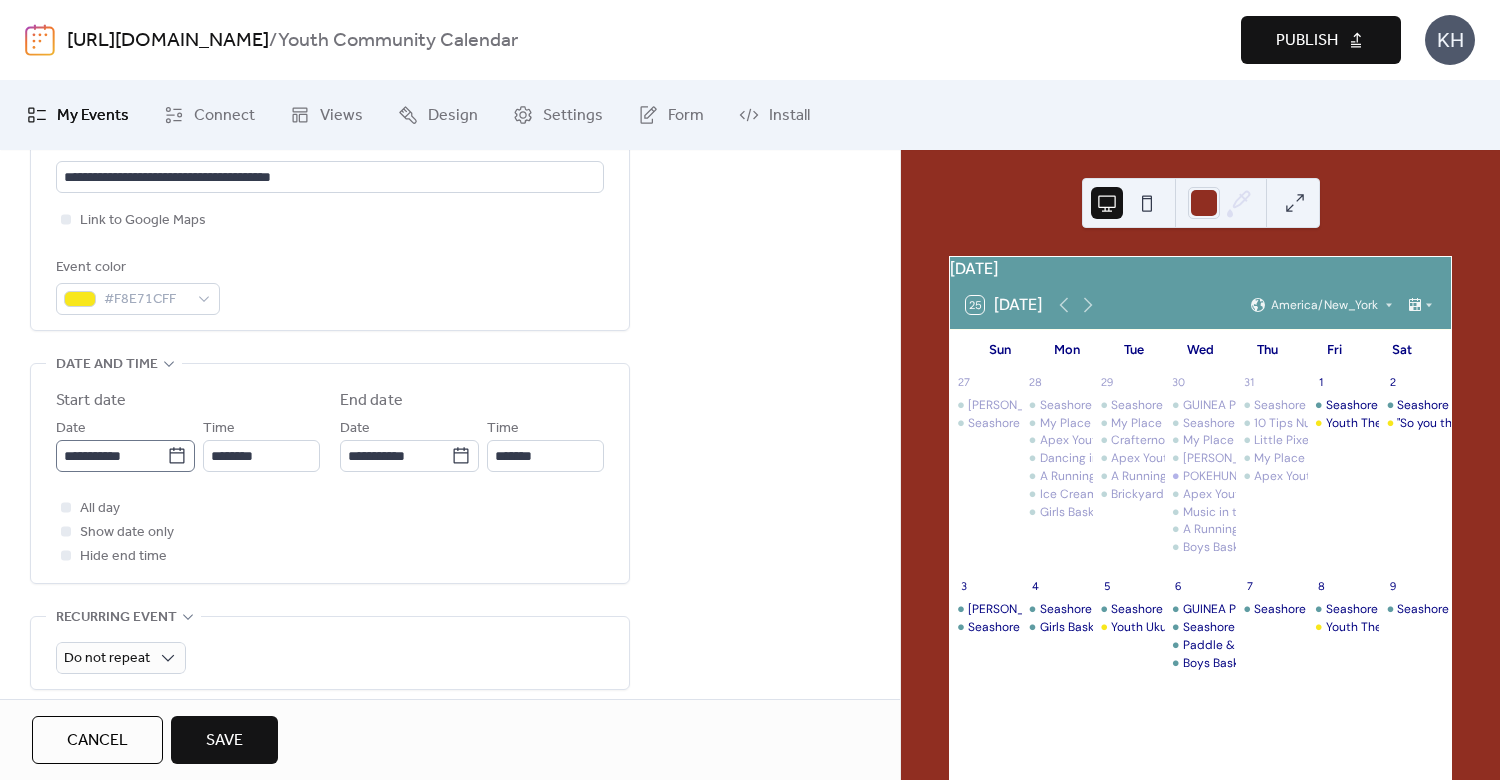 click 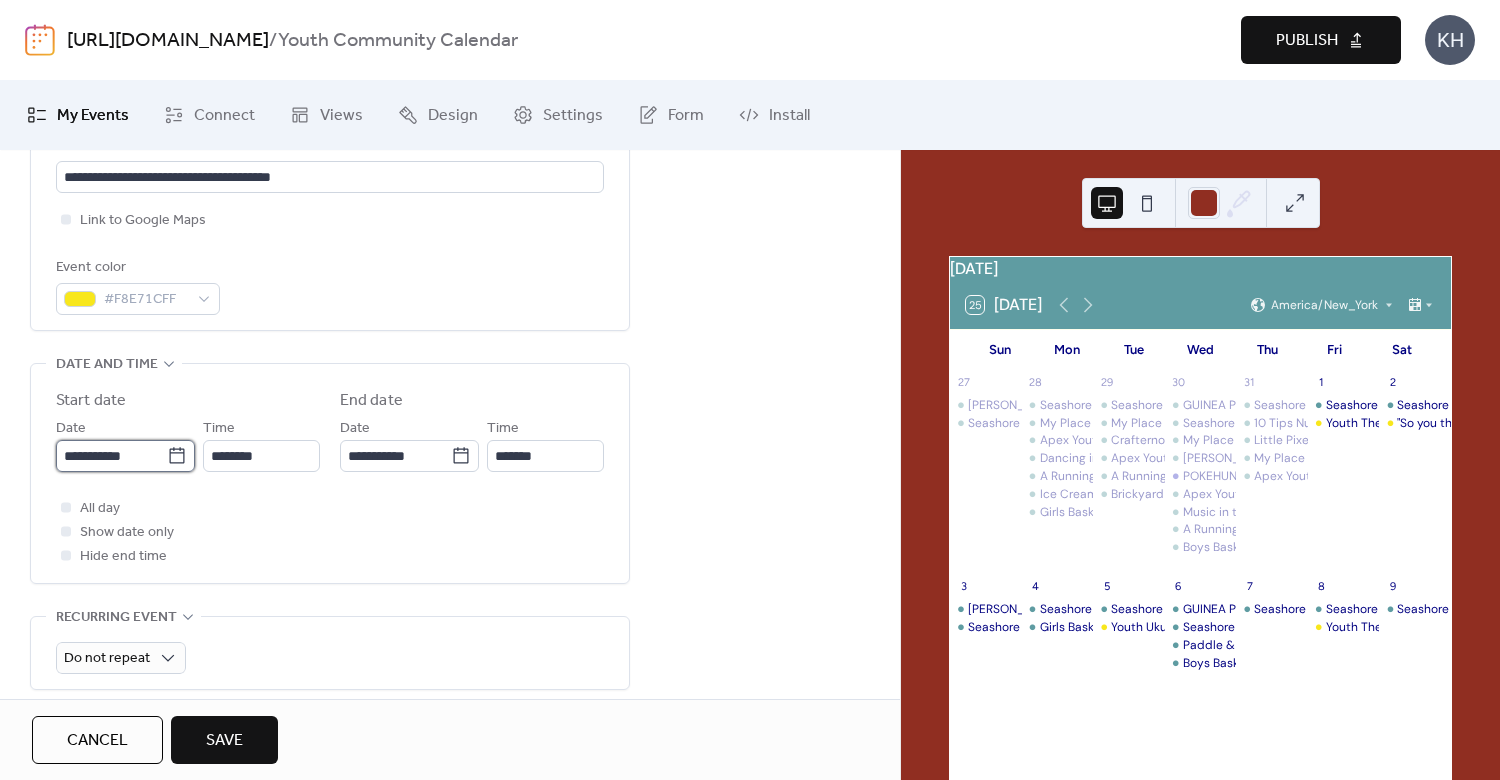 click on "**********" at bounding box center [111, 456] 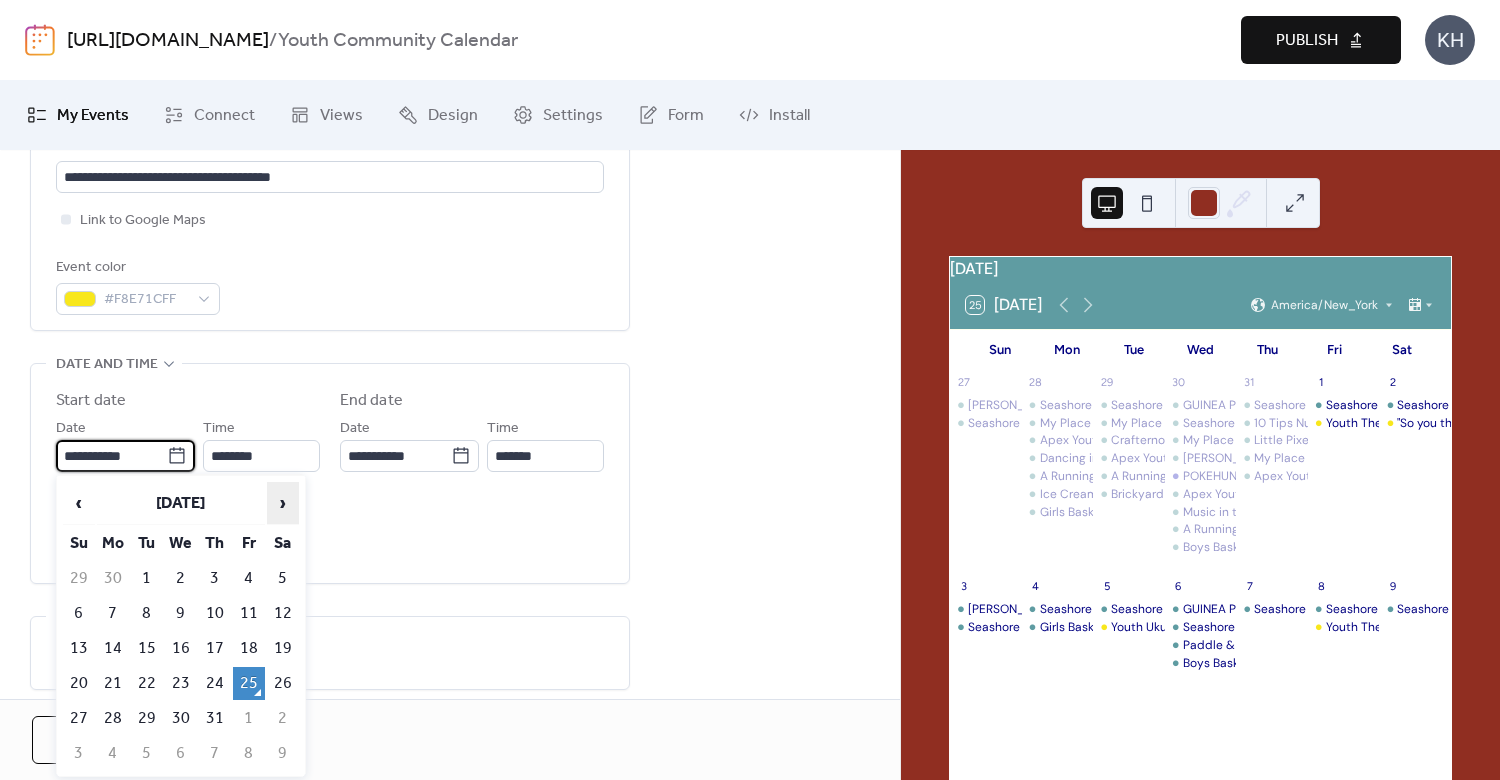 click on "›" at bounding box center [283, 503] 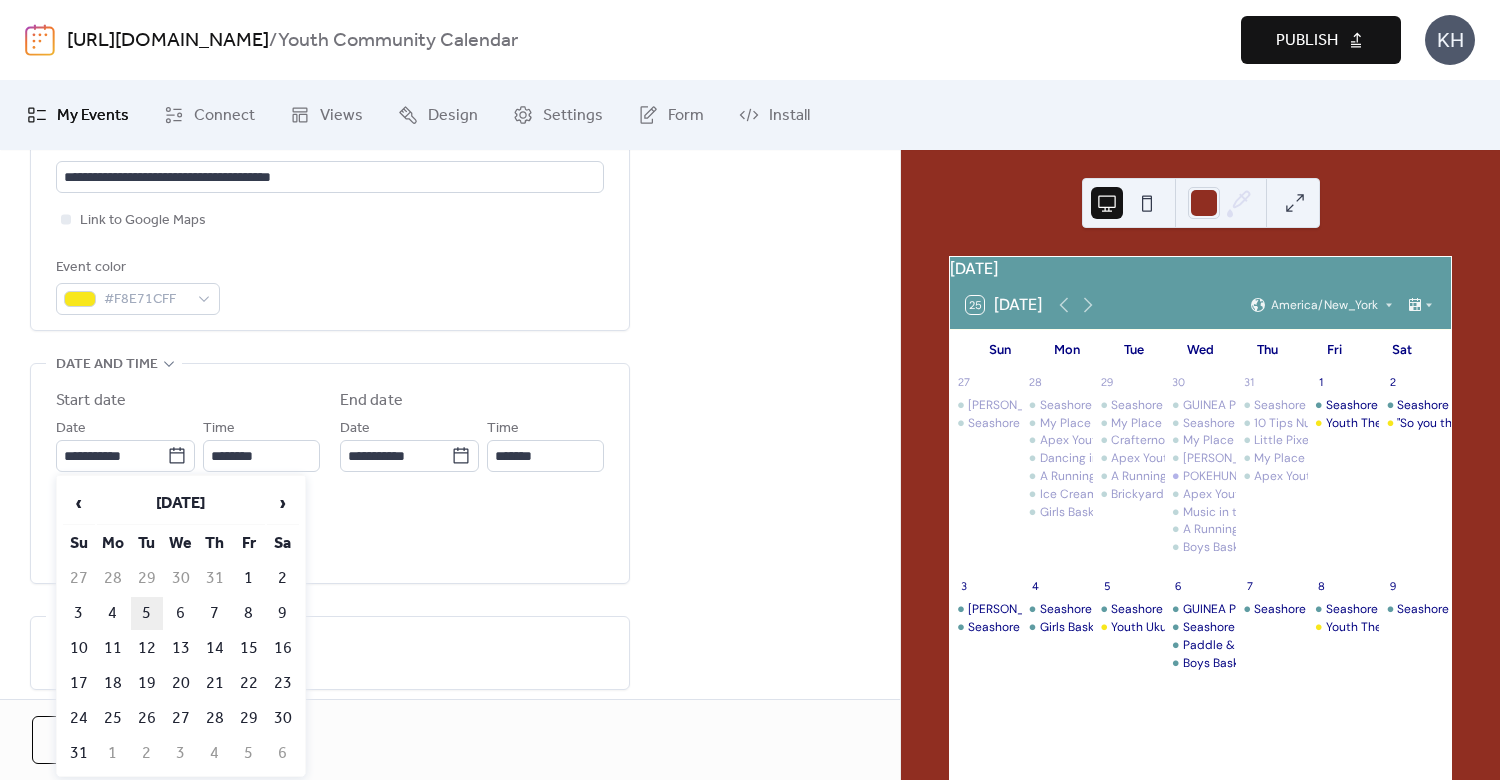 click on "5" at bounding box center [147, 613] 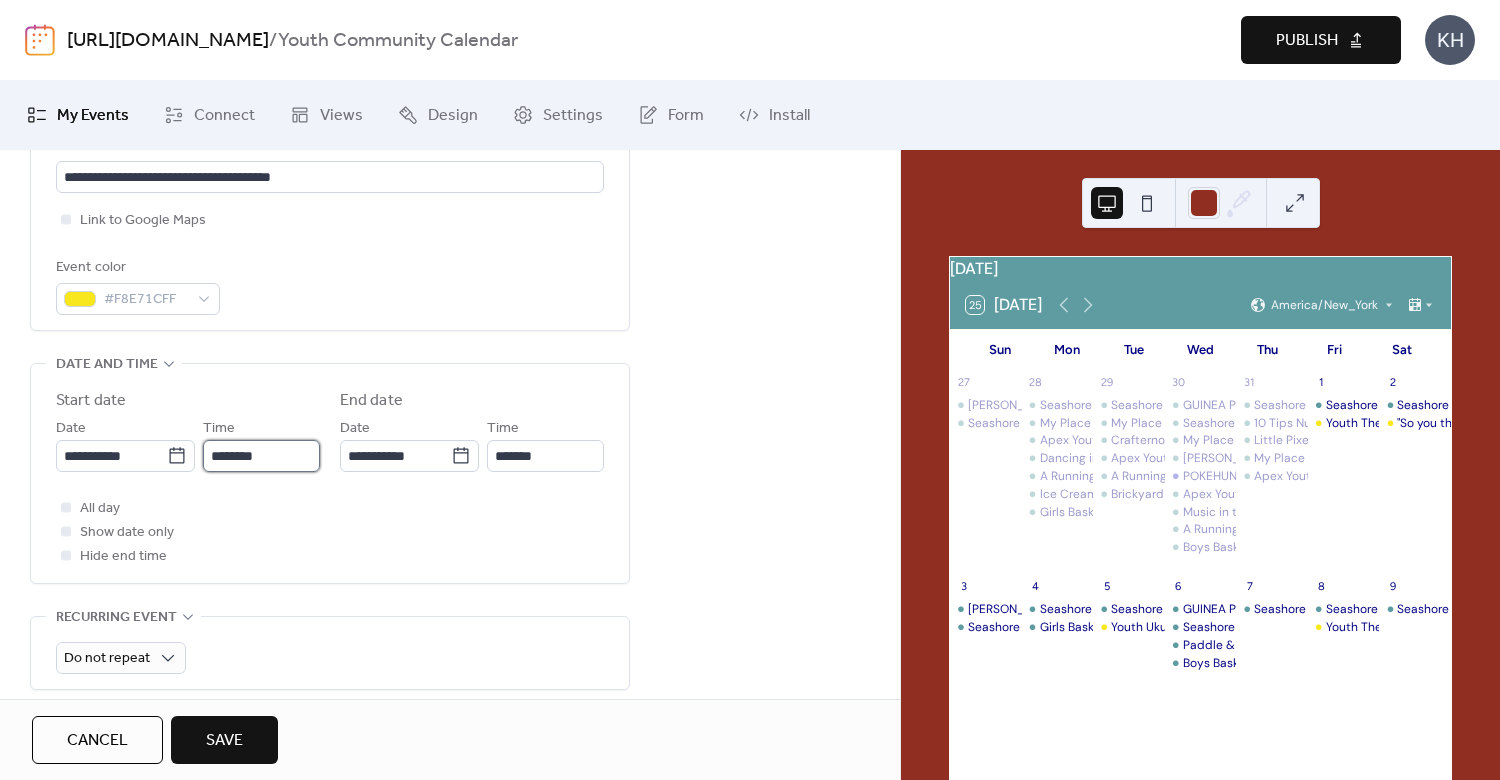 click on "********" at bounding box center (261, 456) 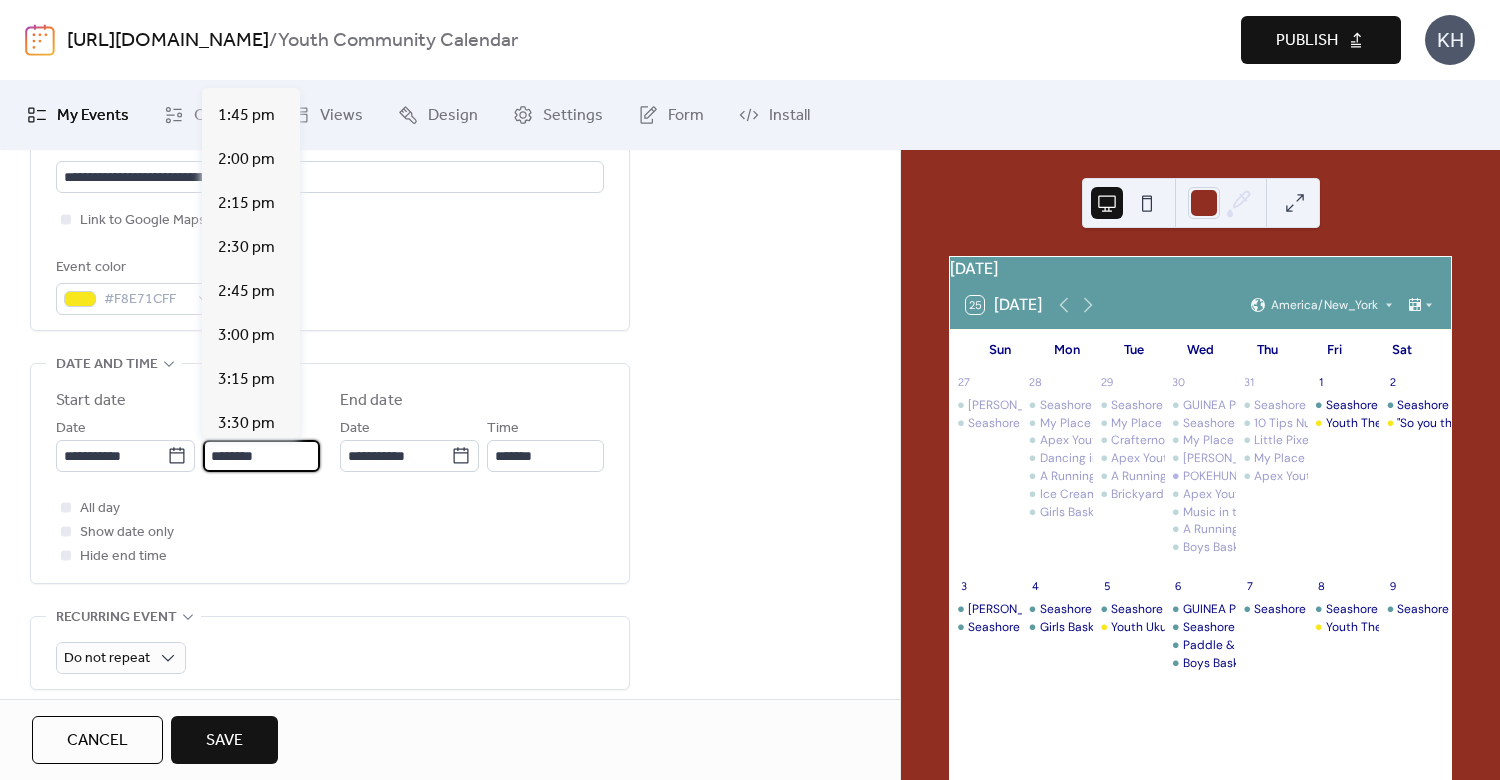 scroll, scrollTop: 2719, scrollLeft: 0, axis: vertical 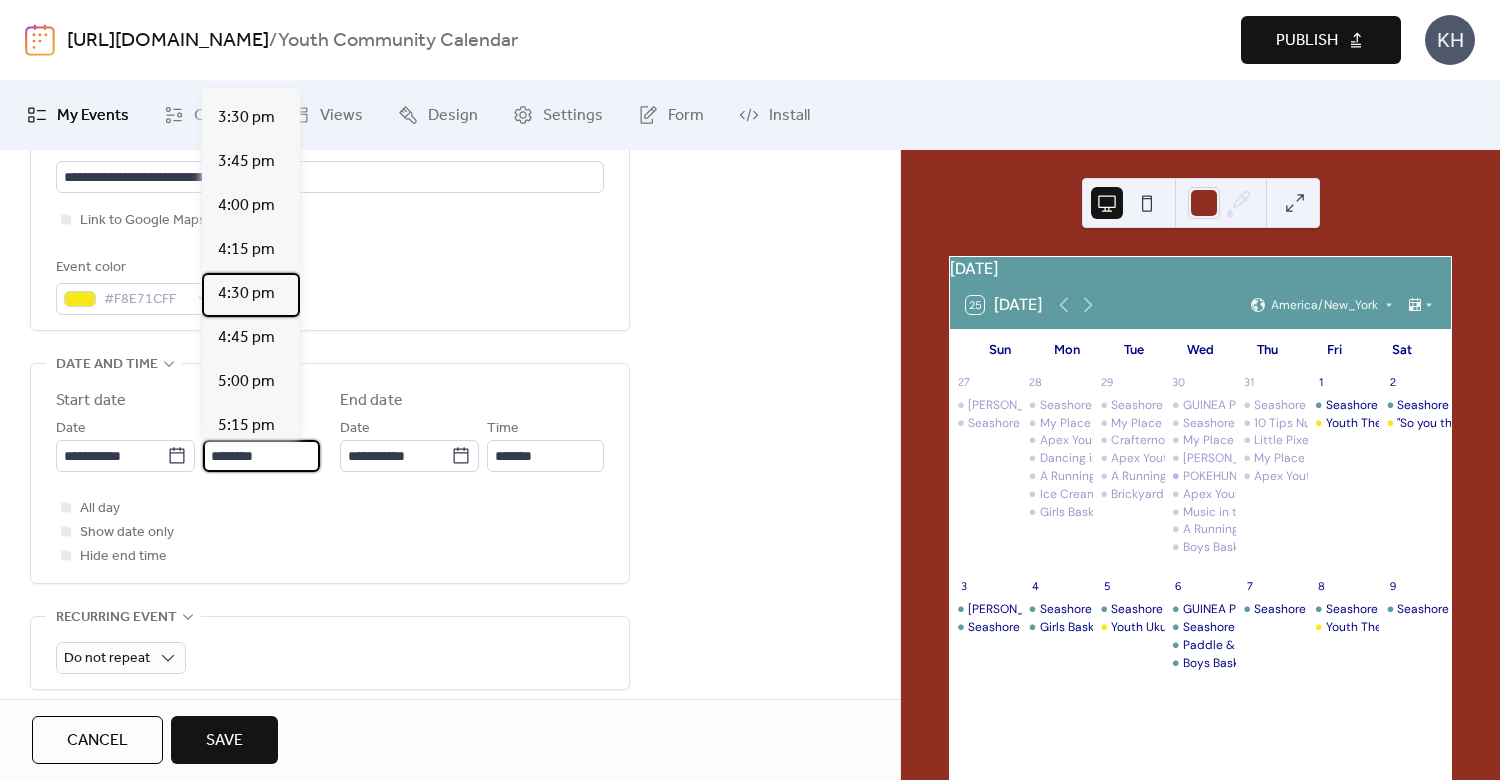 drag, startPoint x: 257, startPoint y: 289, endPoint x: 262, endPoint y: 333, distance: 44.28318 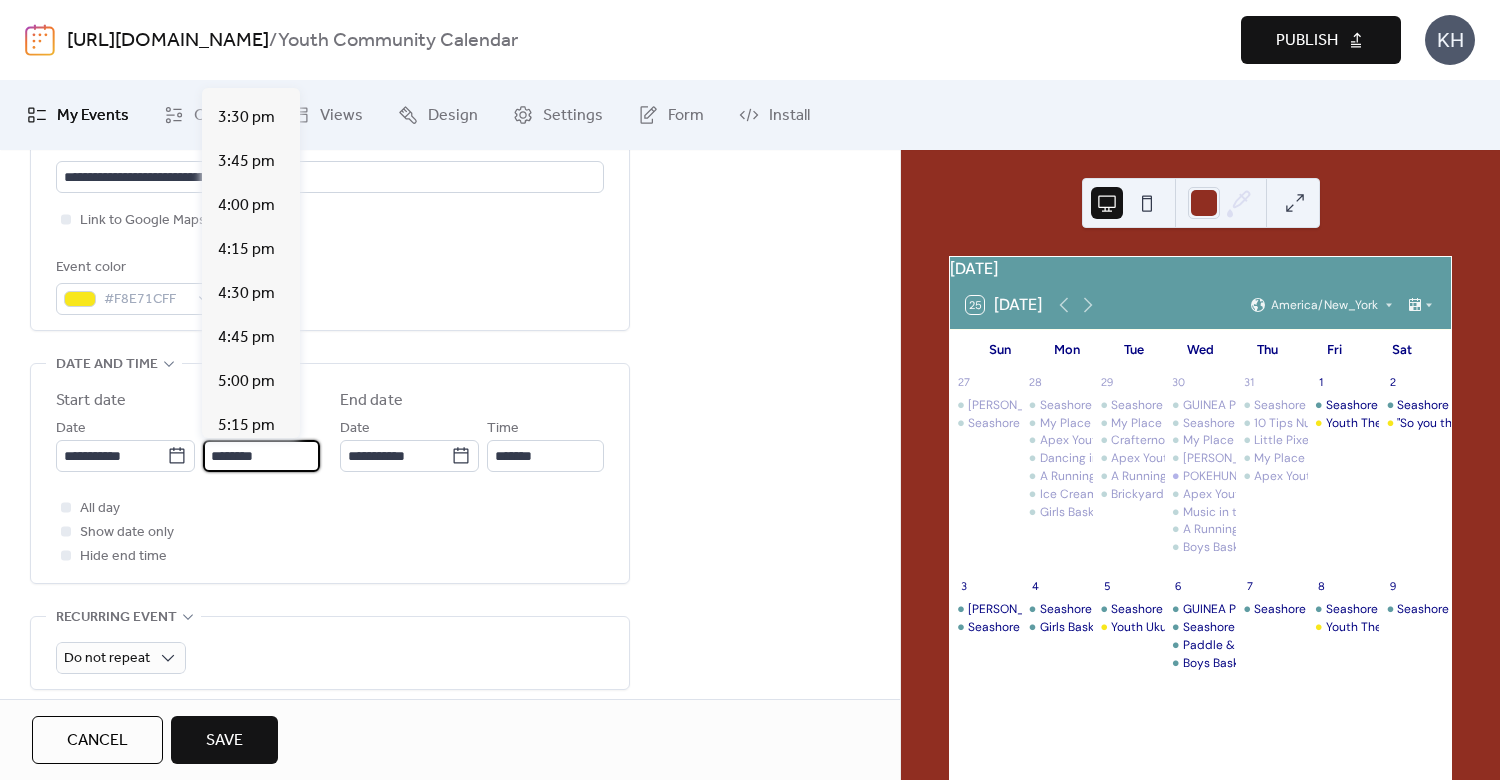type on "*******" 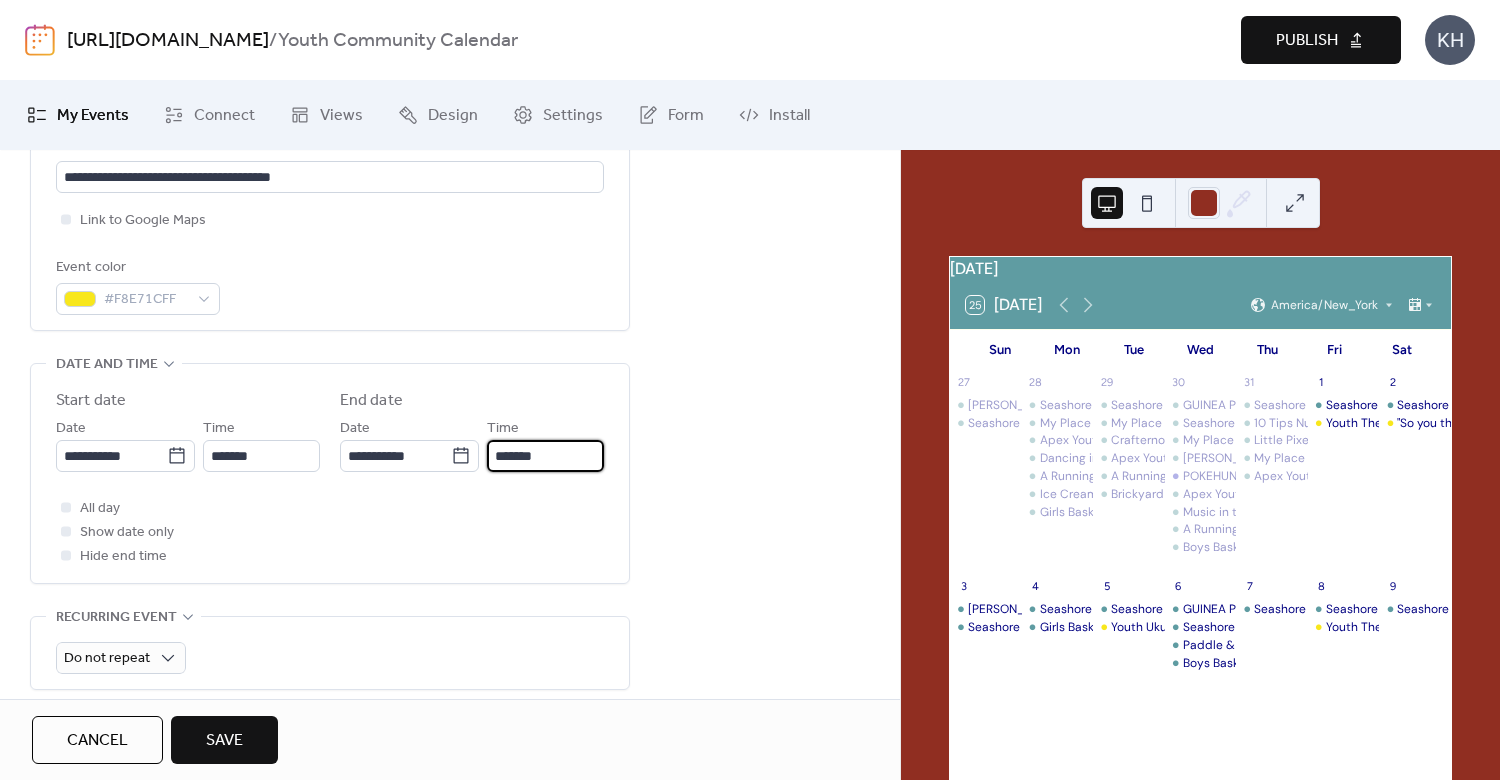 click on "*******" at bounding box center [545, 456] 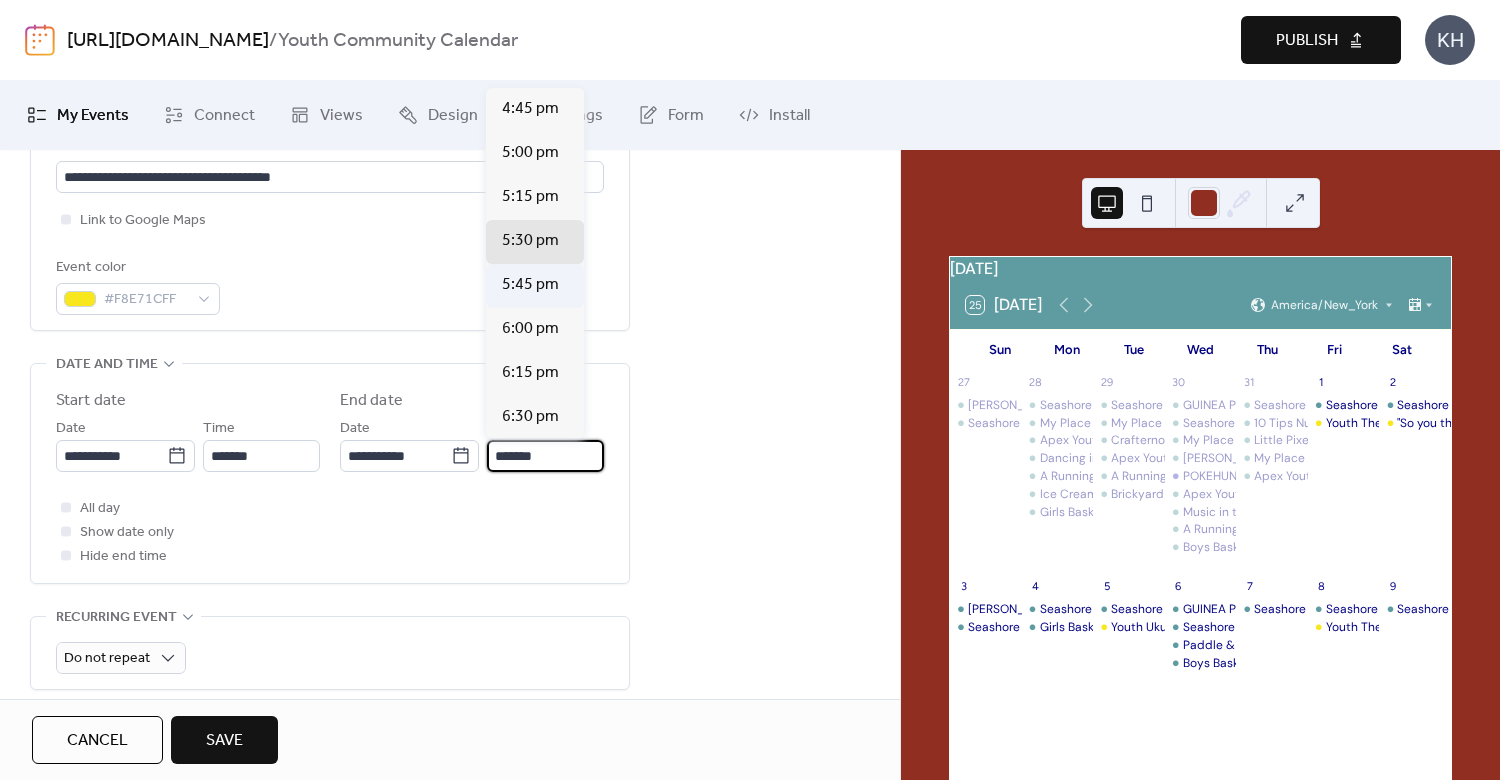 scroll, scrollTop: 306, scrollLeft: 0, axis: vertical 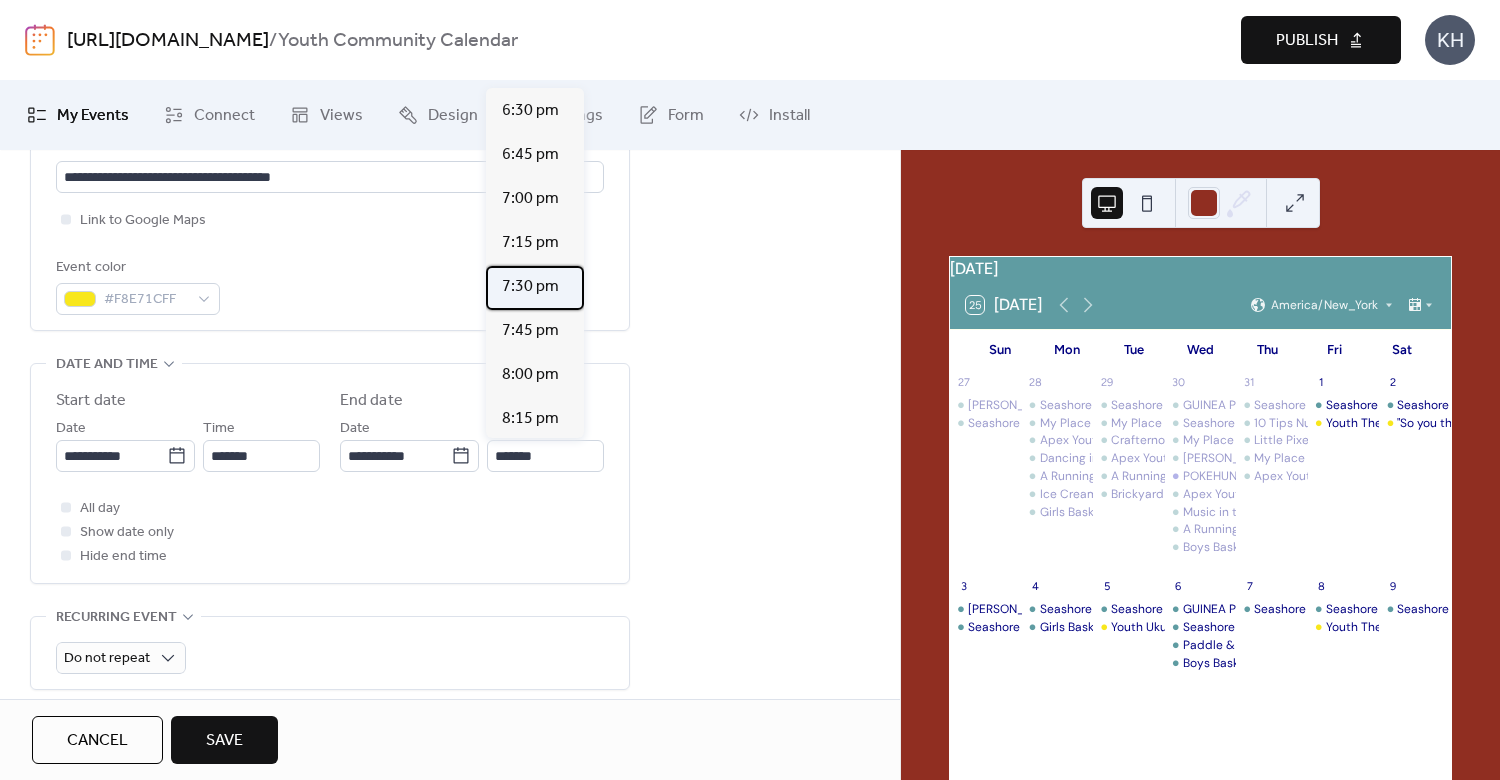 click on "7:30 pm" at bounding box center [530, 287] 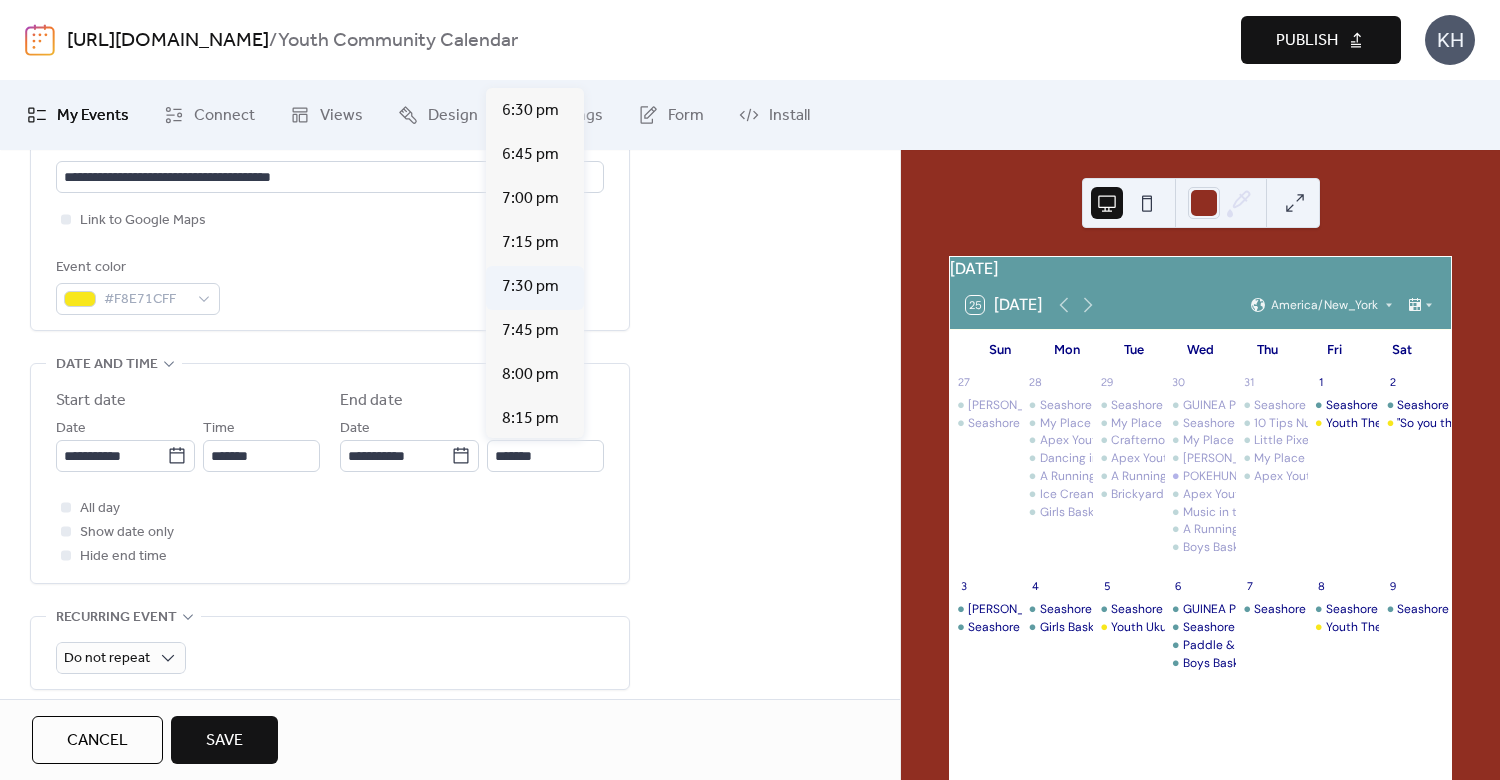 type on "*******" 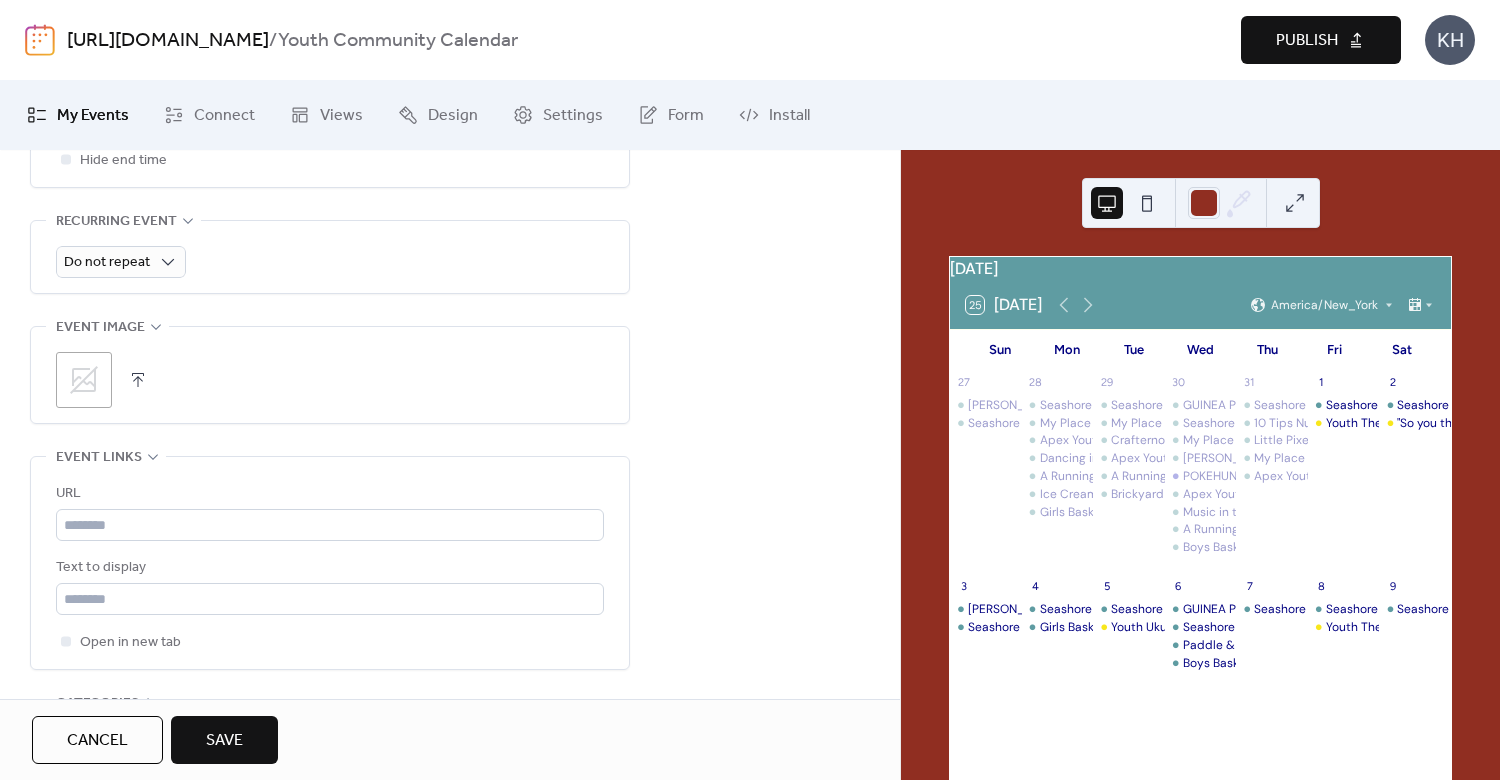 scroll, scrollTop: 960, scrollLeft: 0, axis: vertical 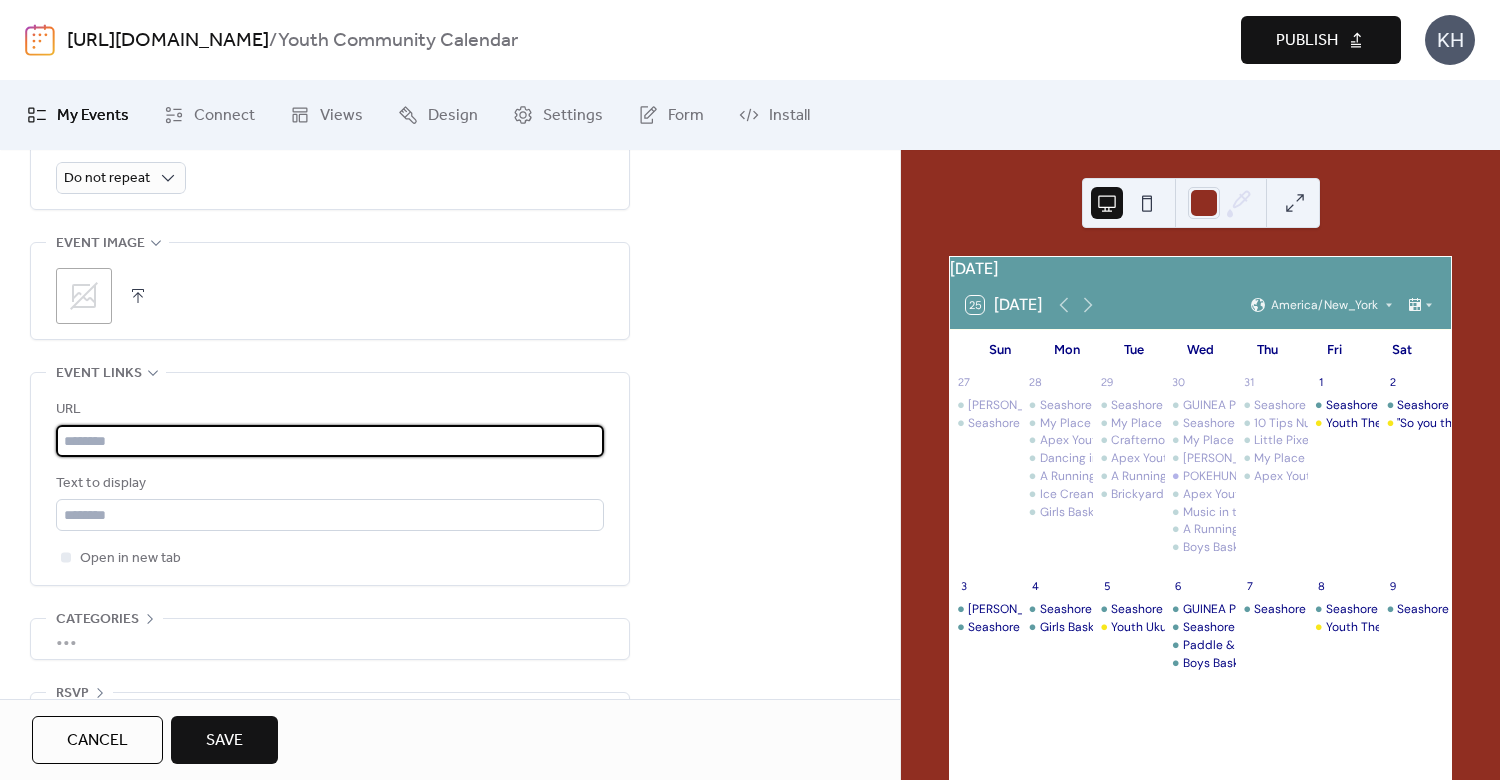 paste on "**********" 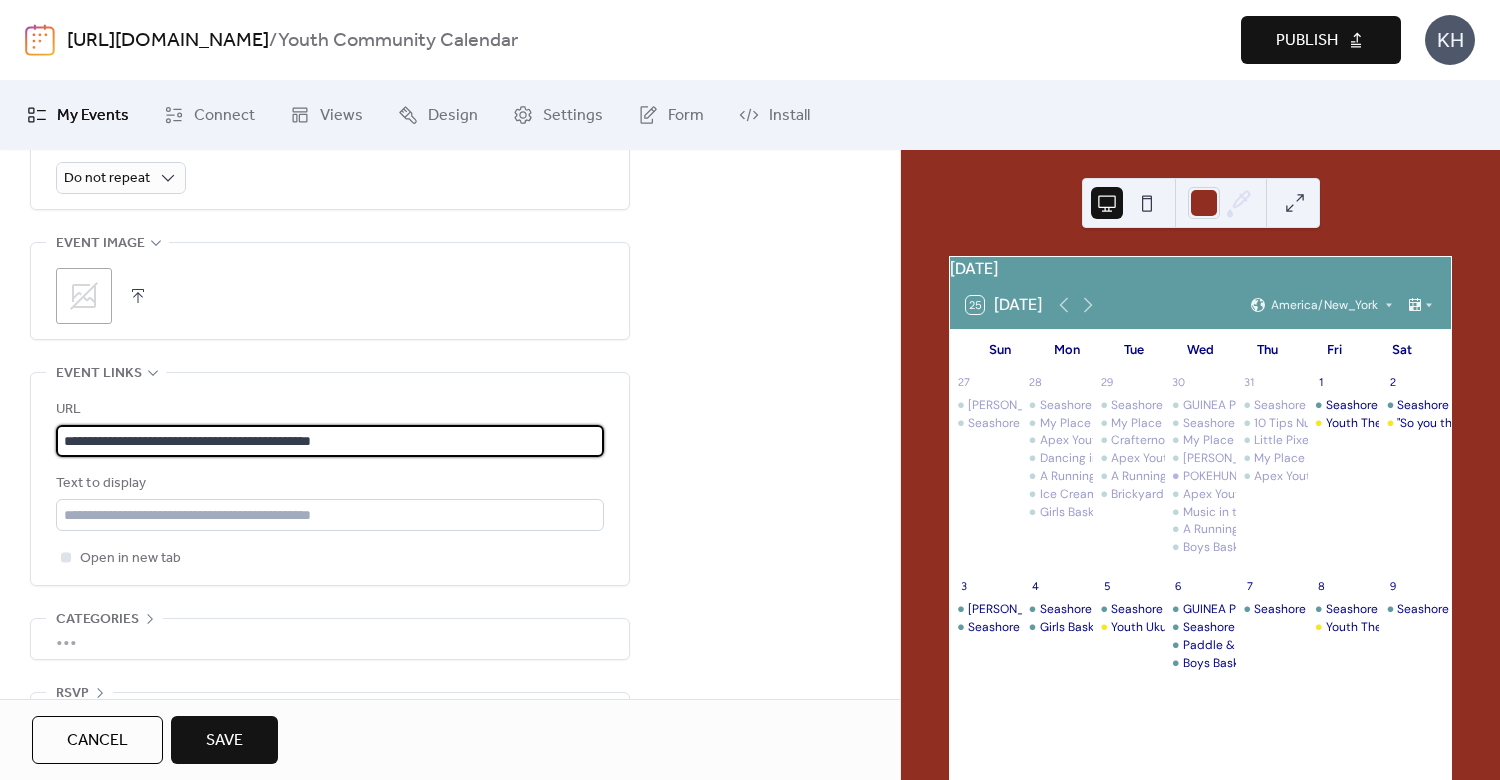 type on "**********" 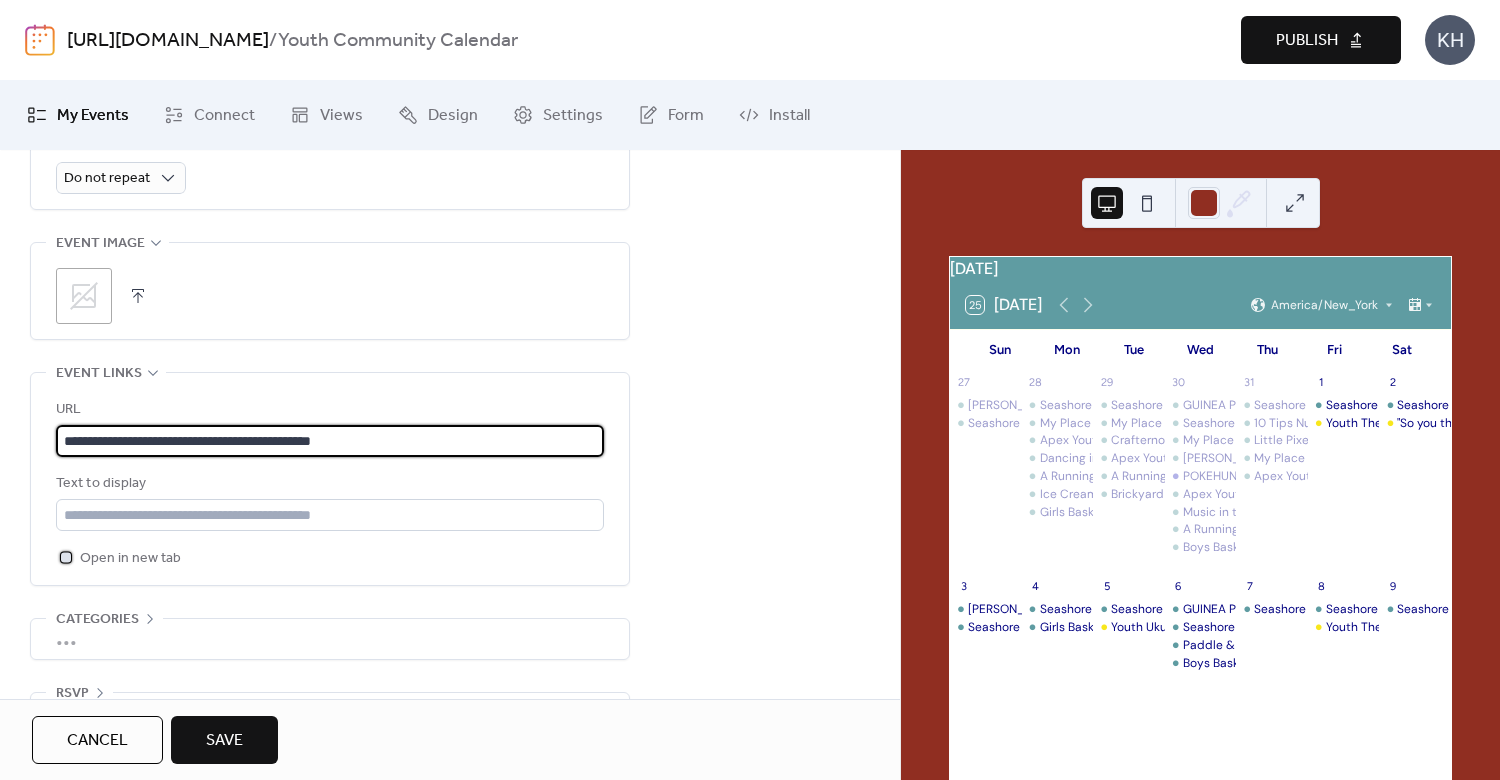 click at bounding box center (66, 557) 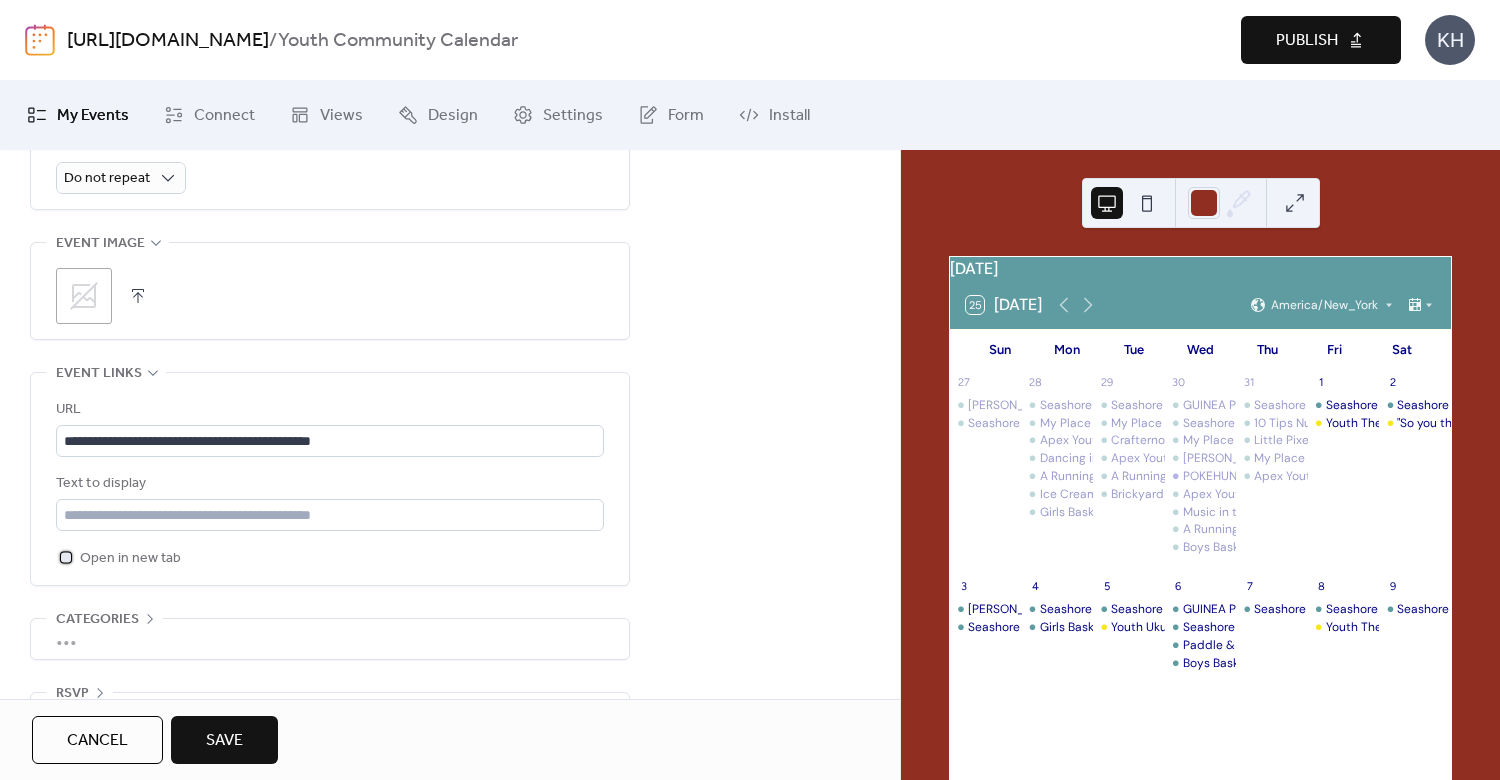 scroll, scrollTop: 1014, scrollLeft: 0, axis: vertical 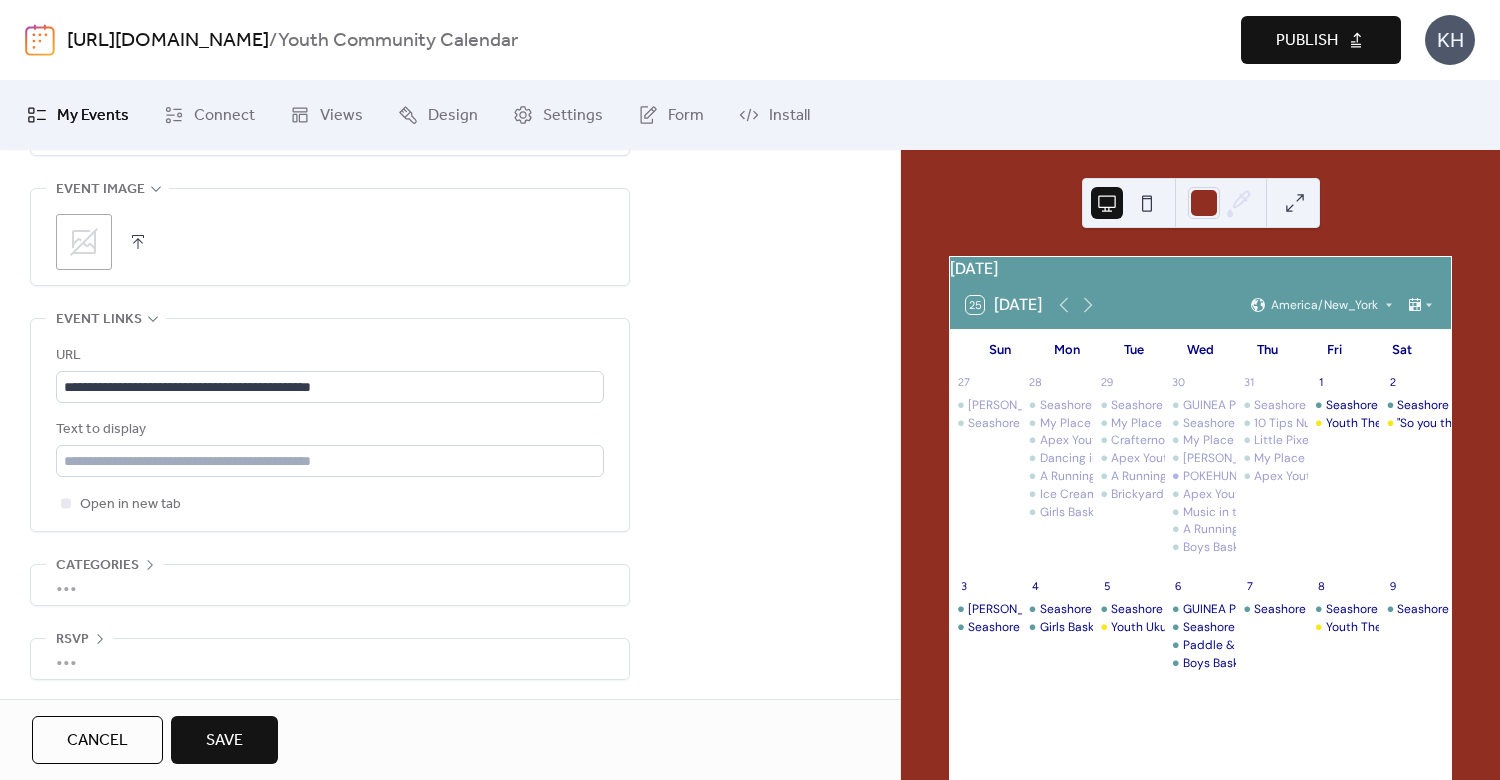click on "Save" at bounding box center [224, 741] 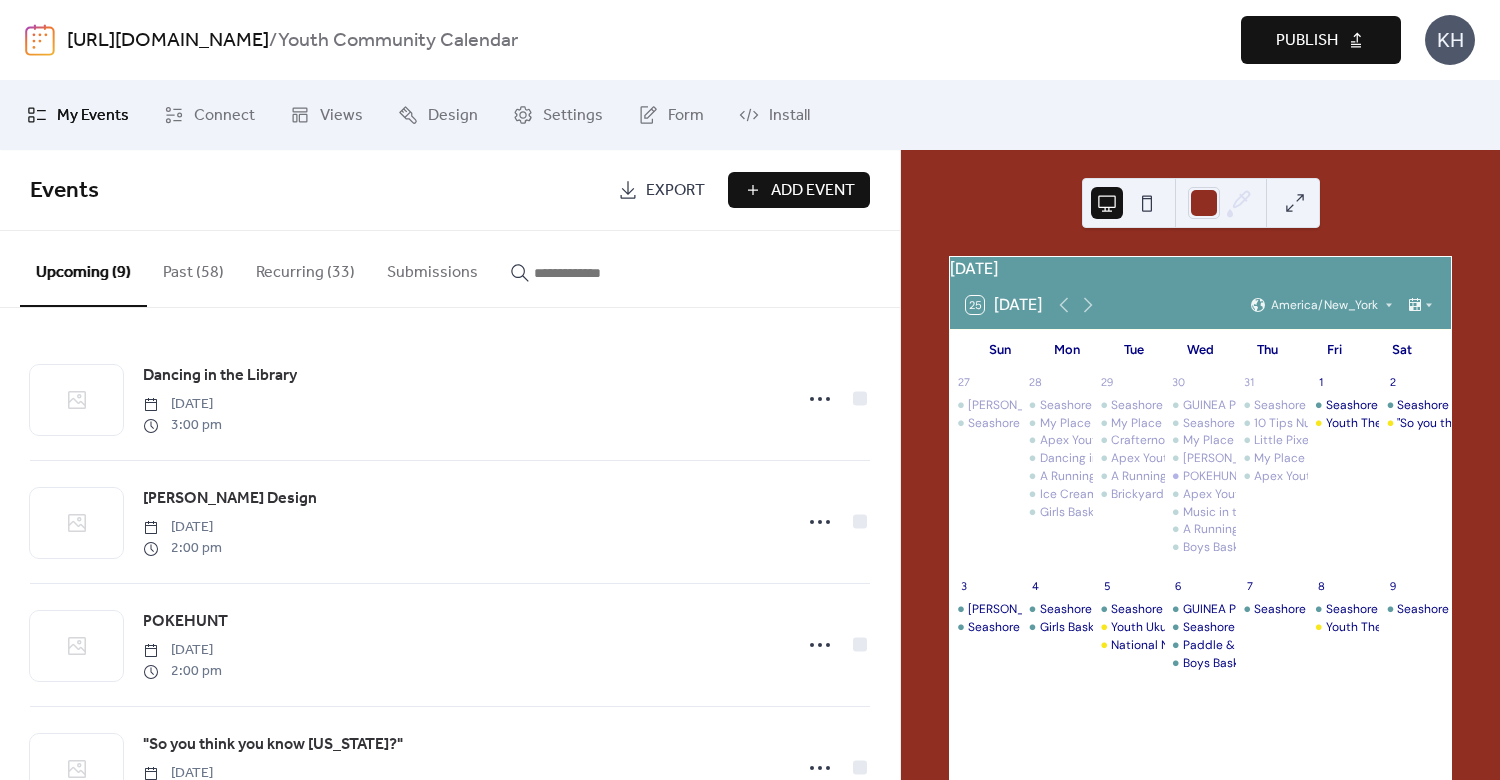 click at bounding box center [594, 273] 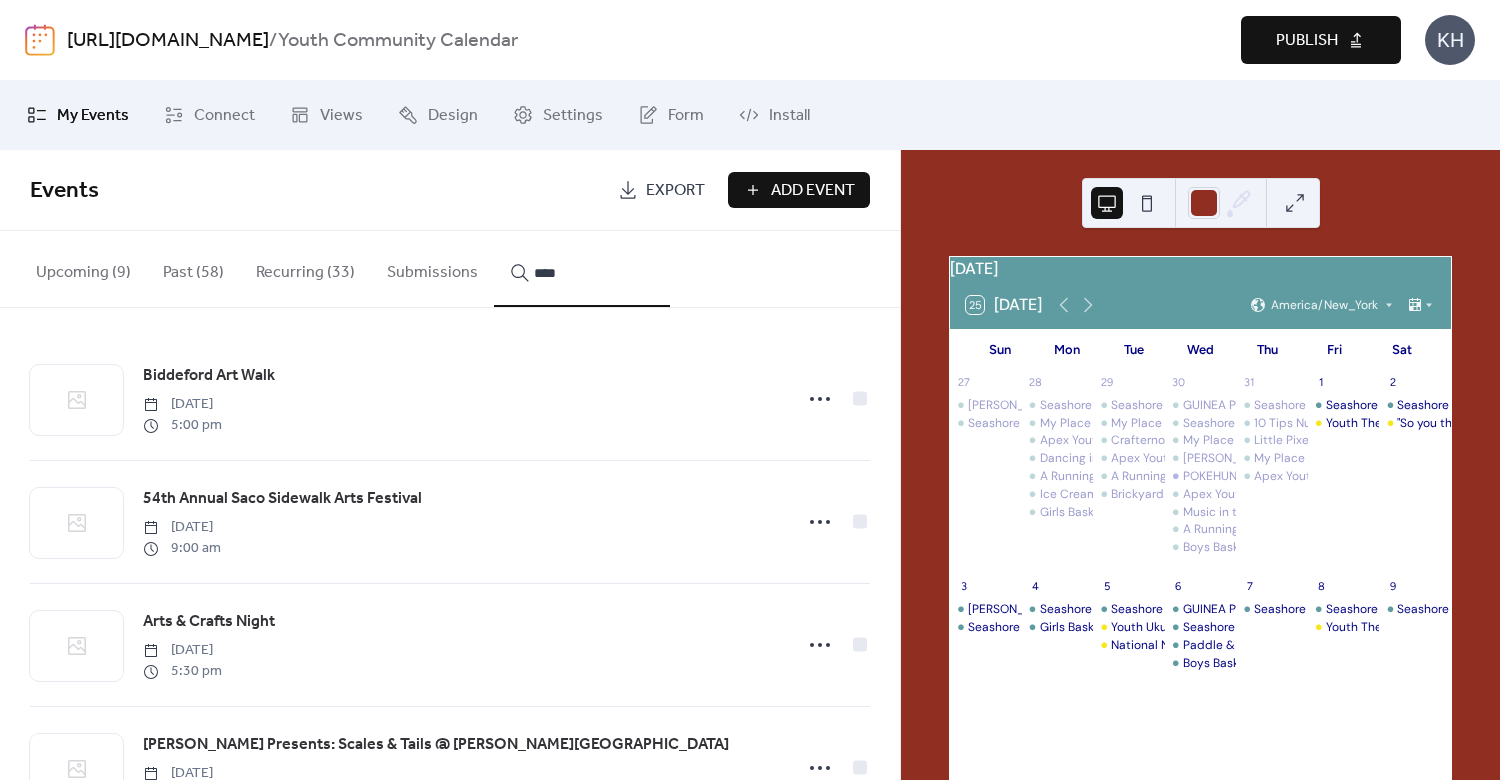 type on "****" 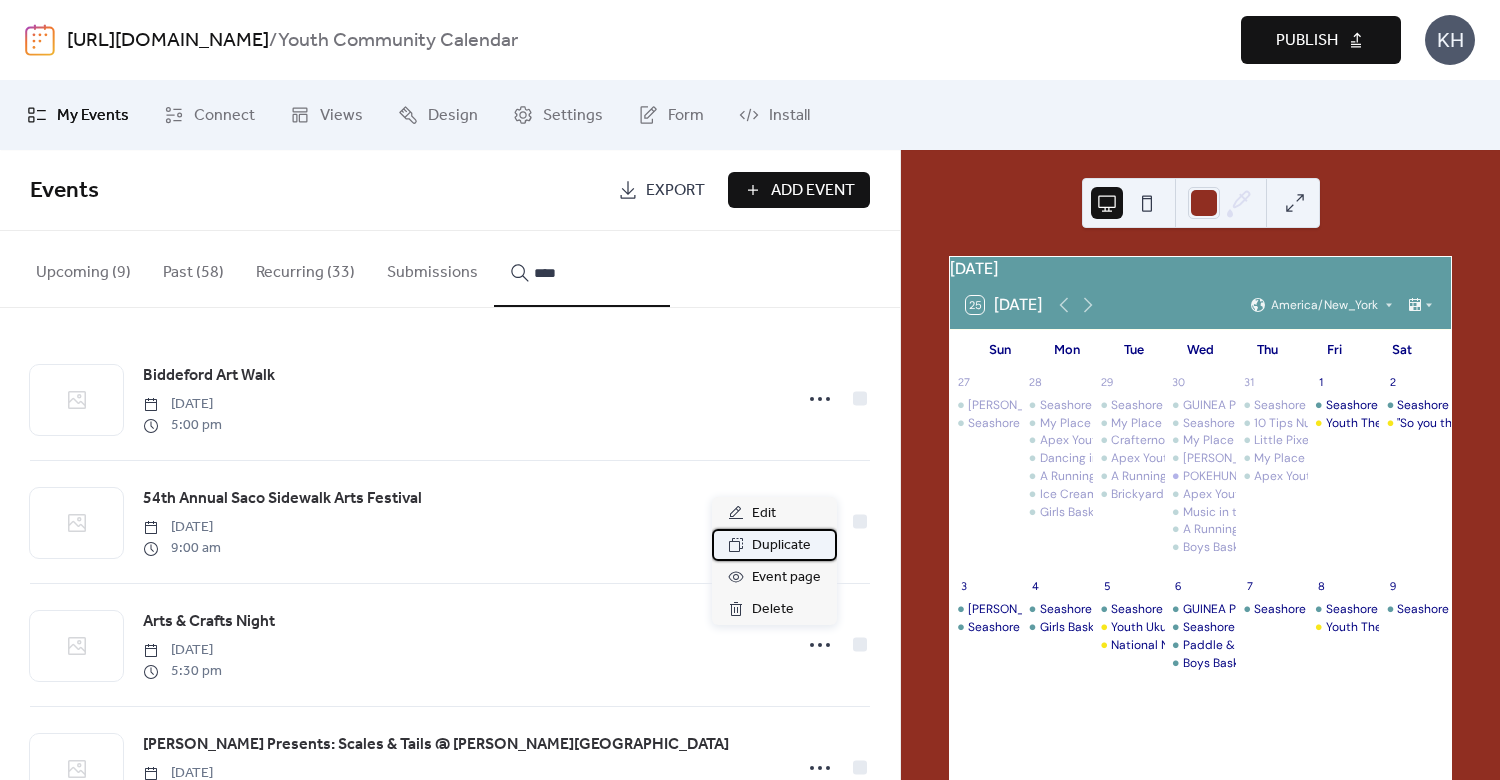 click on "Duplicate" at bounding box center [781, 546] 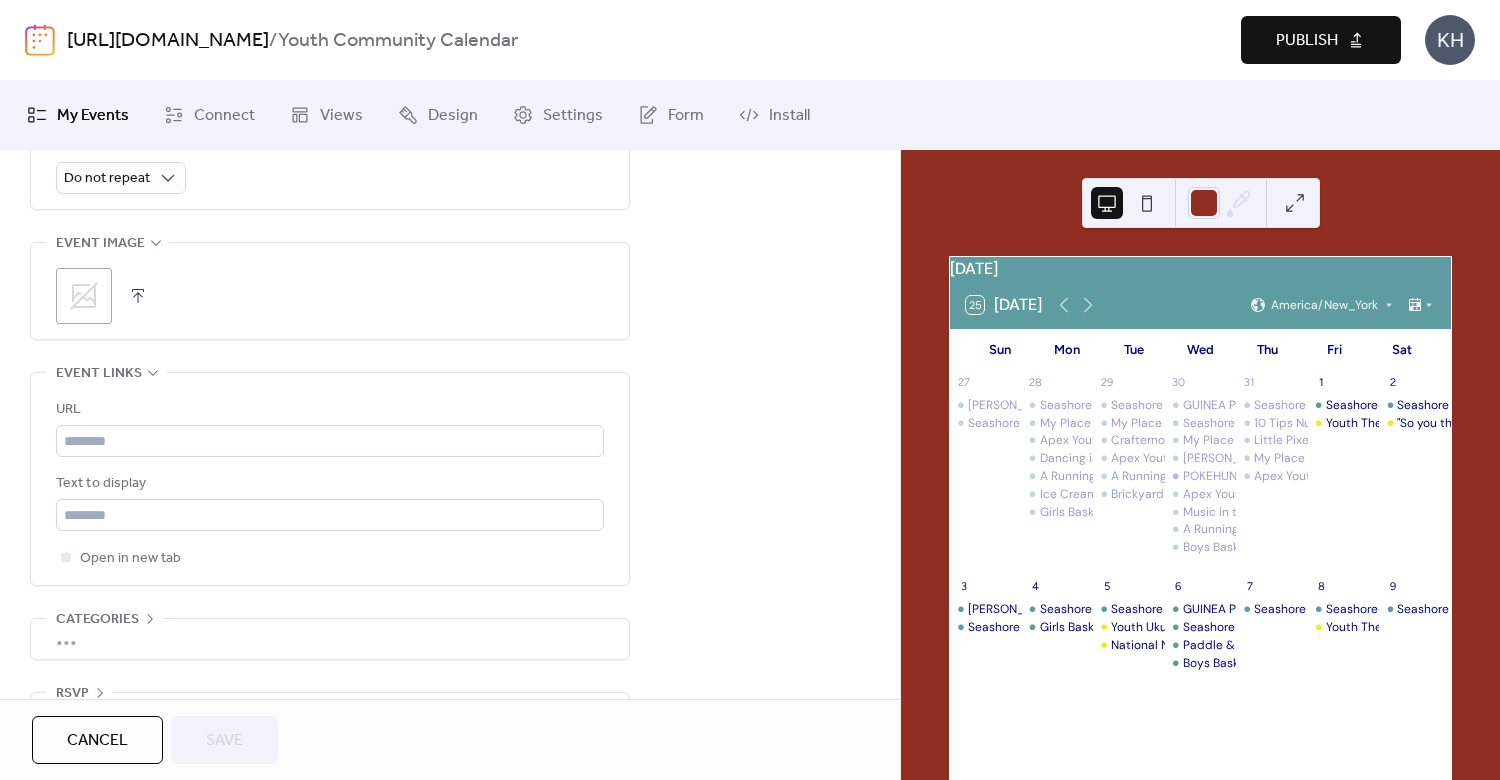 scroll, scrollTop: 480, scrollLeft: 0, axis: vertical 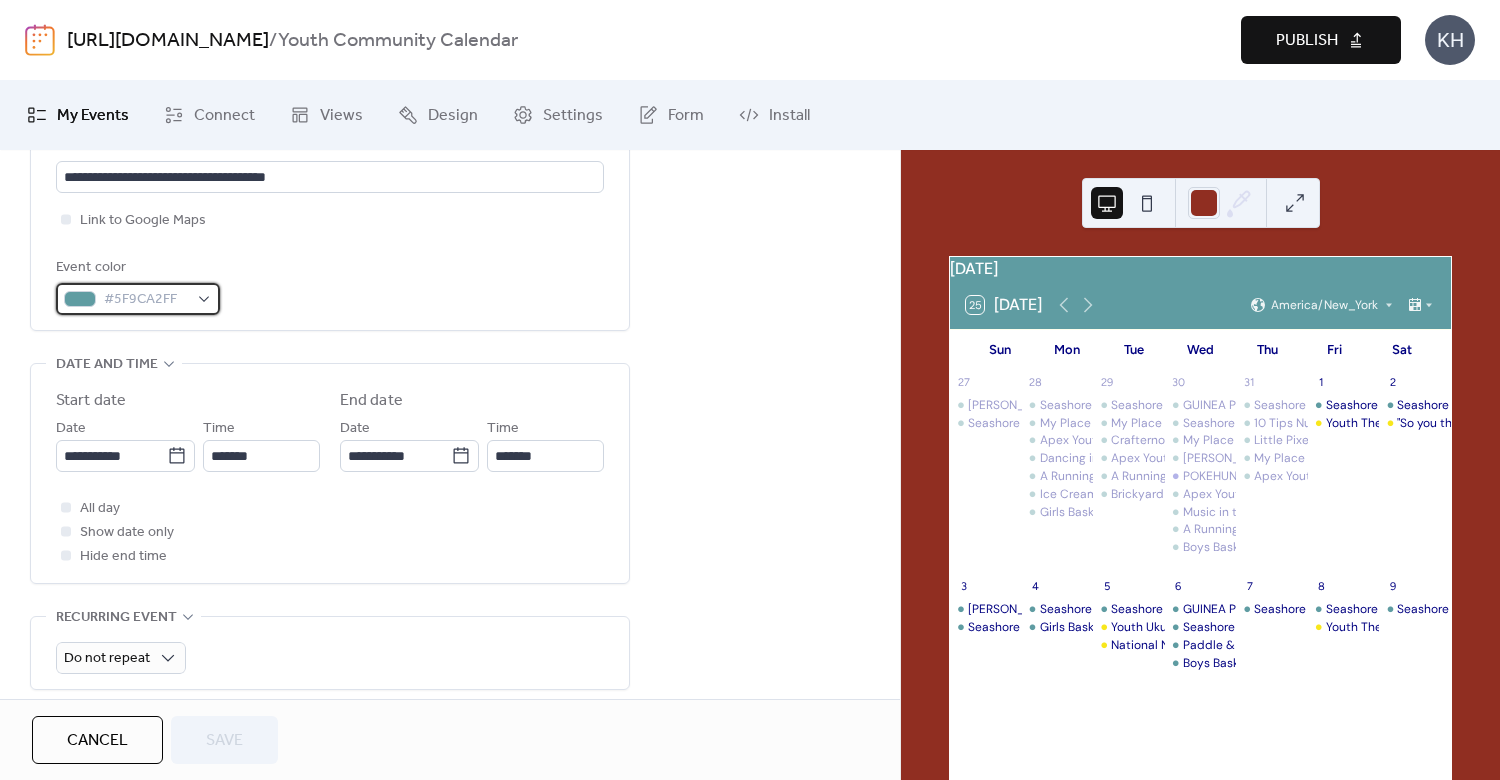 click on "#5F9CA2FF" at bounding box center (138, 299) 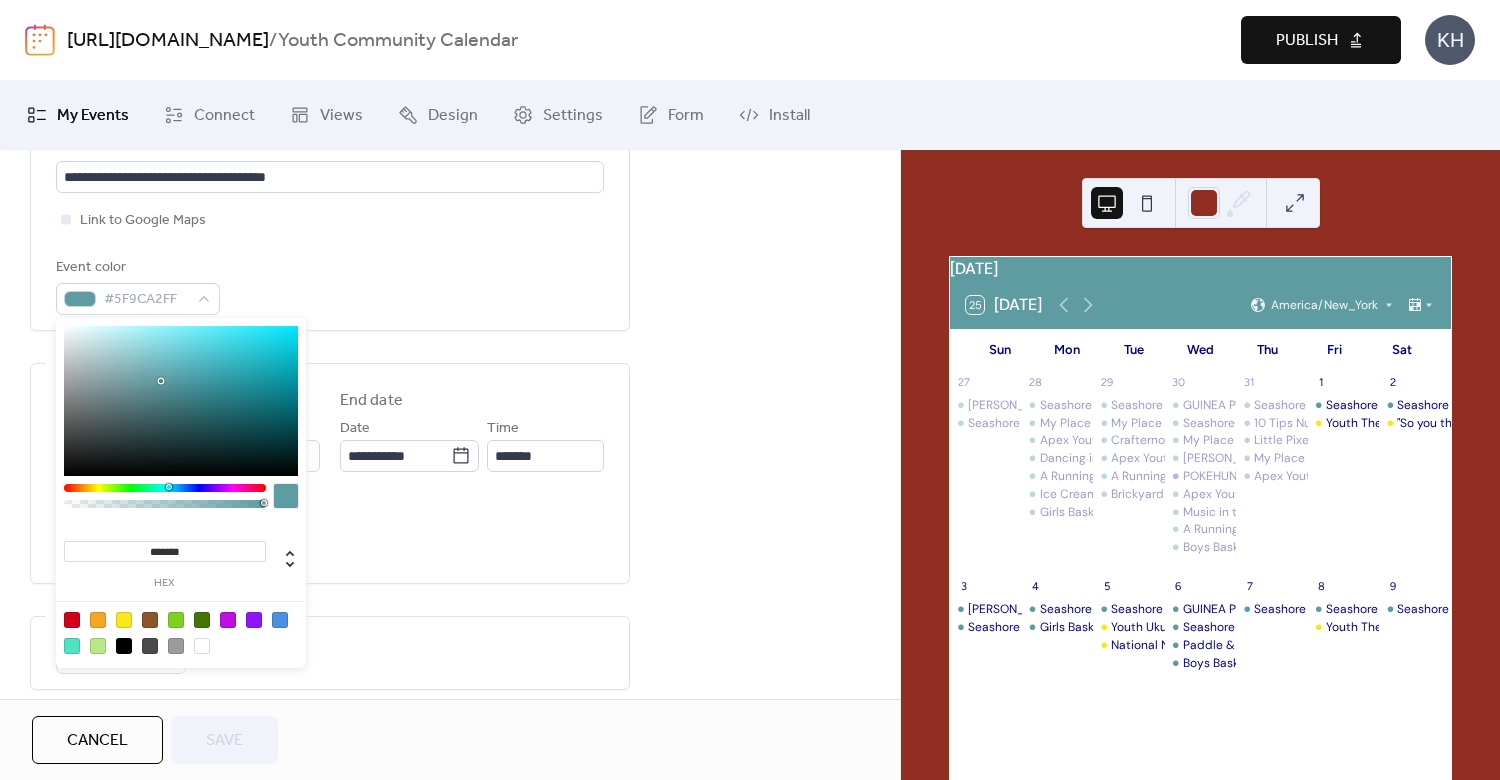 click at bounding box center [124, 620] 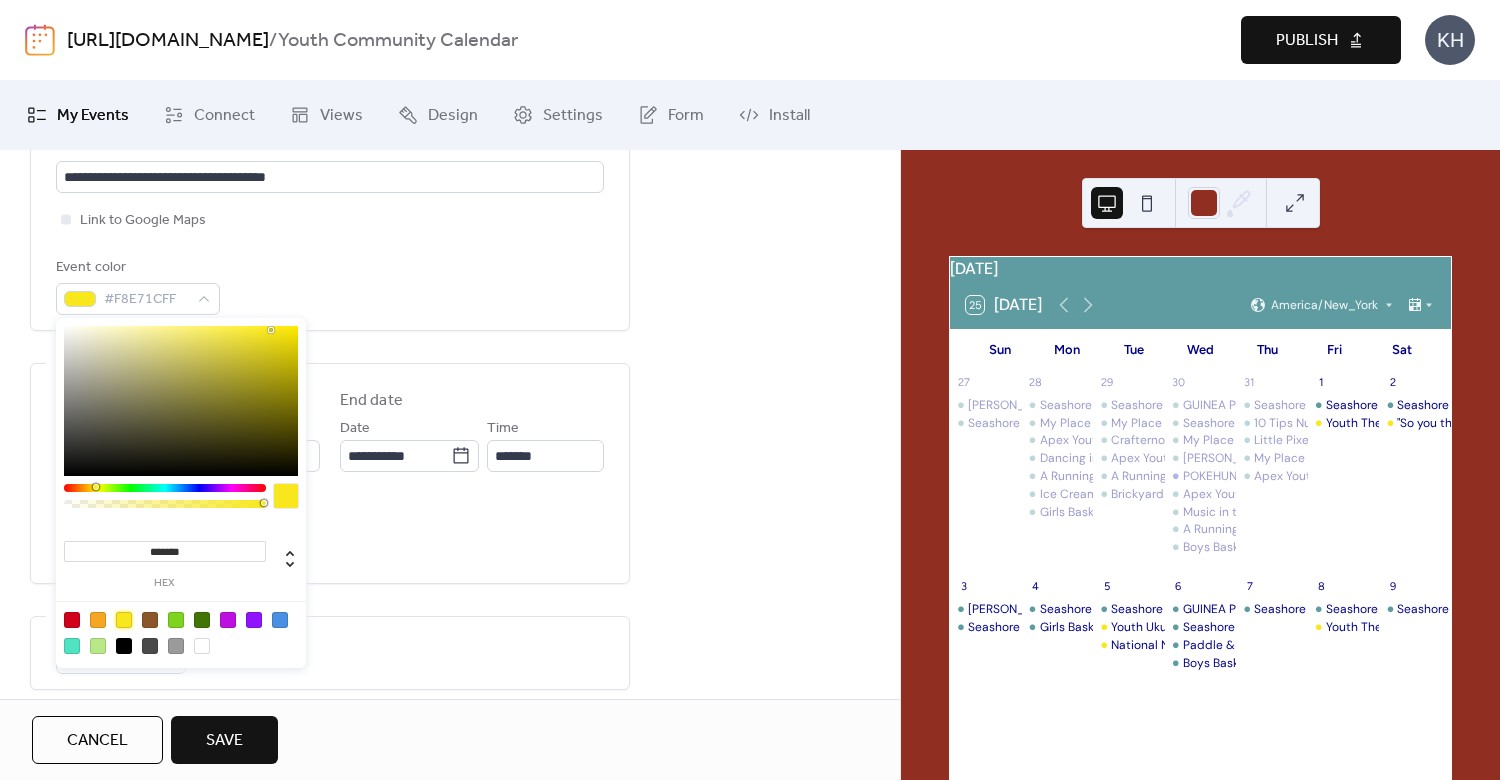 scroll, scrollTop: 0, scrollLeft: 0, axis: both 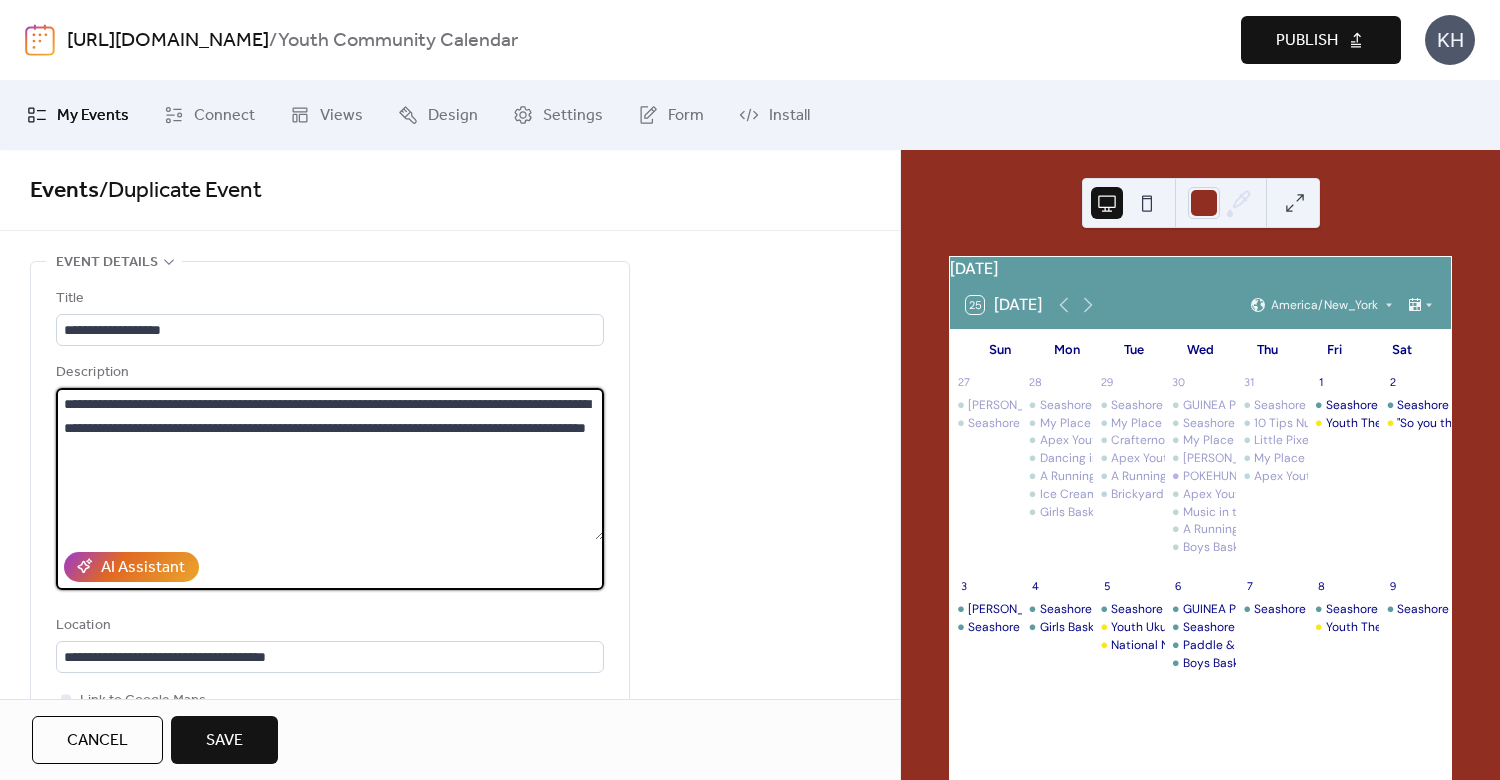 click on "**********" at bounding box center [330, 464] 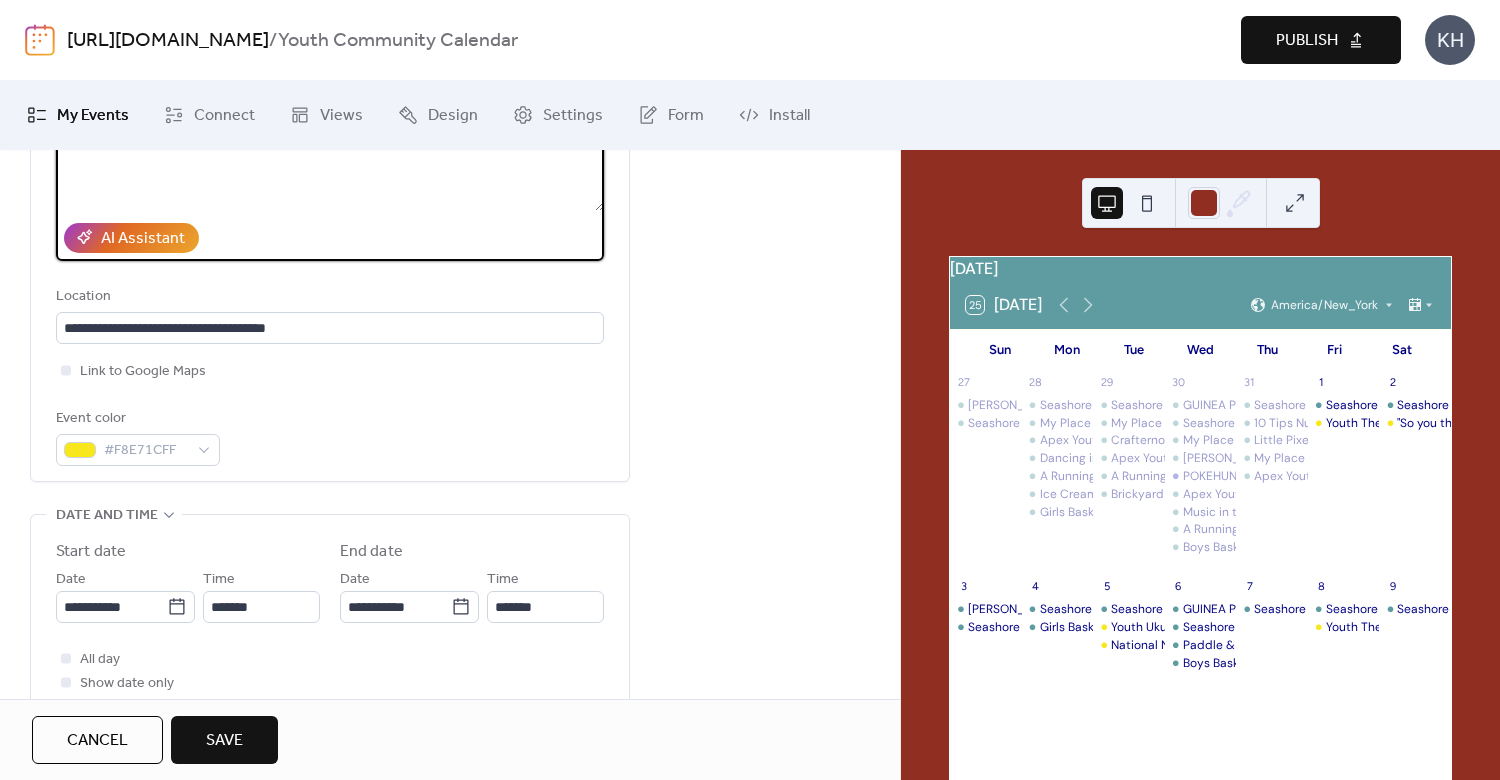 scroll, scrollTop: 326, scrollLeft: 0, axis: vertical 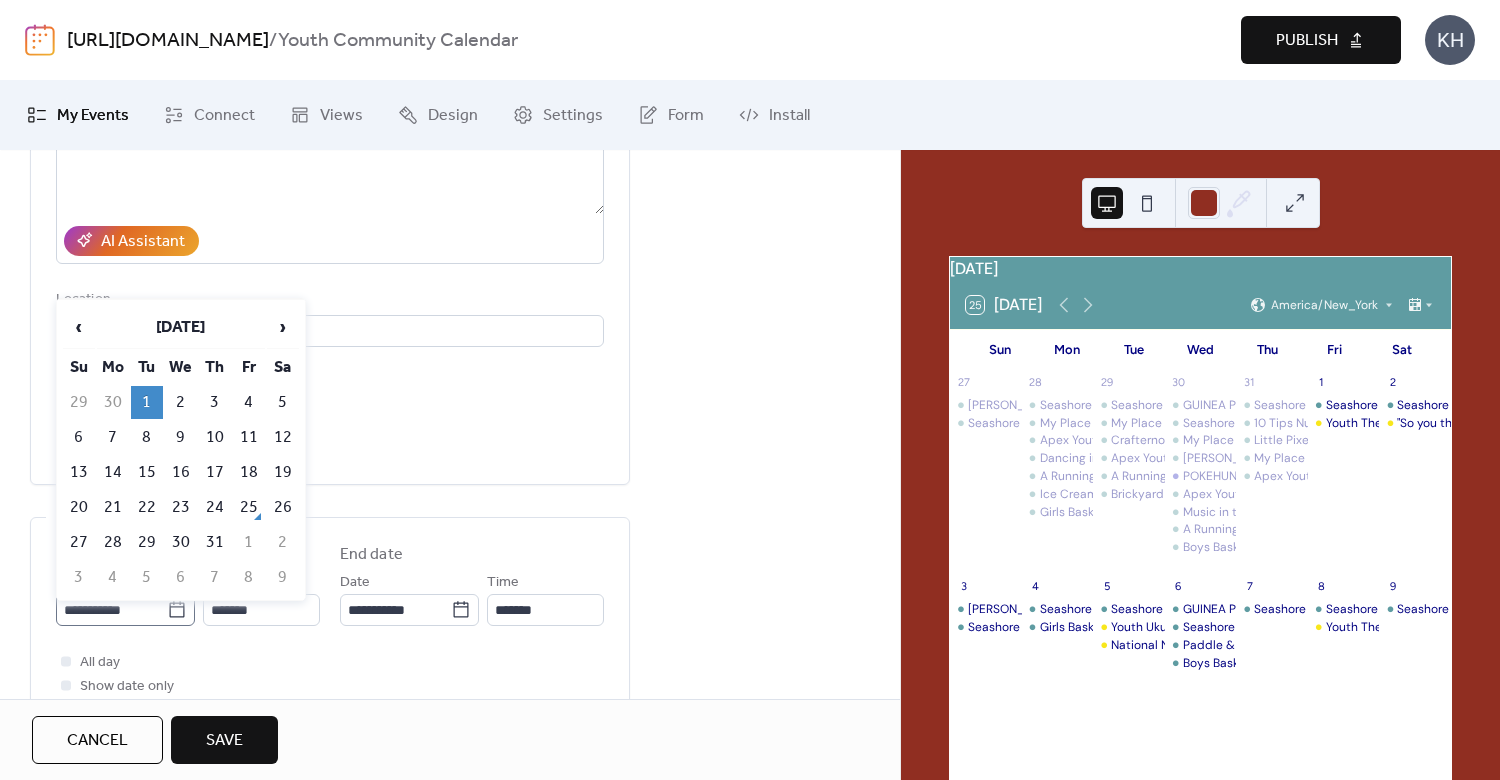 click on "**********" at bounding box center [125, 610] 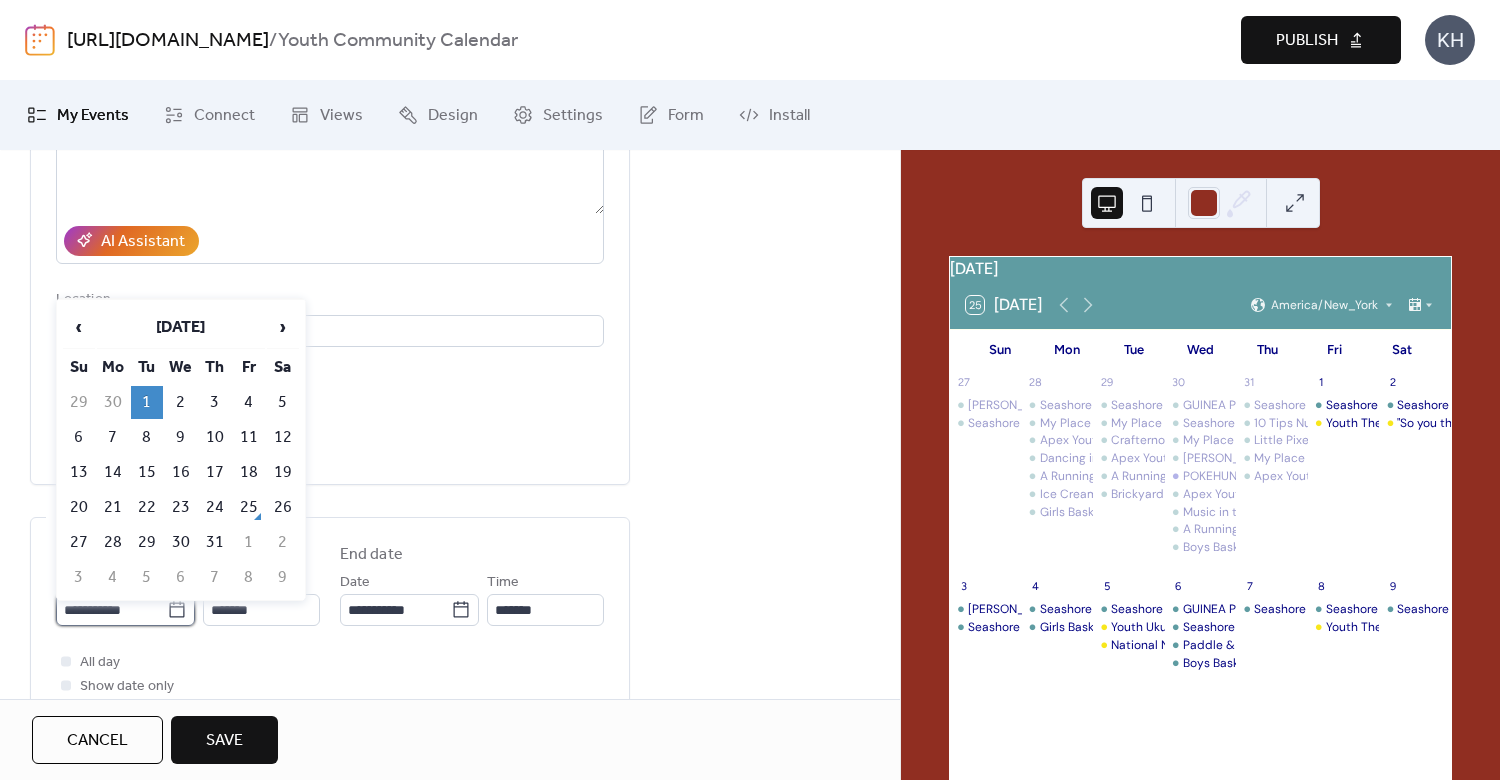 click on "**********" at bounding box center (111, 610) 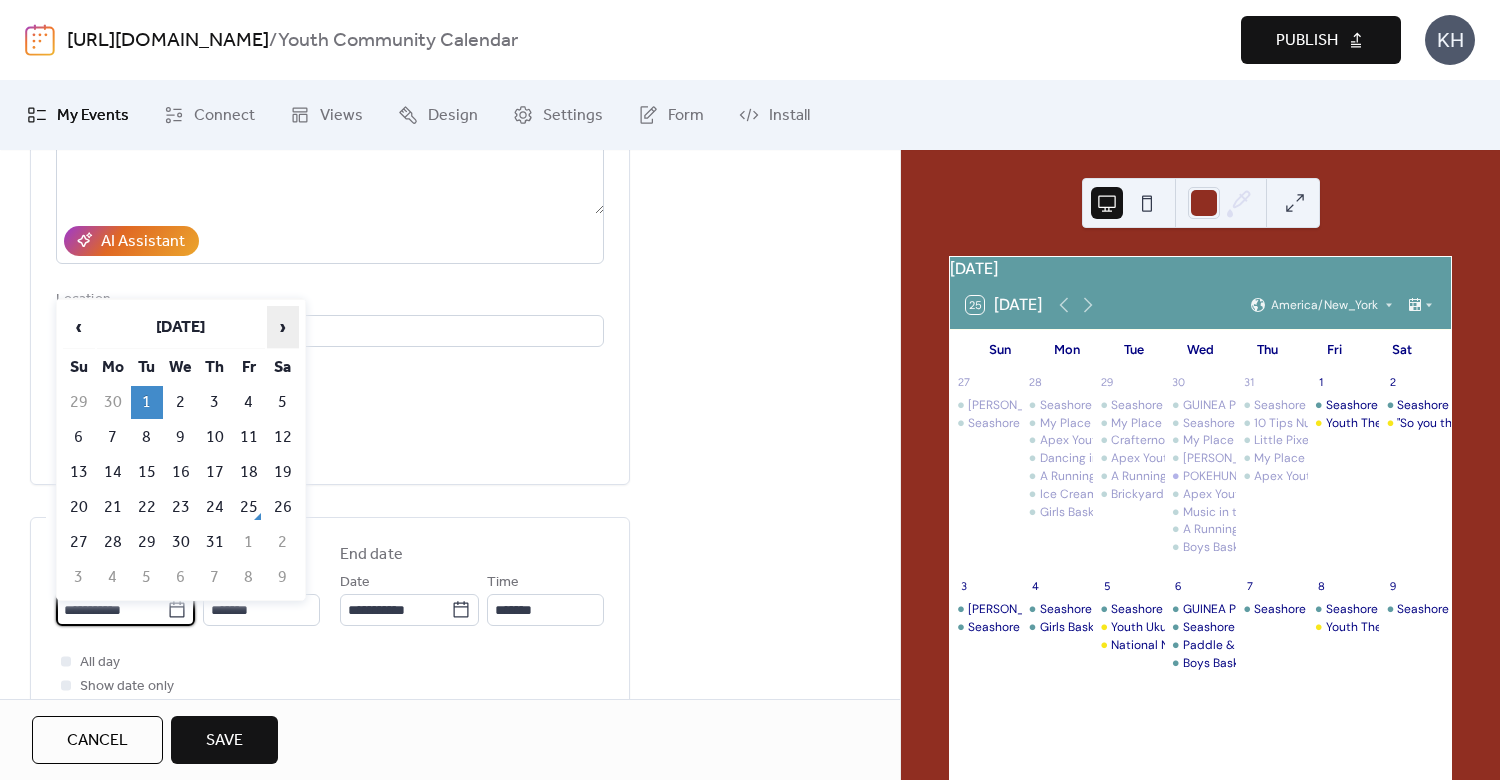 click on "›" at bounding box center [283, 327] 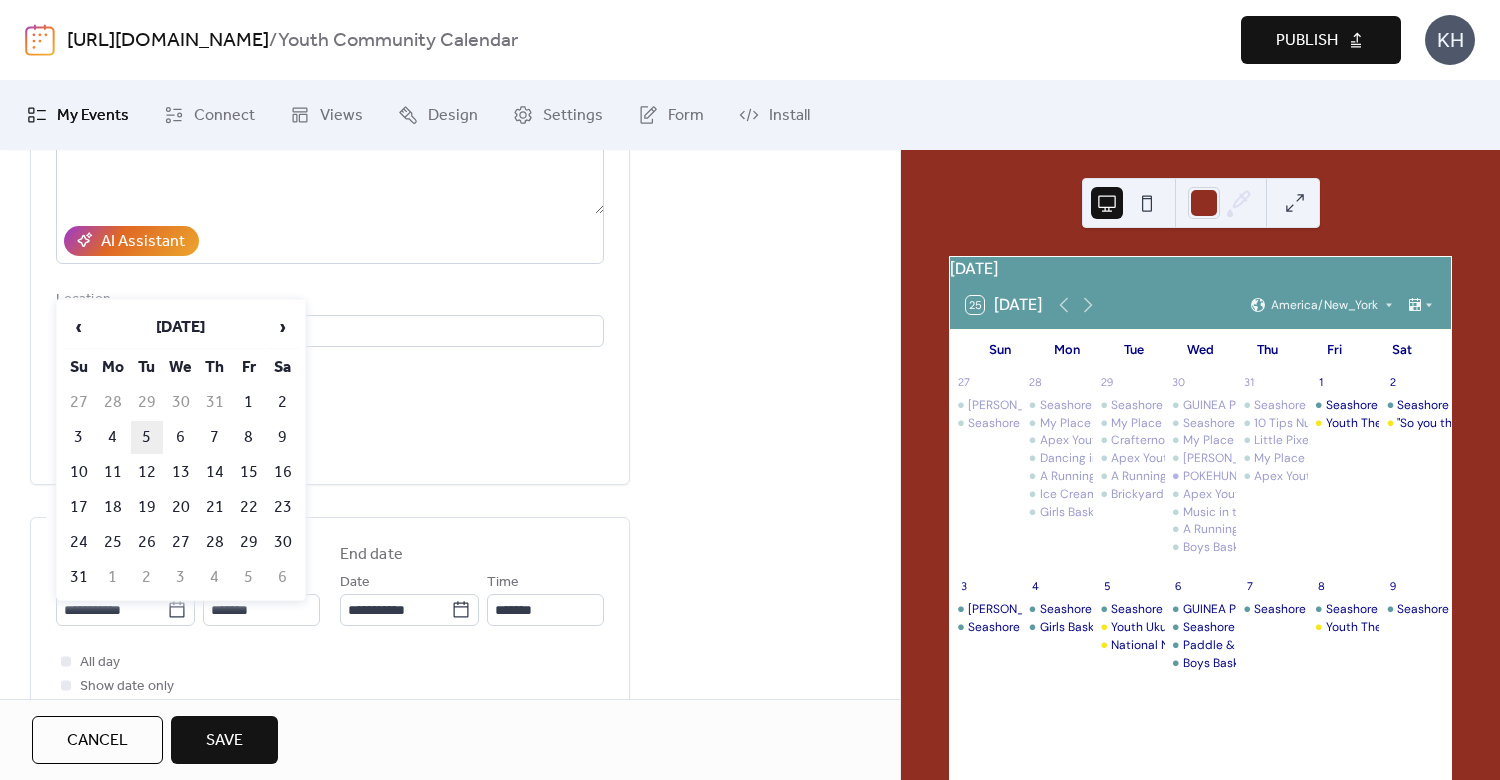 click on "5" at bounding box center [147, 437] 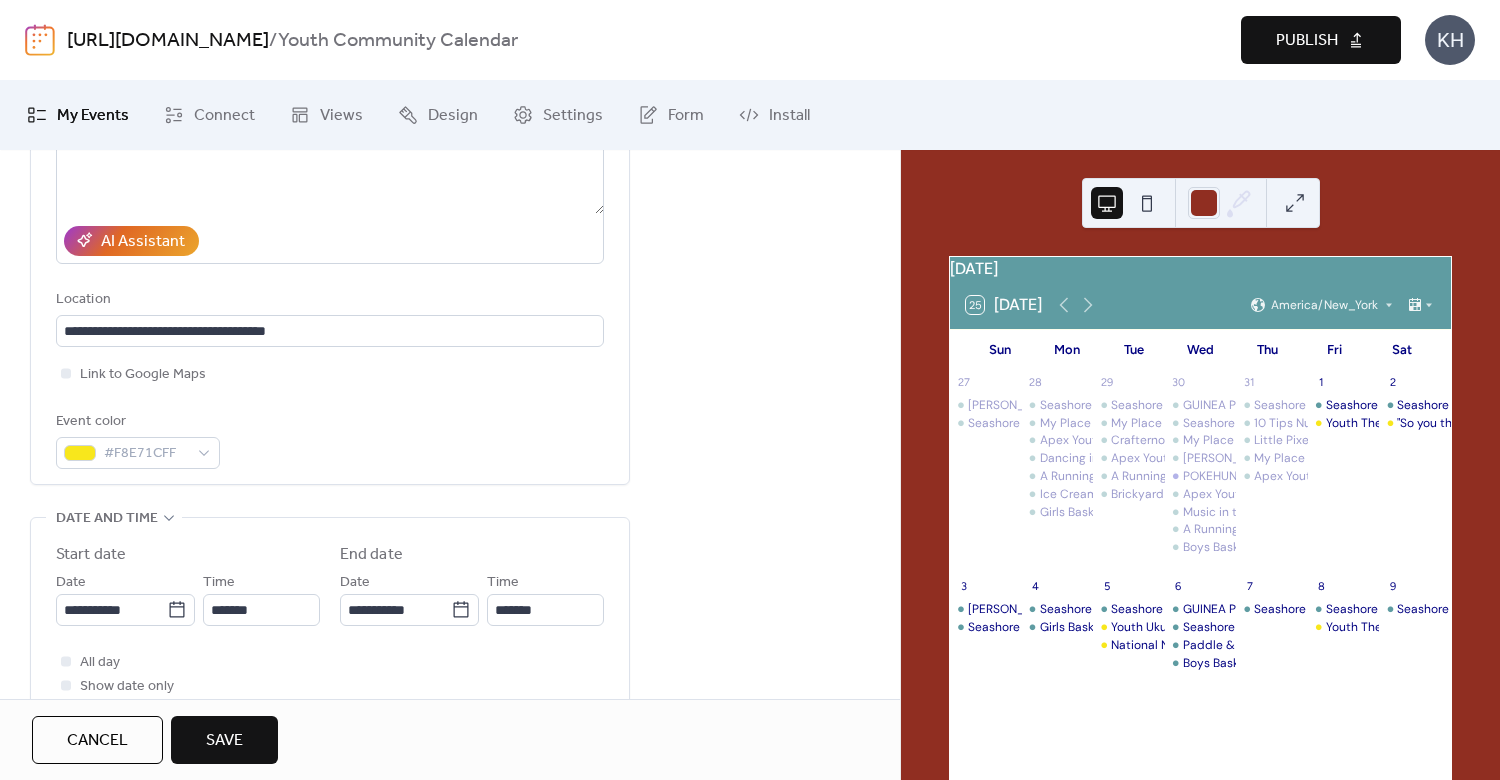 scroll, scrollTop: 807, scrollLeft: 0, axis: vertical 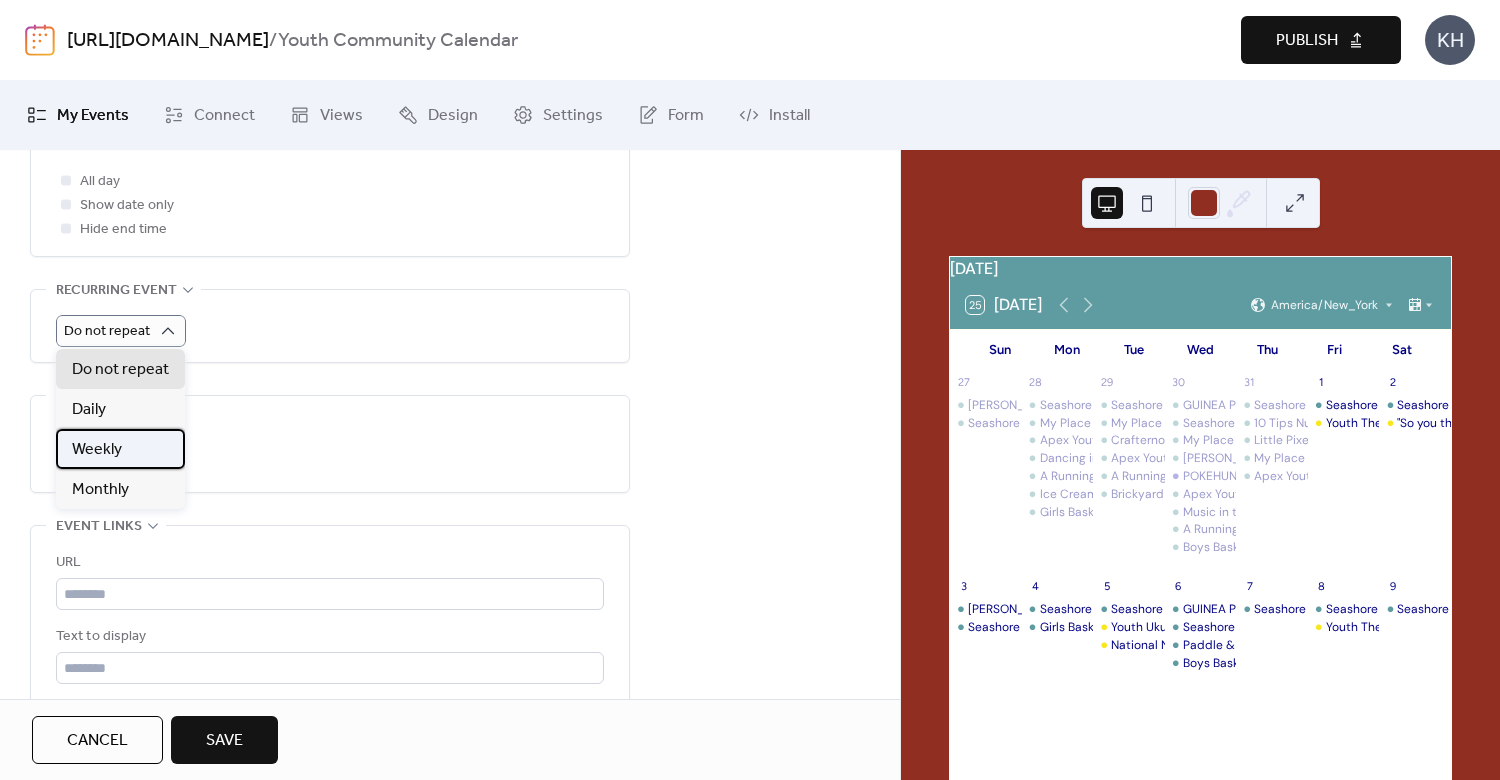 click on "Weekly" at bounding box center [120, 449] 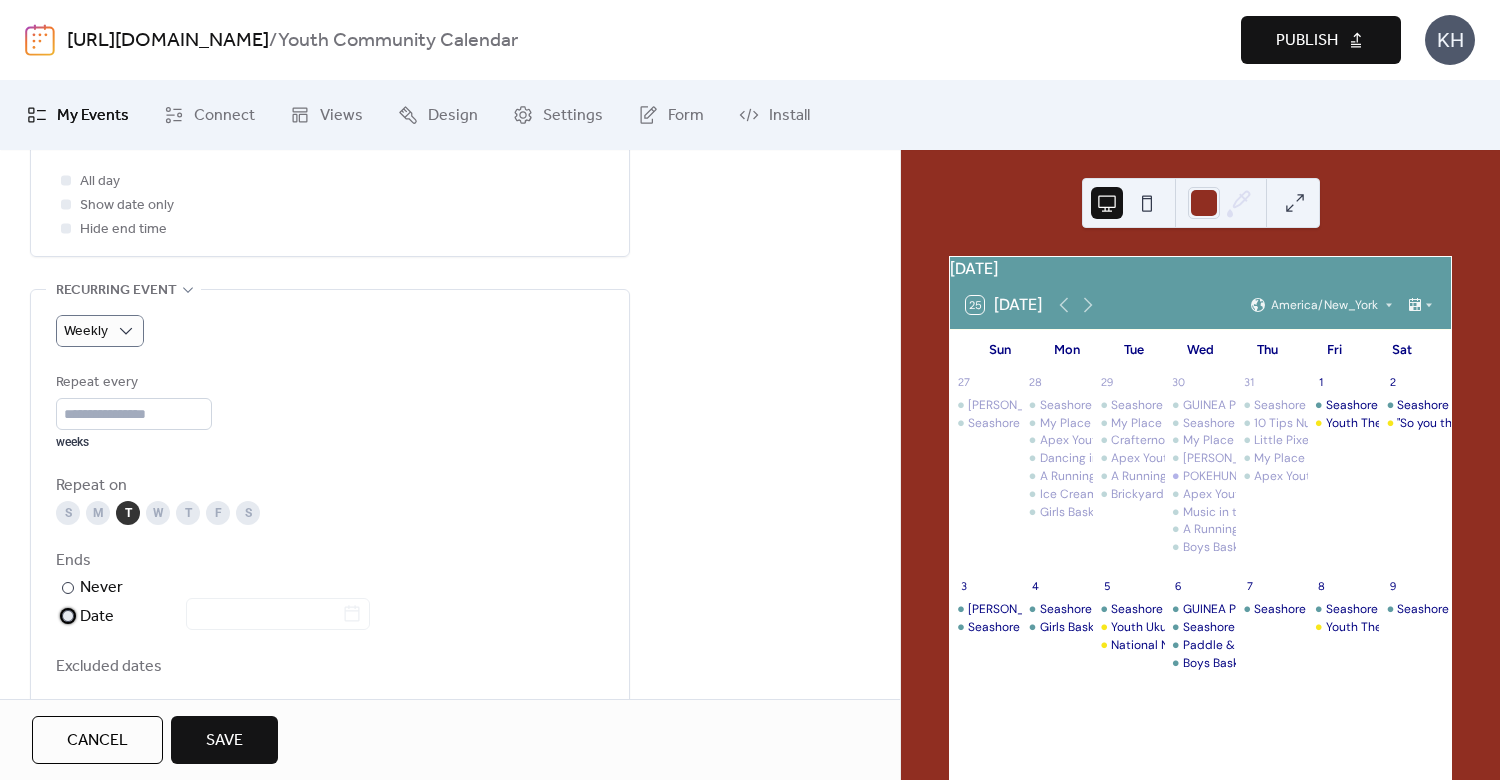 click at bounding box center [68, 616] 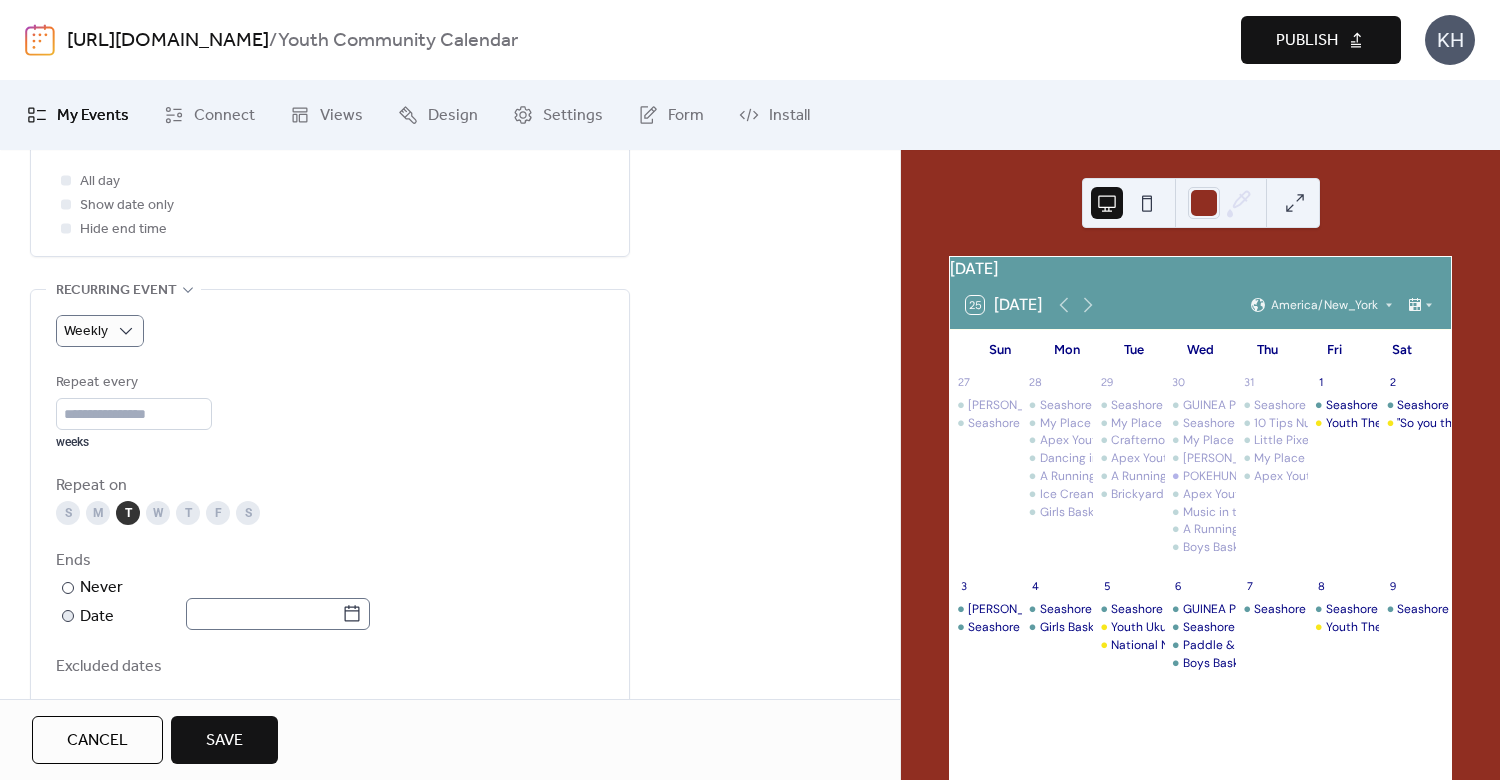 click 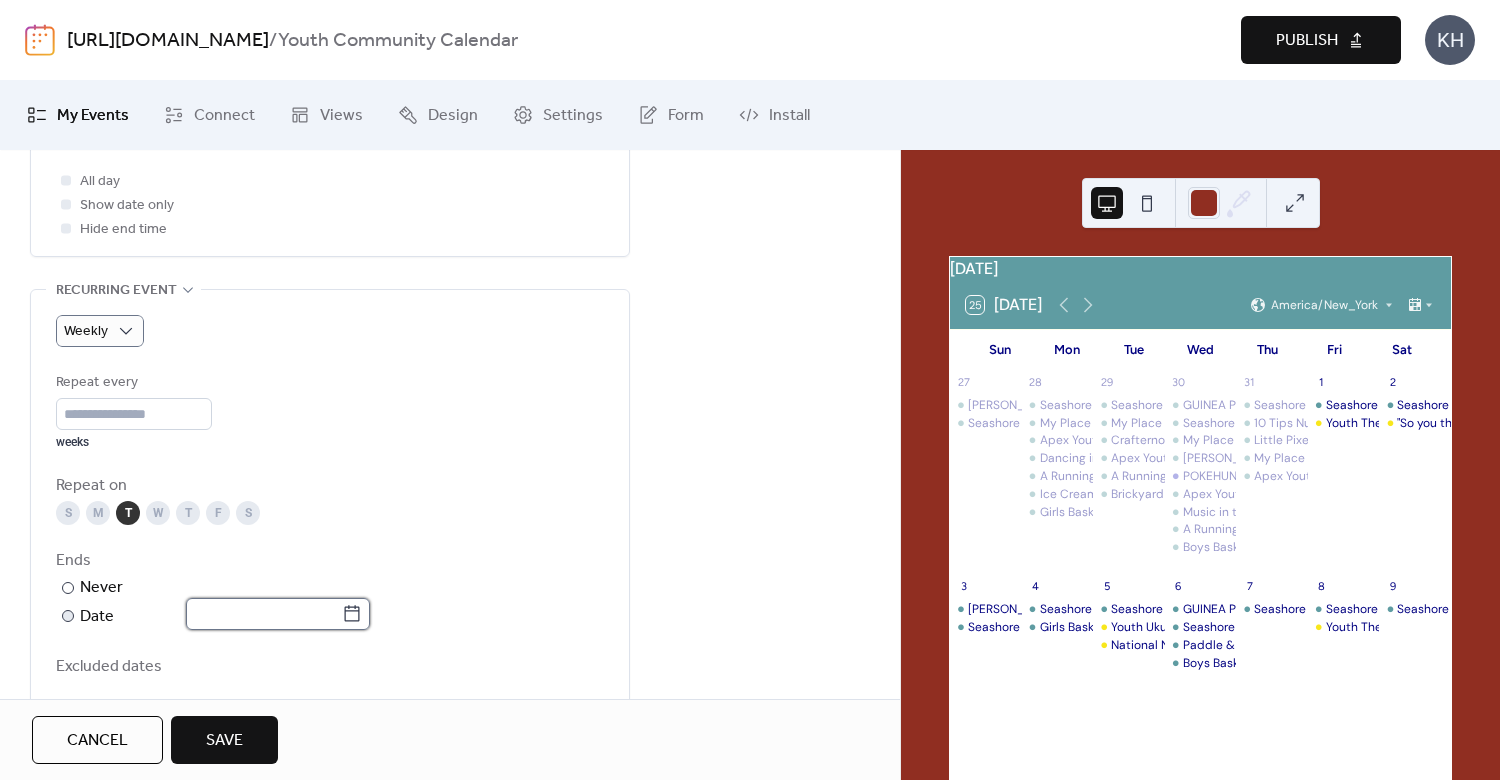 click at bounding box center (264, 614) 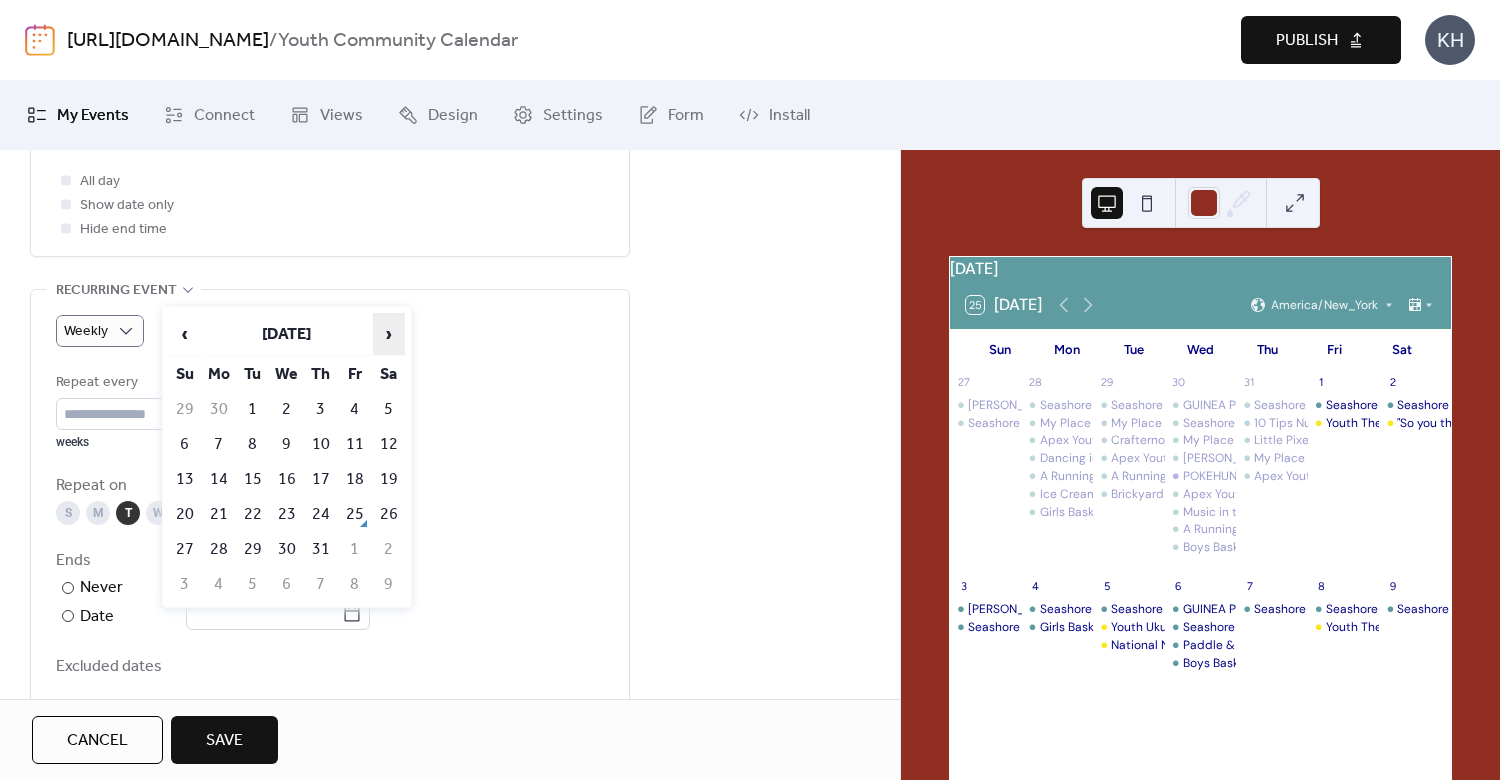 click on "›" at bounding box center [389, 334] 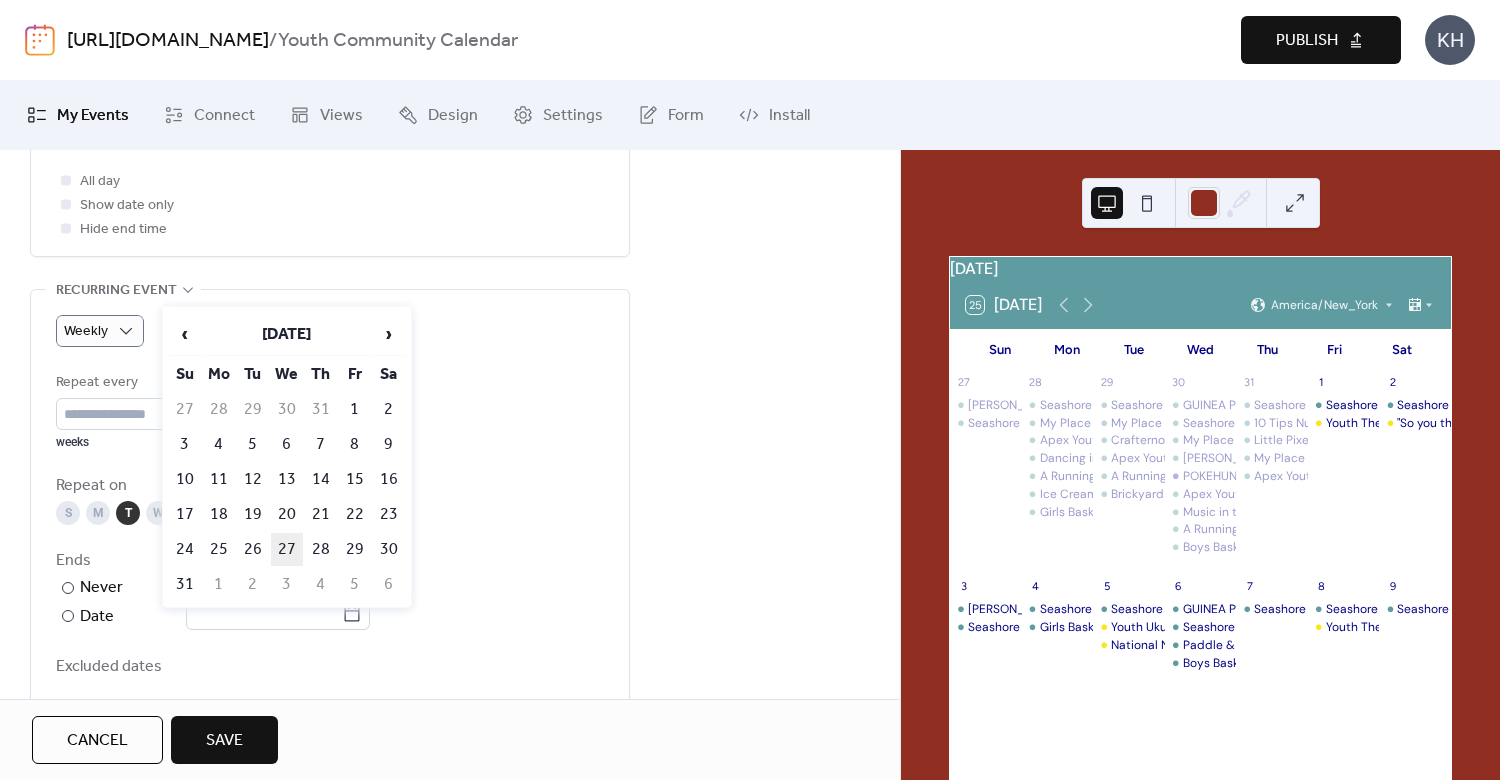 click on "27" at bounding box center (287, 549) 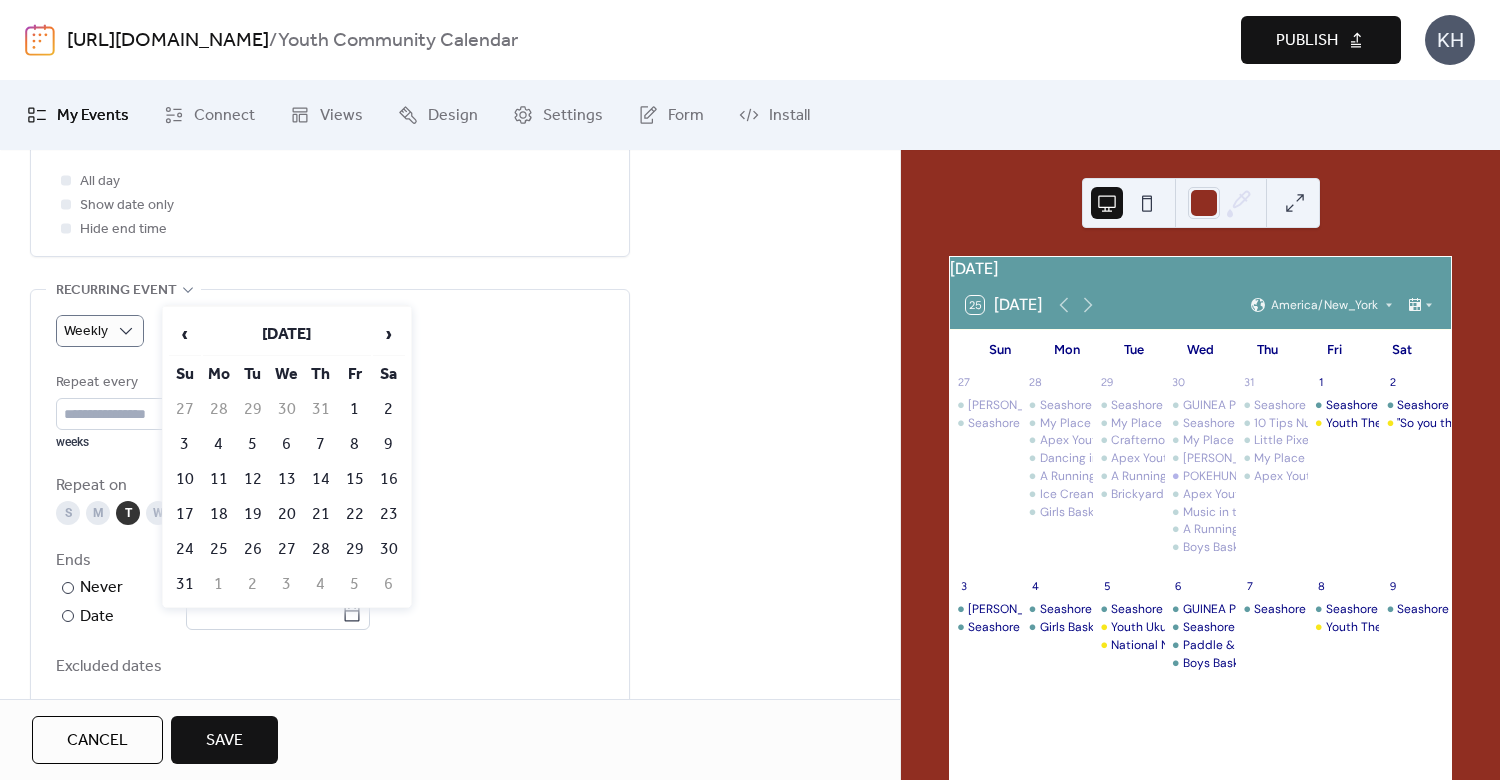 type on "**********" 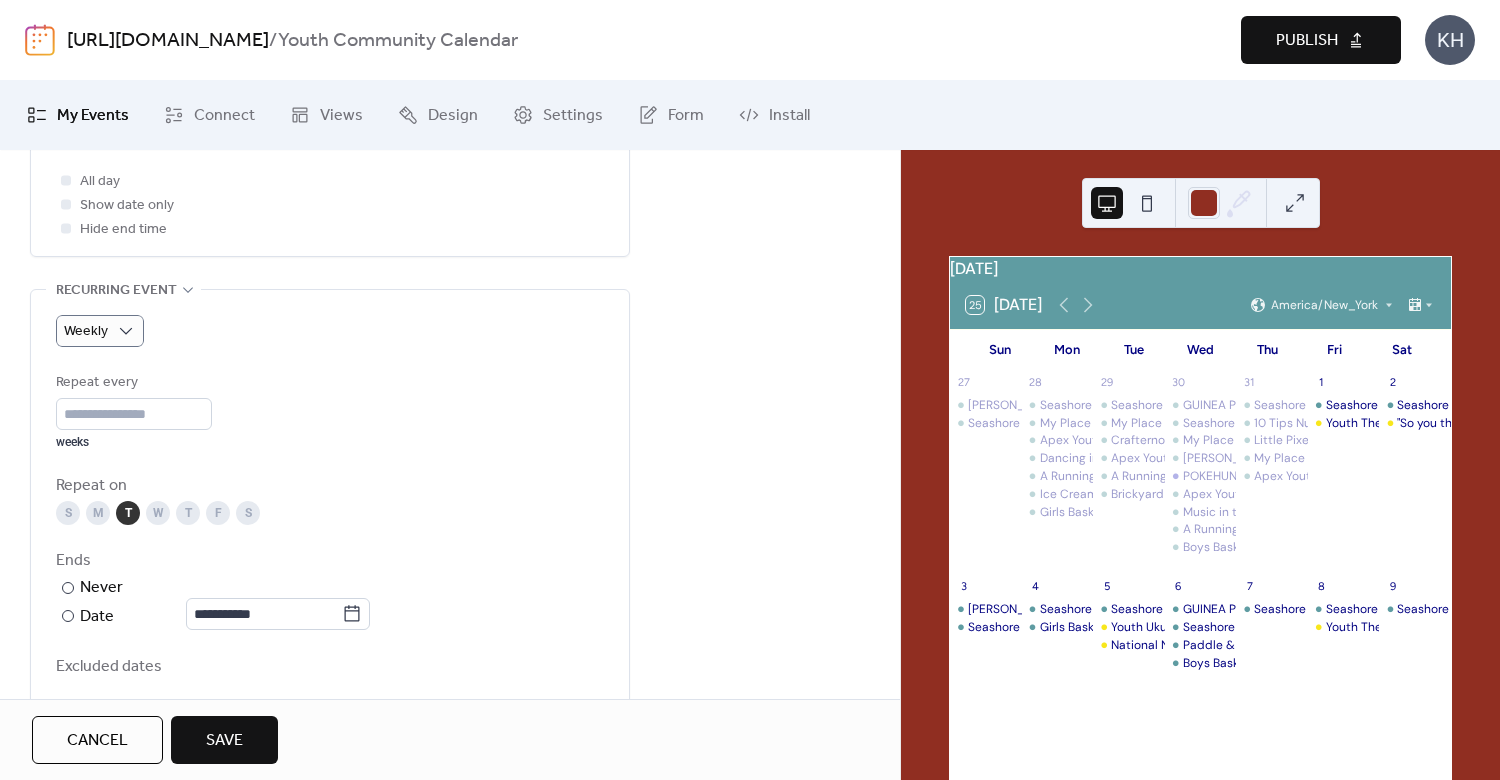 scroll, scrollTop: 1288, scrollLeft: 0, axis: vertical 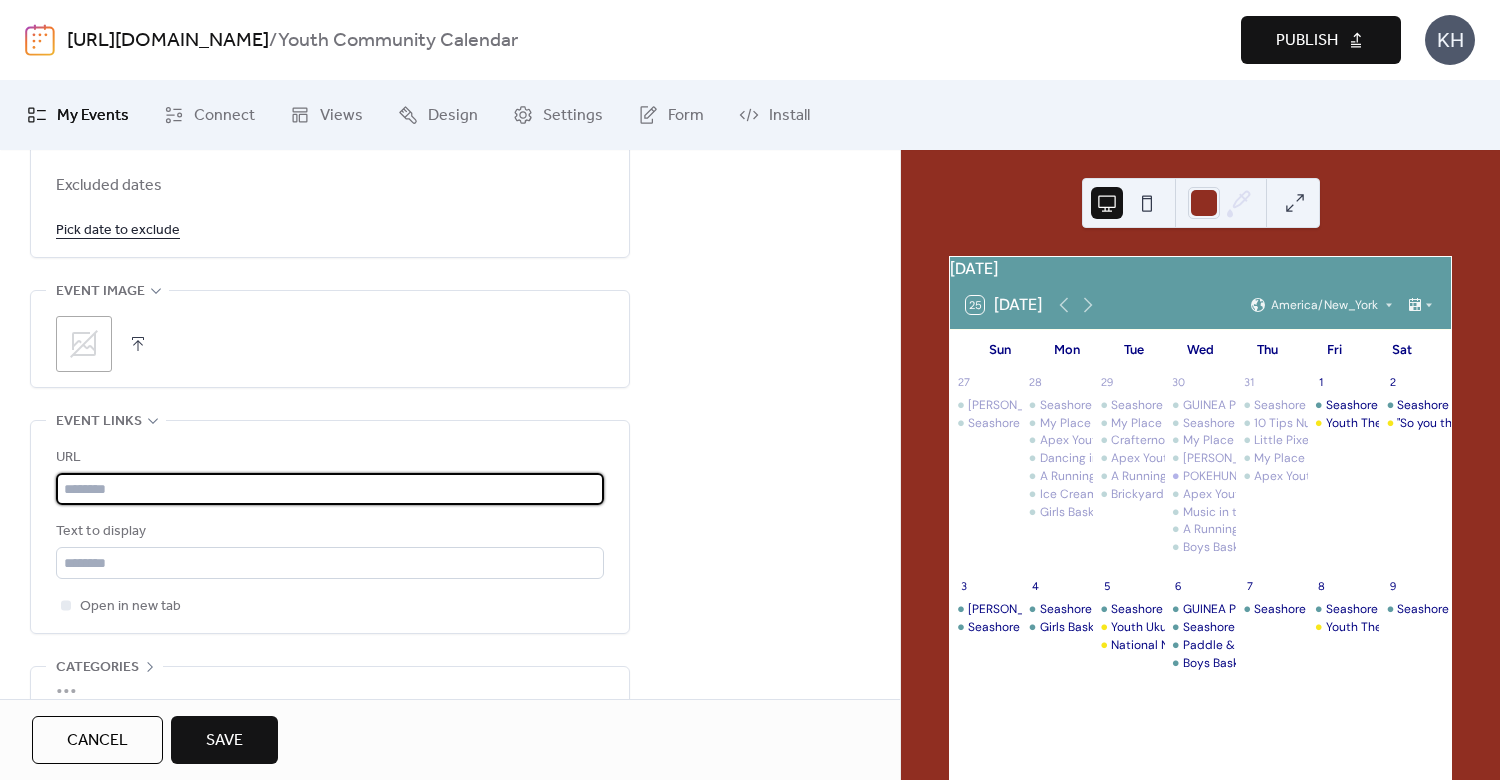 click at bounding box center (330, 489) 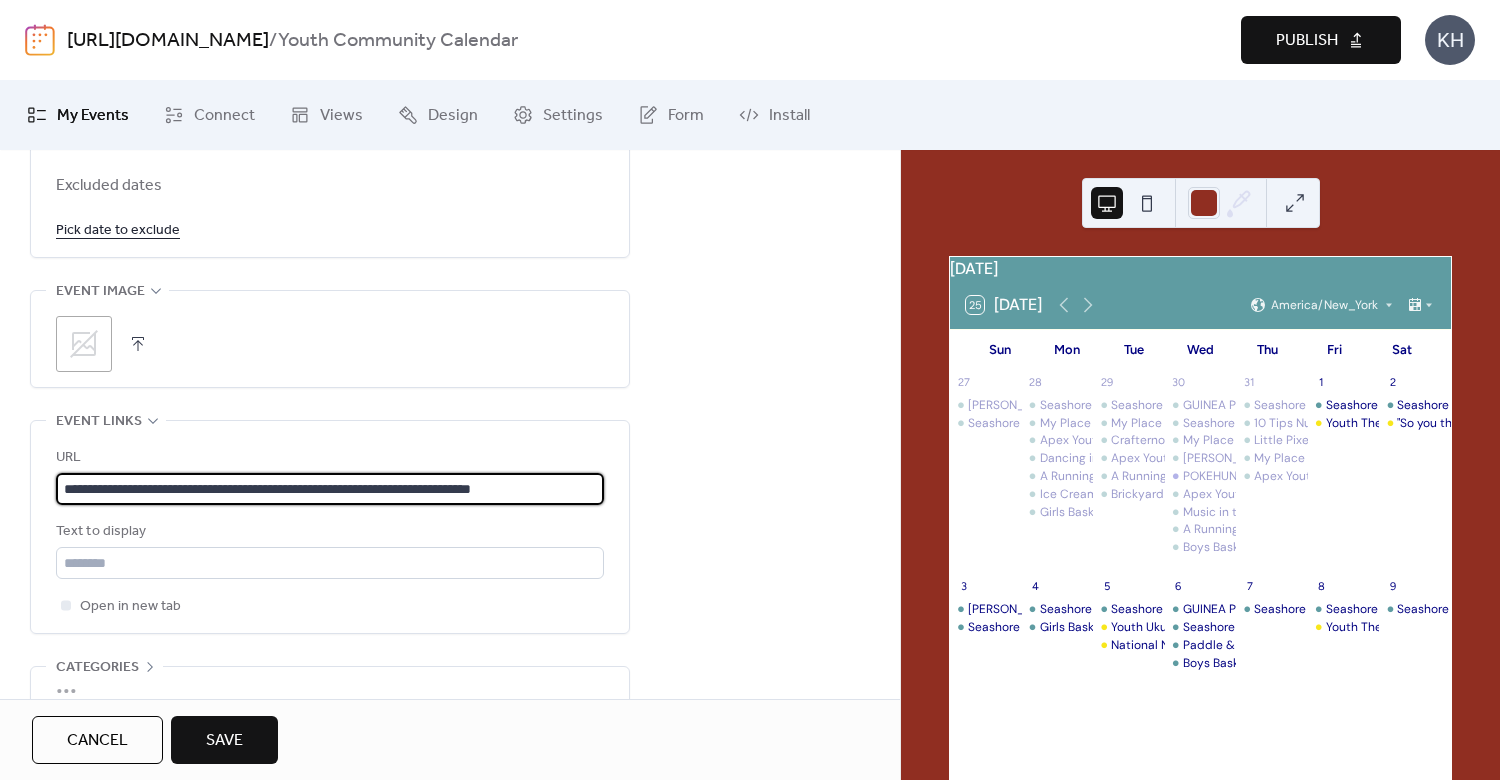 scroll, scrollTop: 0, scrollLeft: 35, axis: horizontal 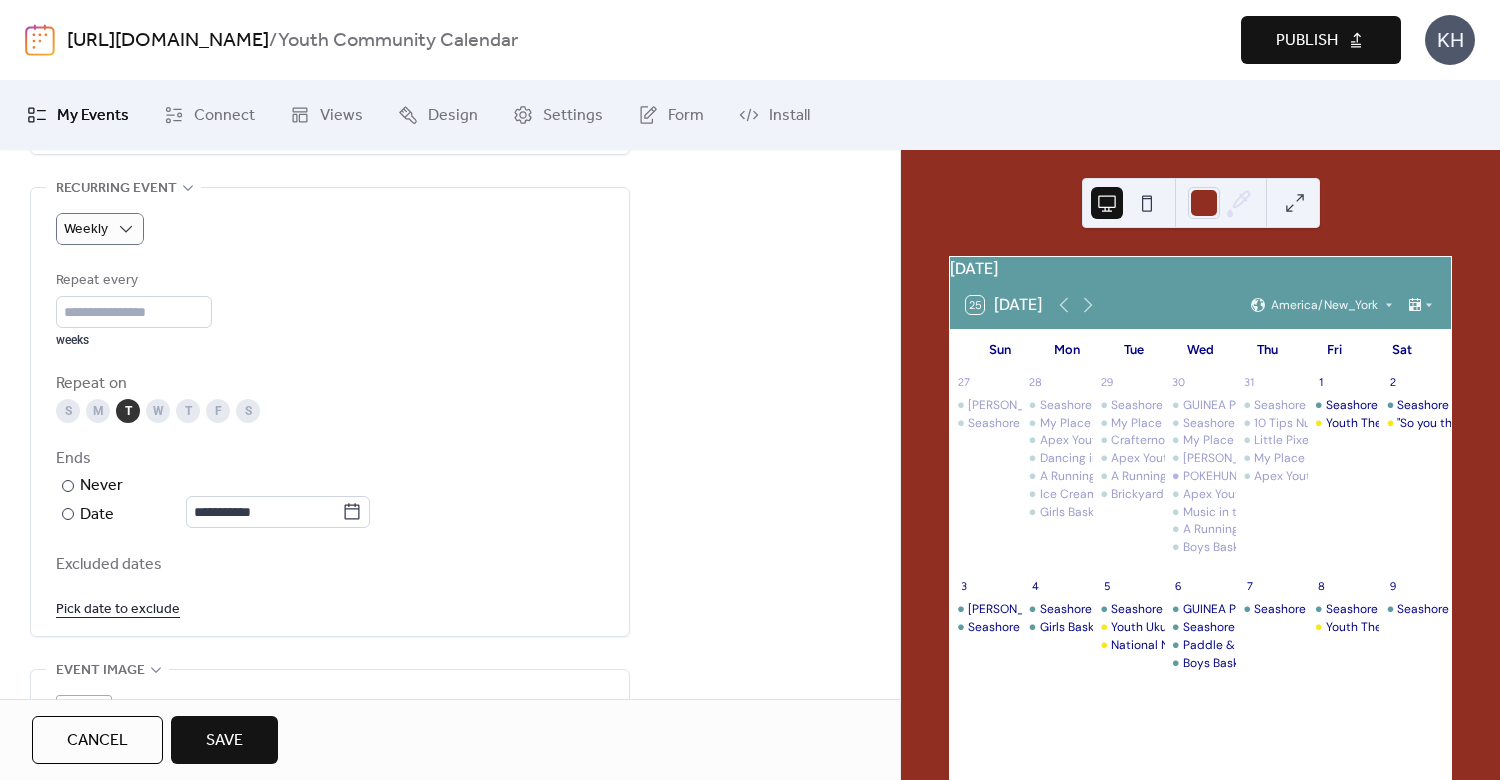 type on "**********" 